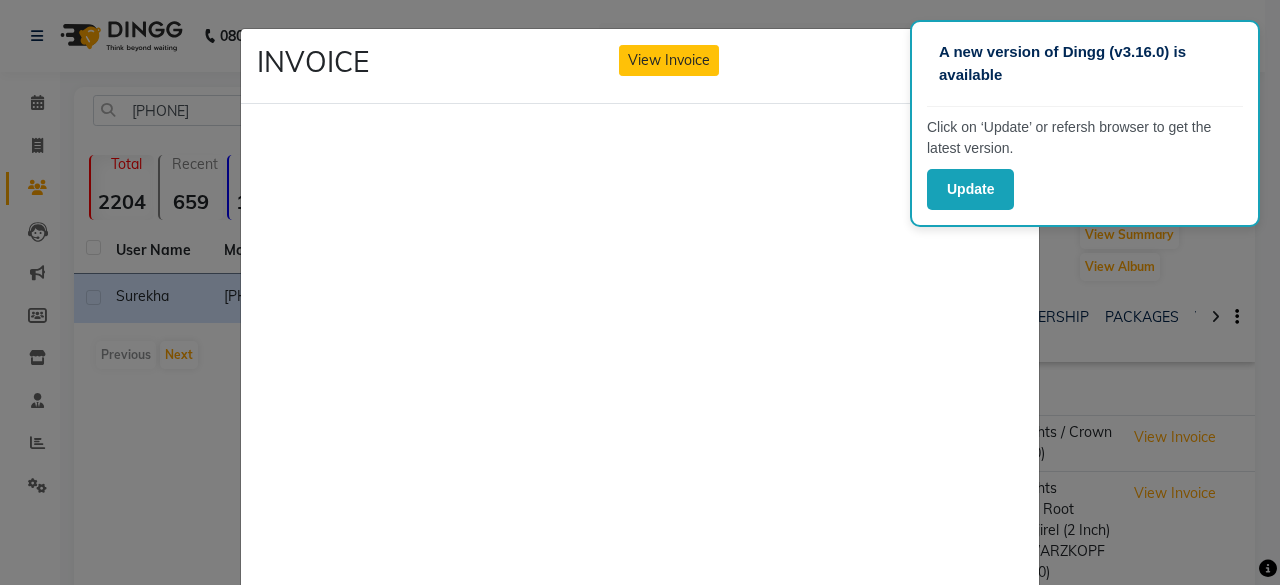 scroll, scrollTop: 132, scrollLeft: 0, axis: vertical 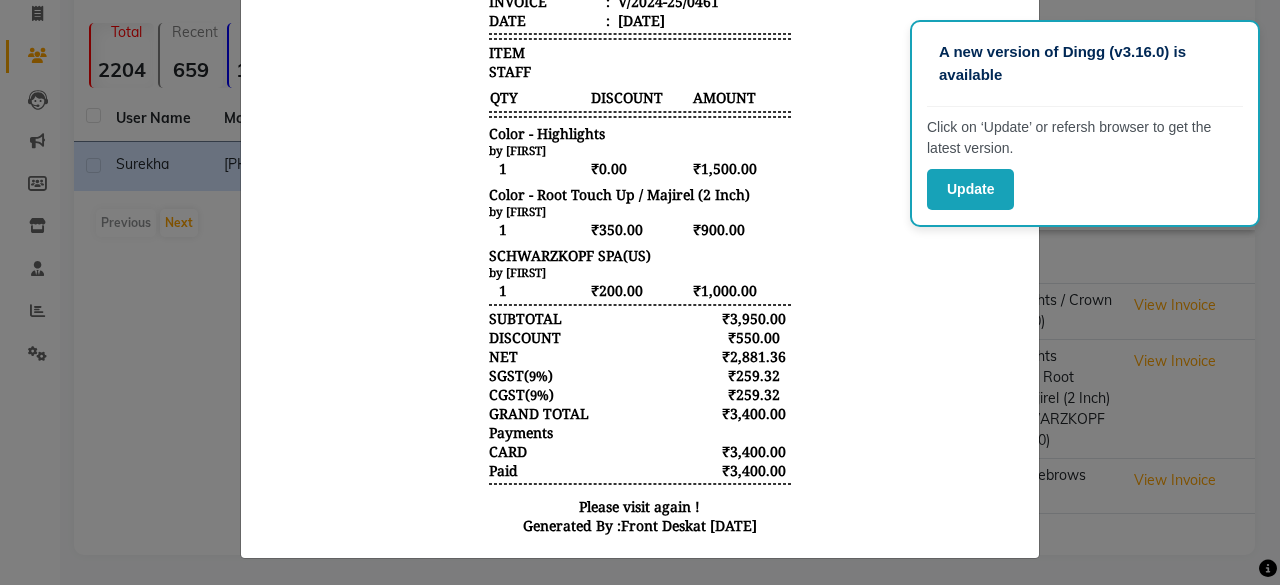 click on "INVOICE View Invoice Close" 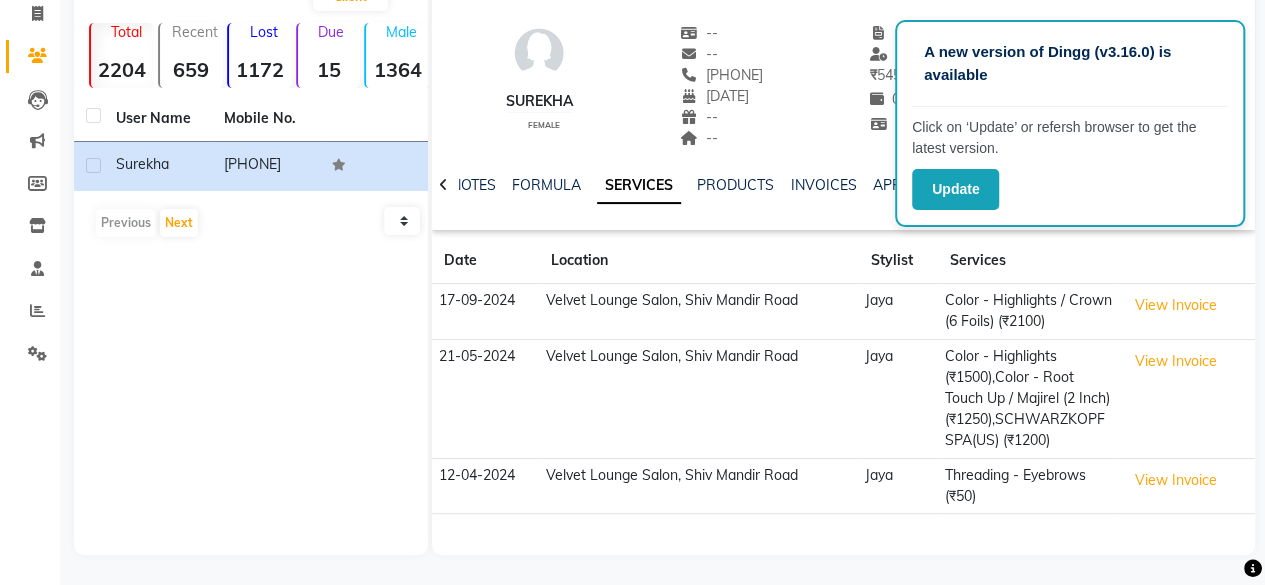 scroll, scrollTop: 0, scrollLeft: 0, axis: both 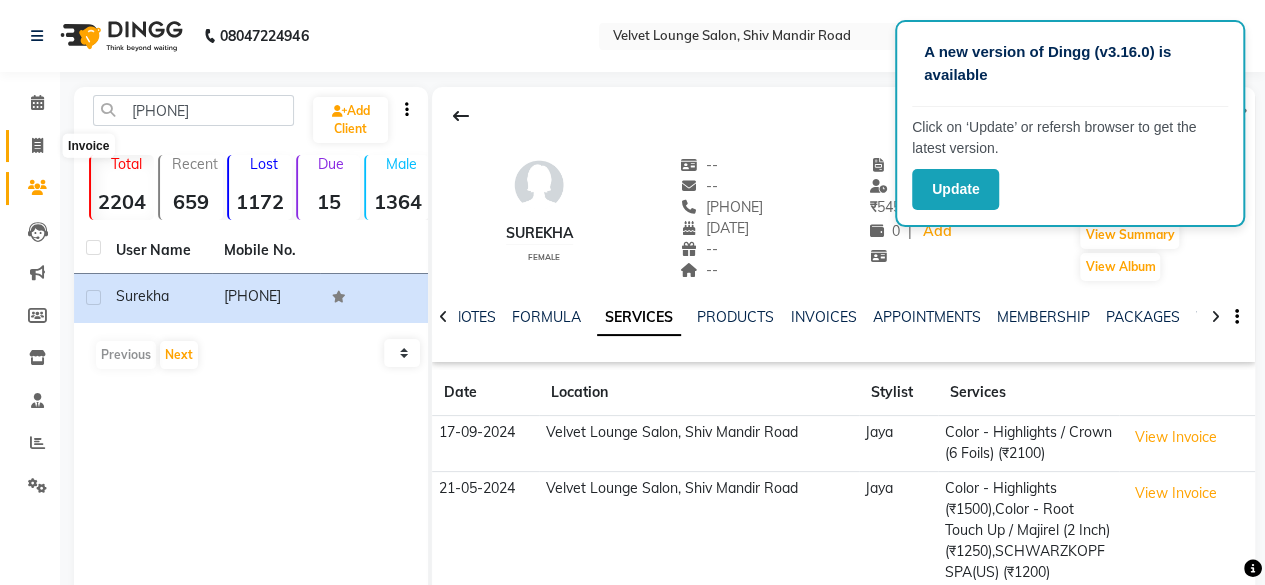 click 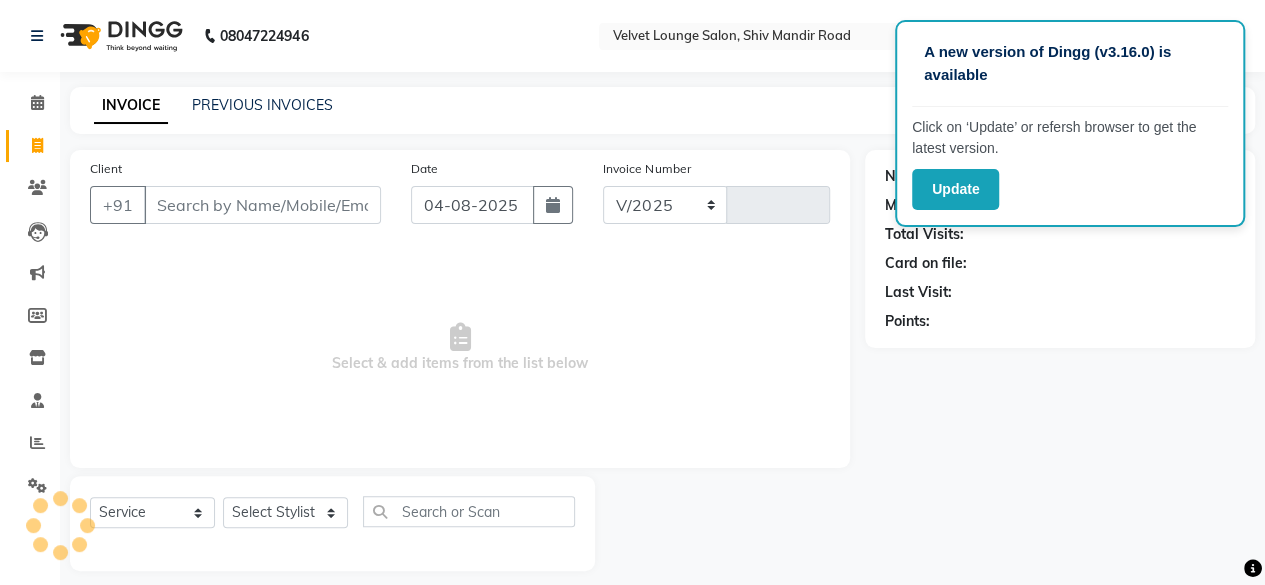 select on "5962" 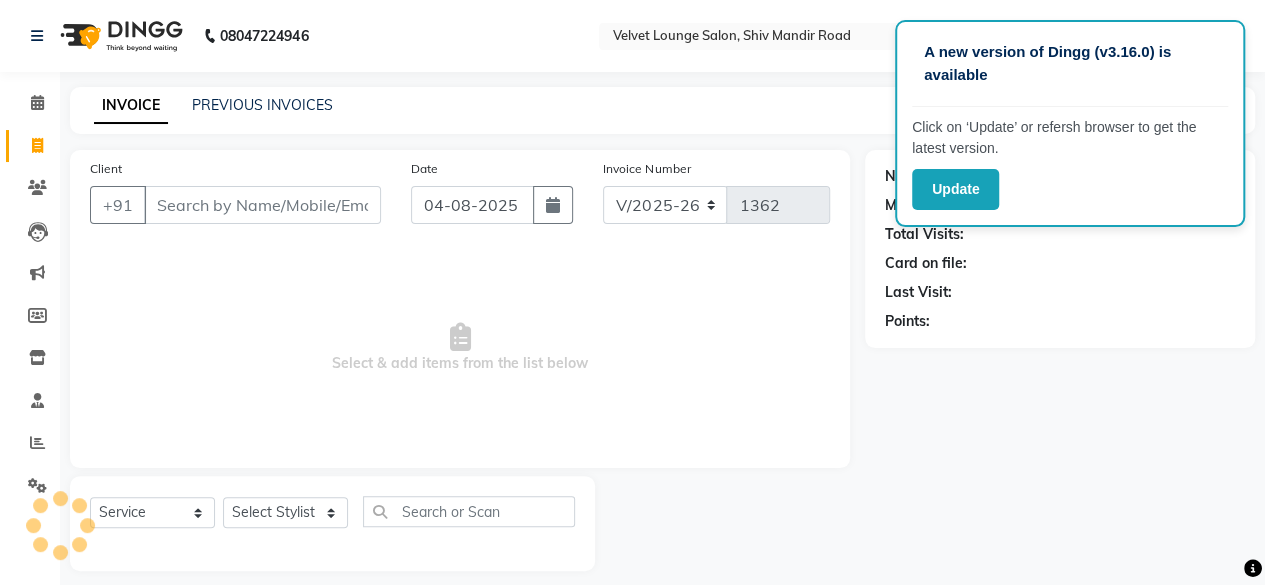 scroll, scrollTop: 15, scrollLeft: 0, axis: vertical 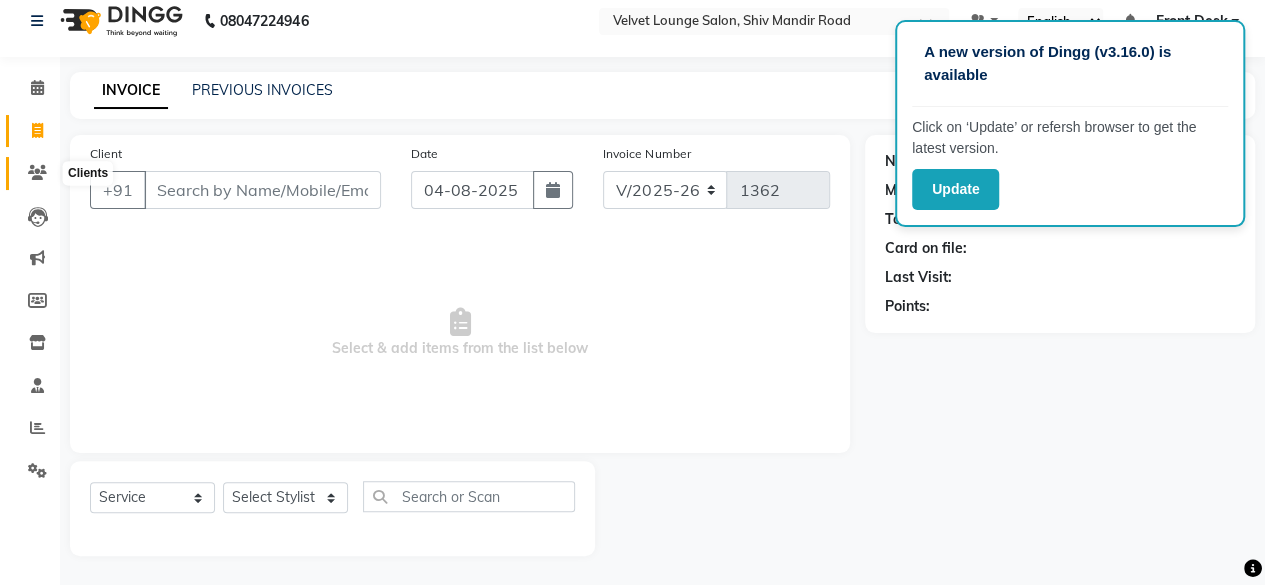 click 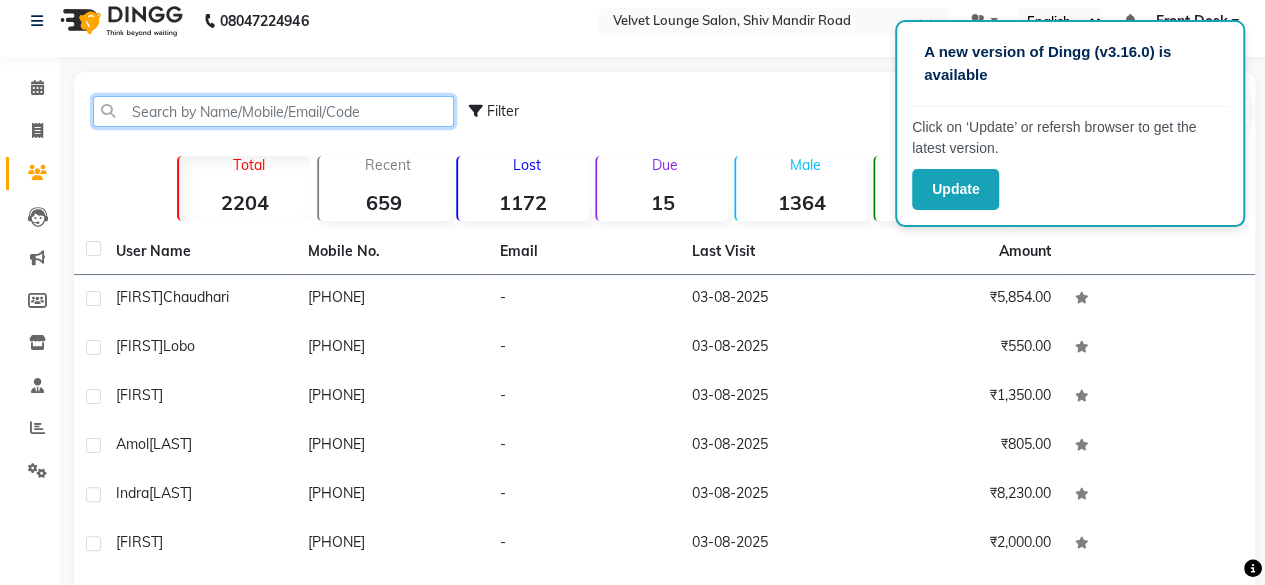 click 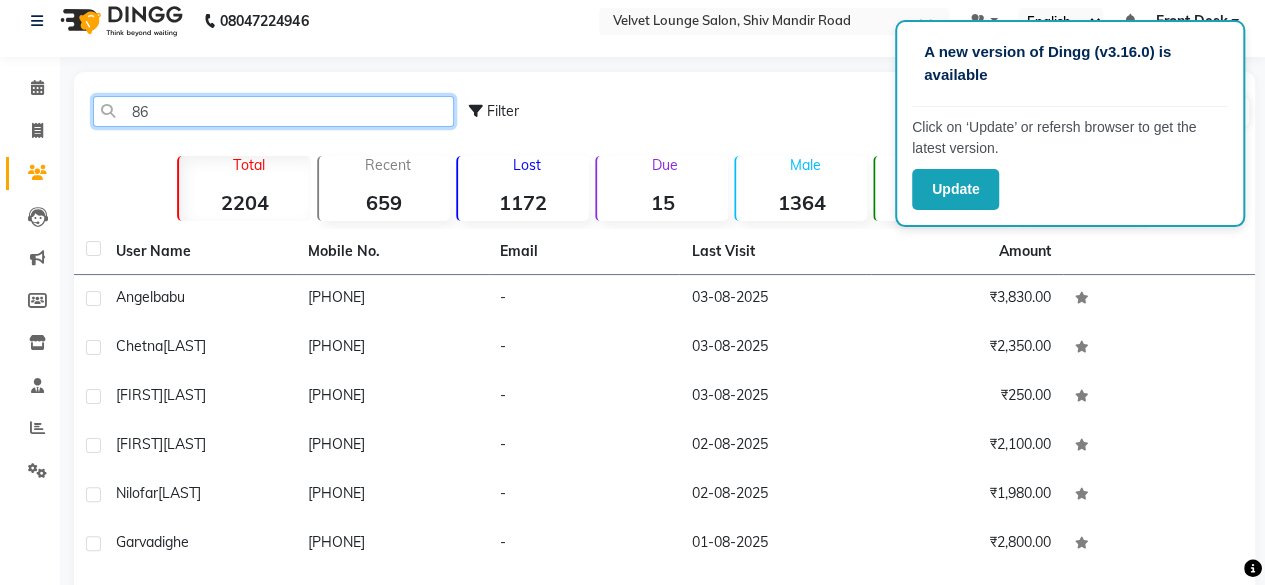 click on "86" 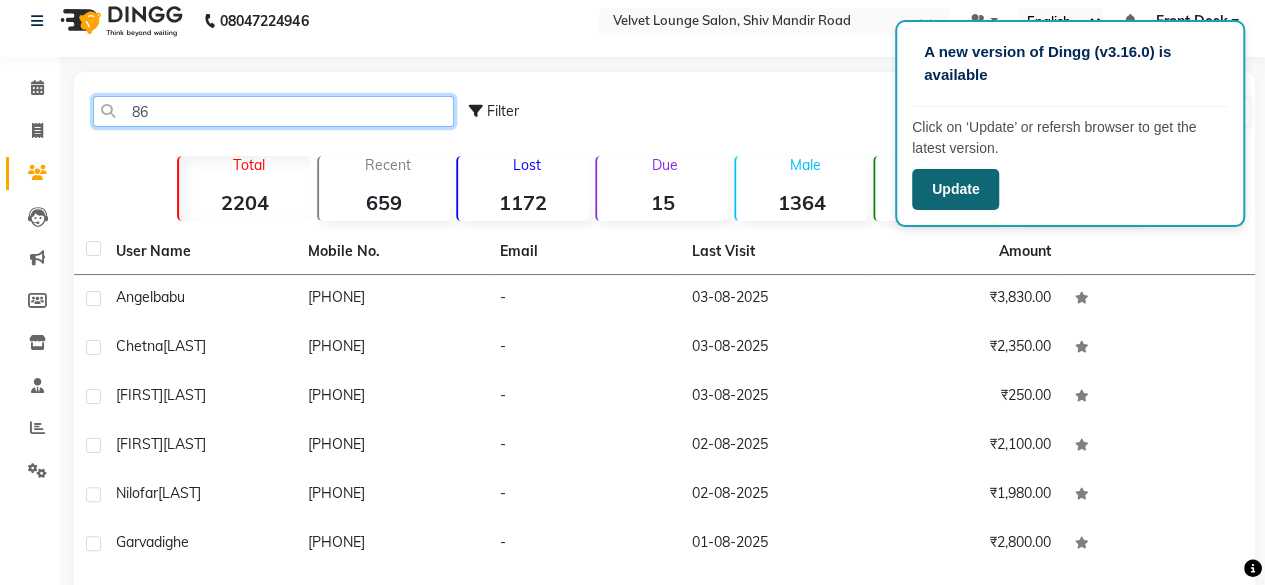 type on "86" 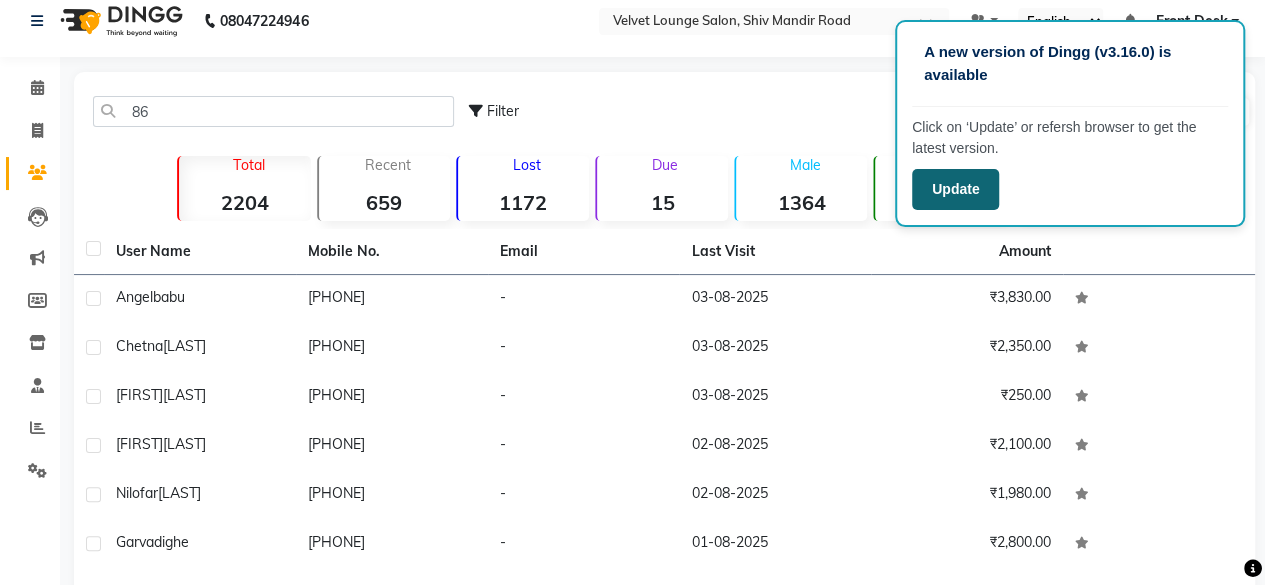 click on "Update" 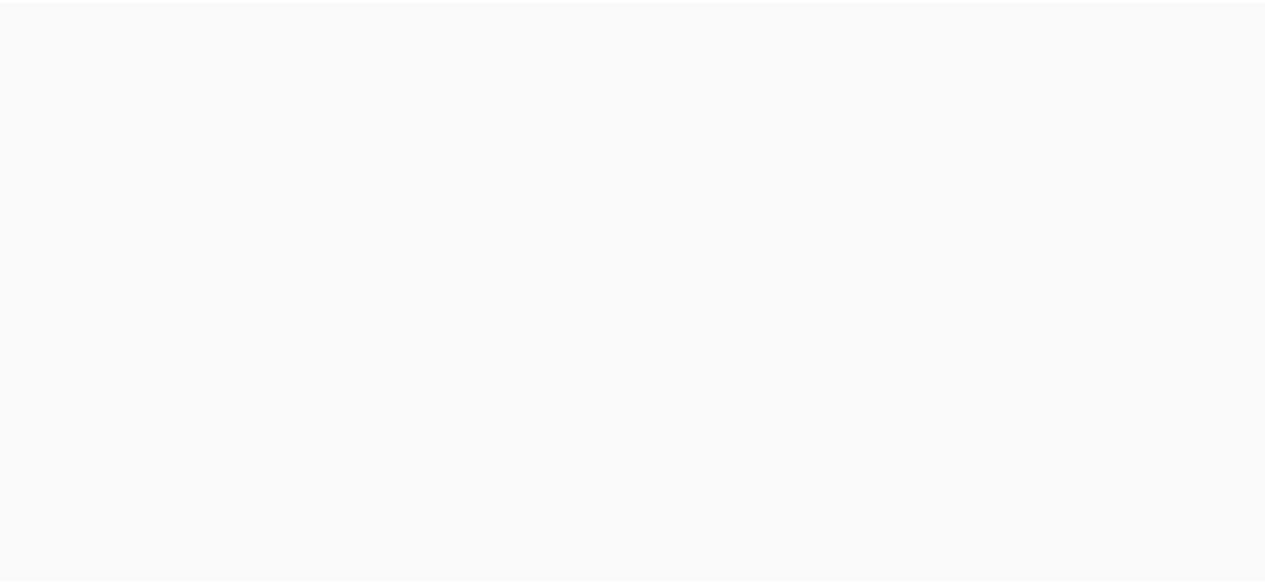 scroll, scrollTop: 0, scrollLeft: 0, axis: both 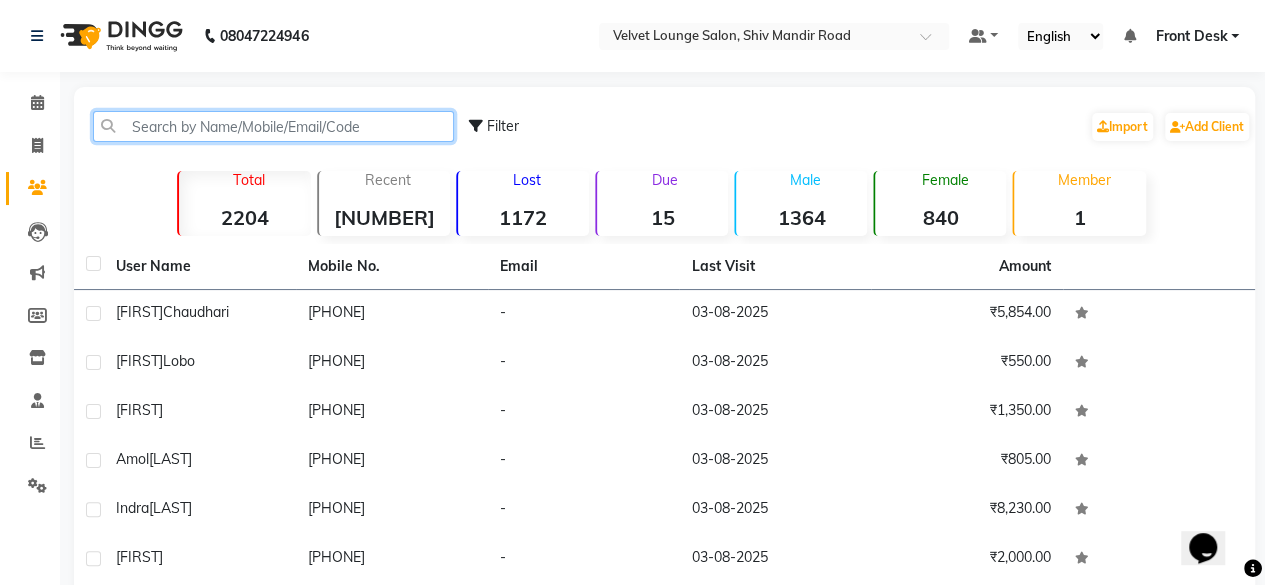 click 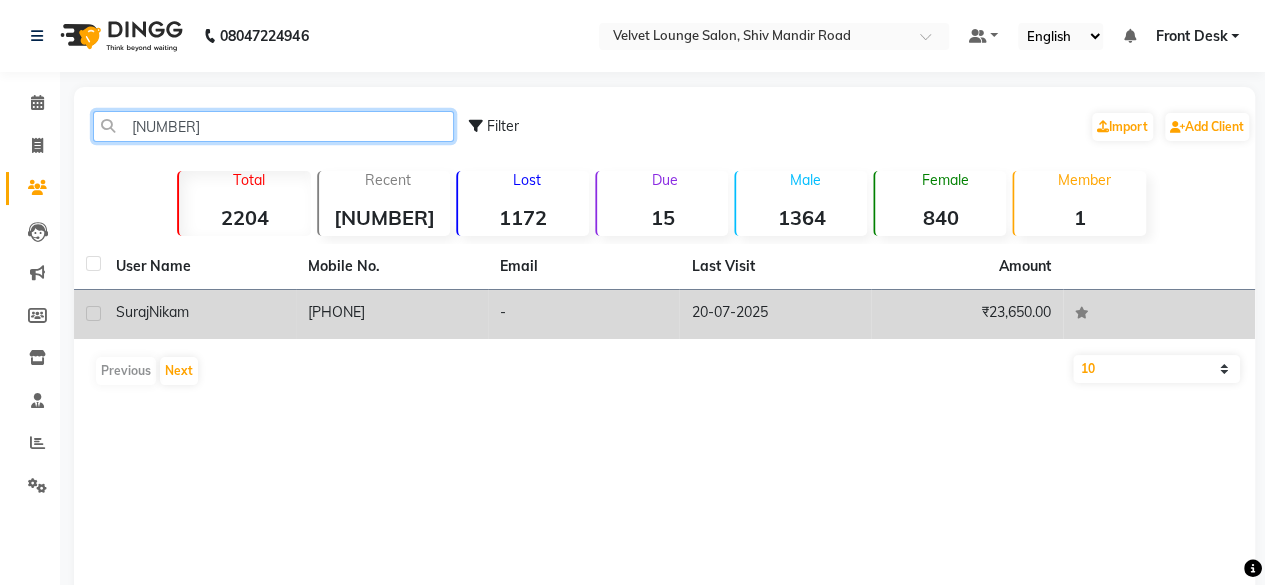 type on "[NUMBER]" 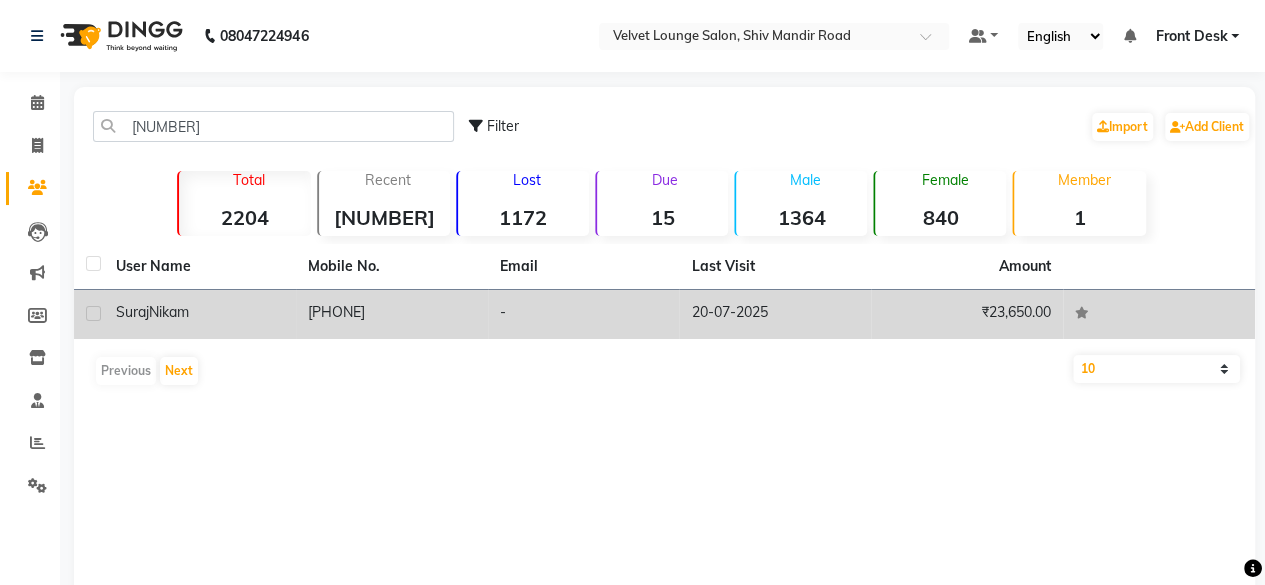 click on "-" 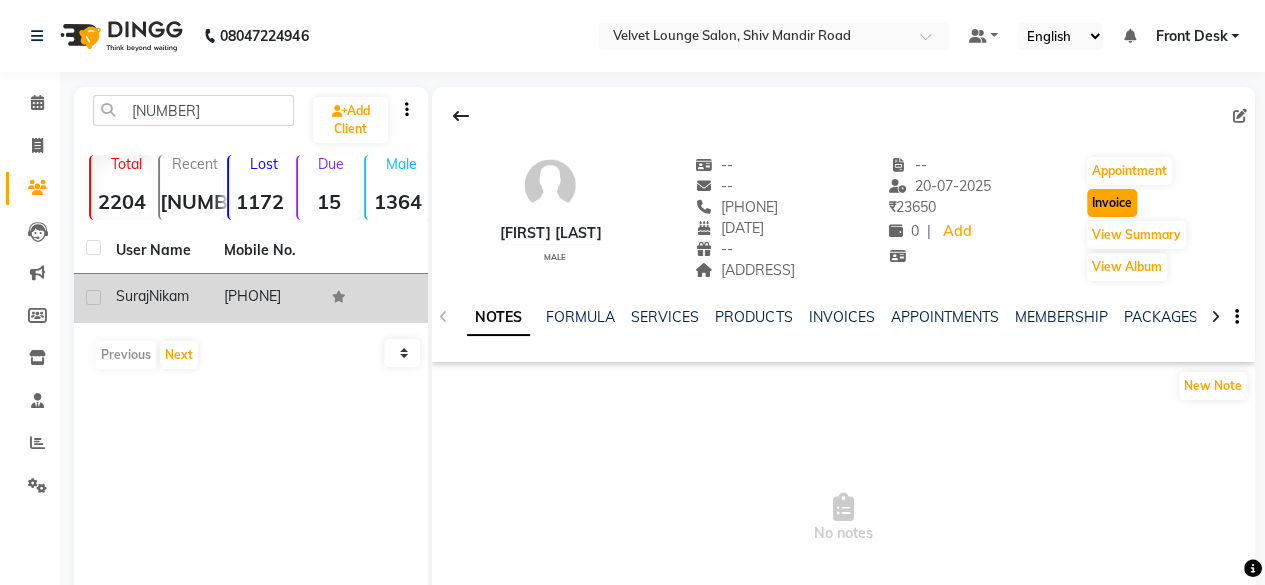 click on "Invoice" 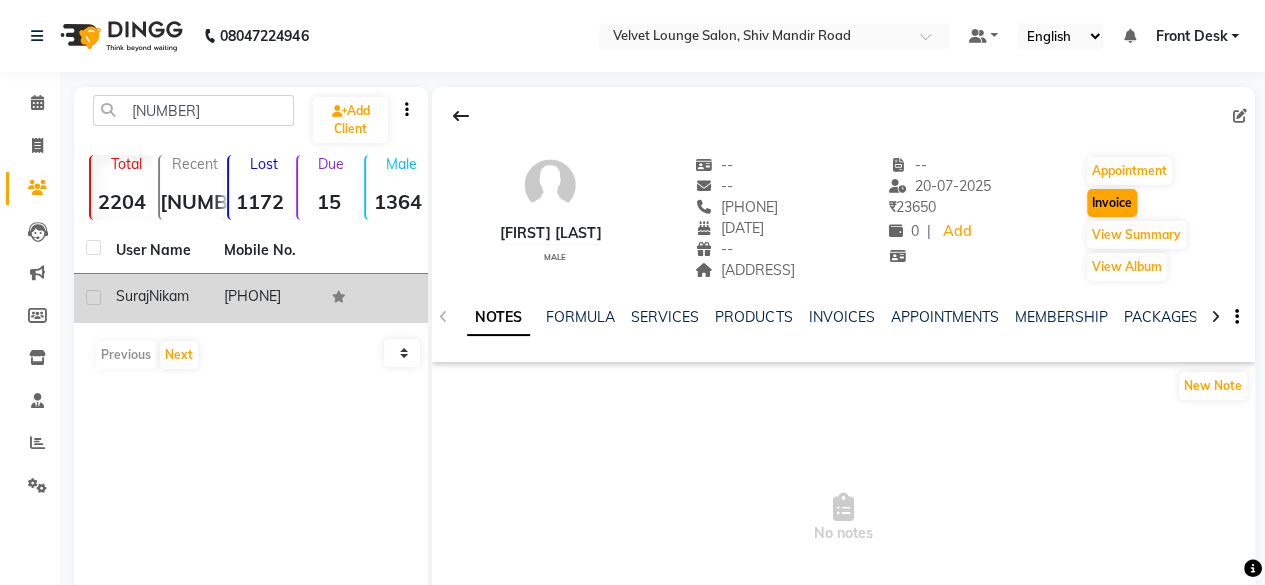 select on "service" 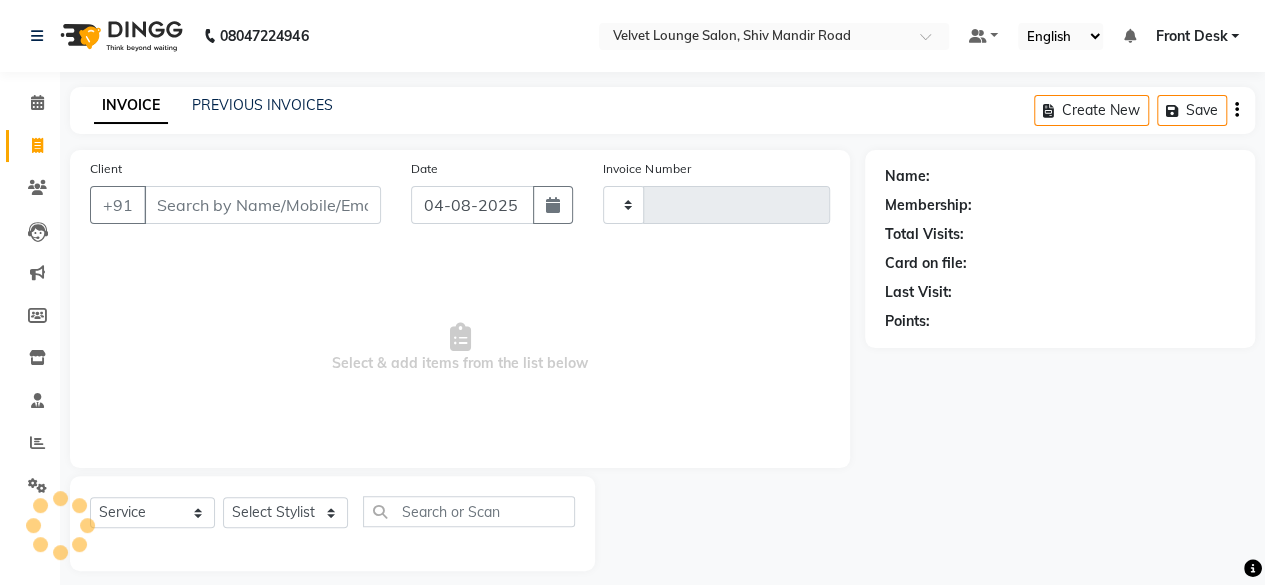 type on "1362" 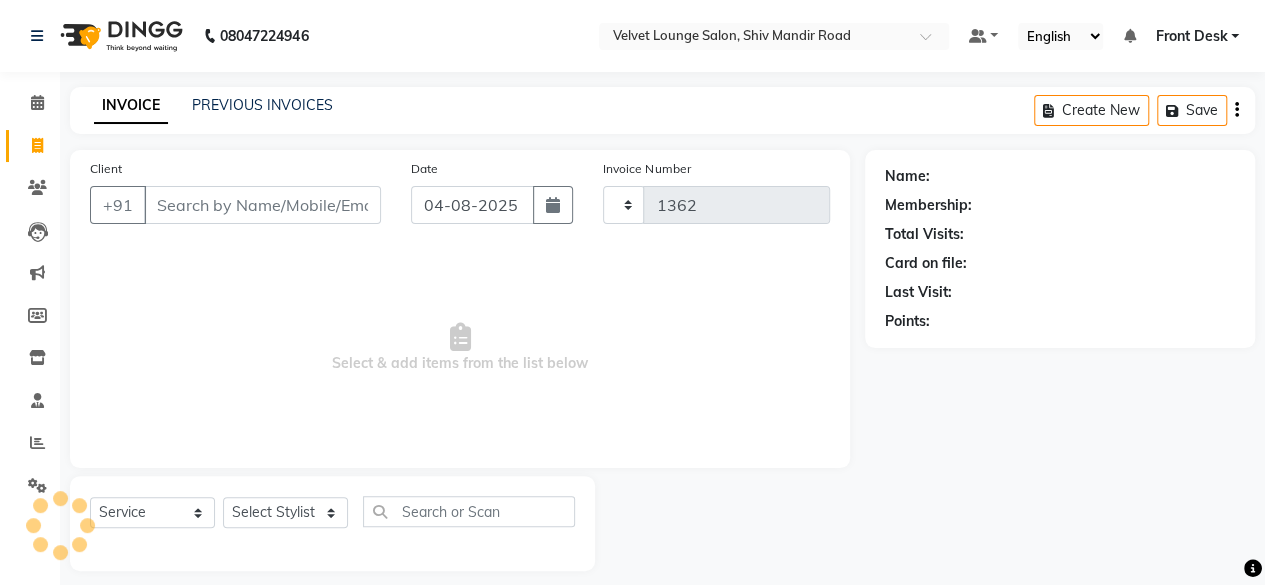 scroll, scrollTop: 15, scrollLeft: 0, axis: vertical 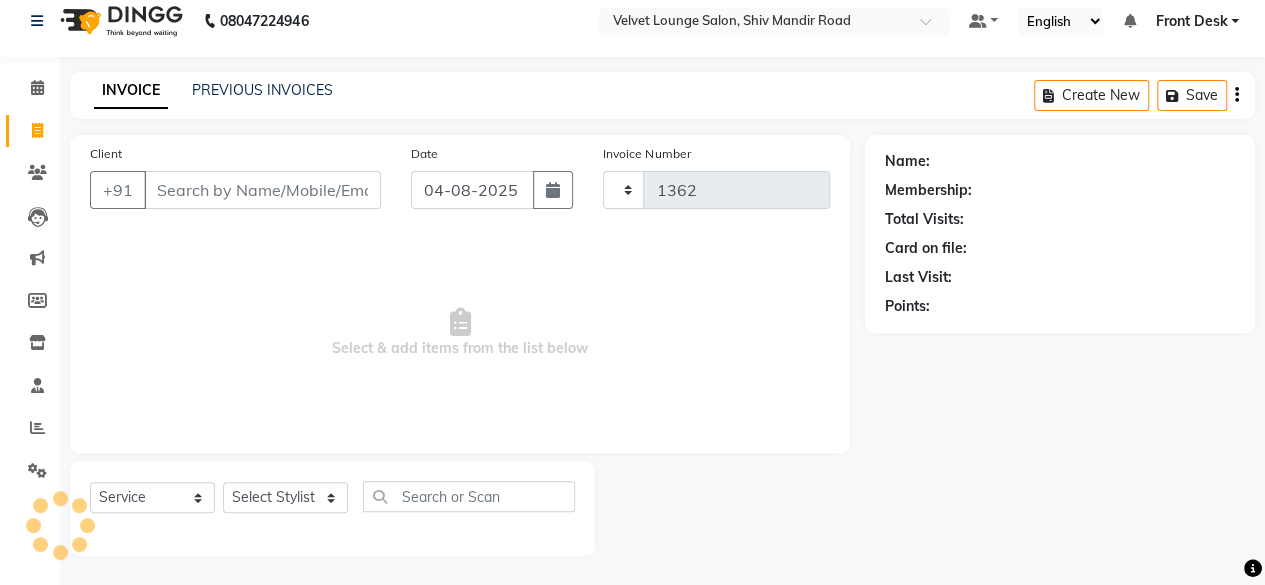 select on "5962" 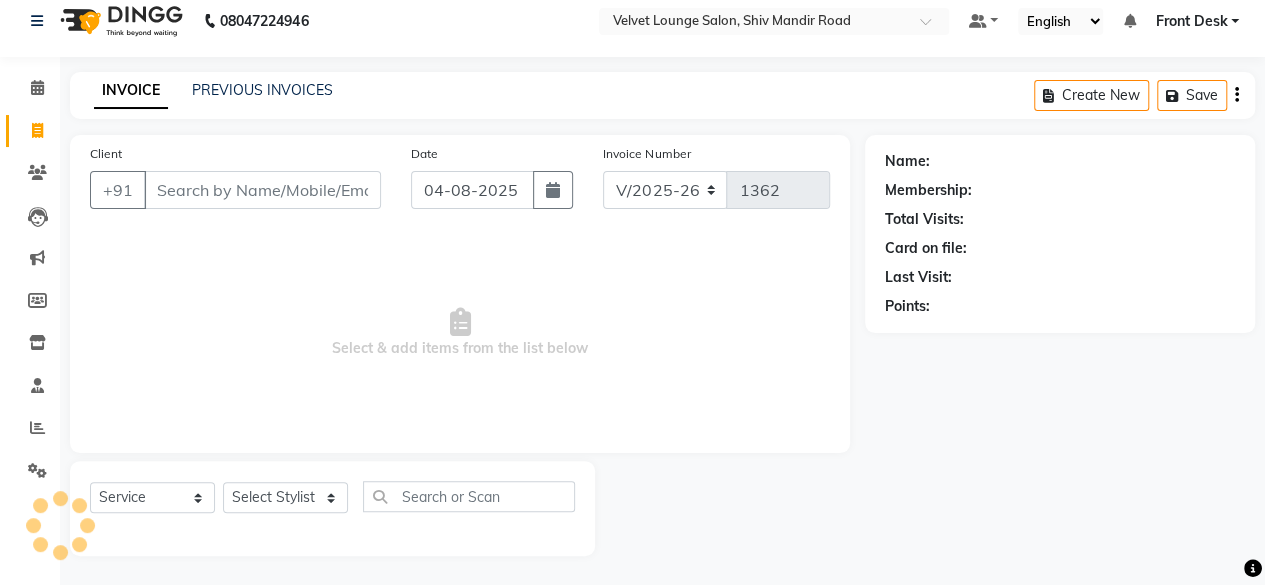 type on "[PHONE]" 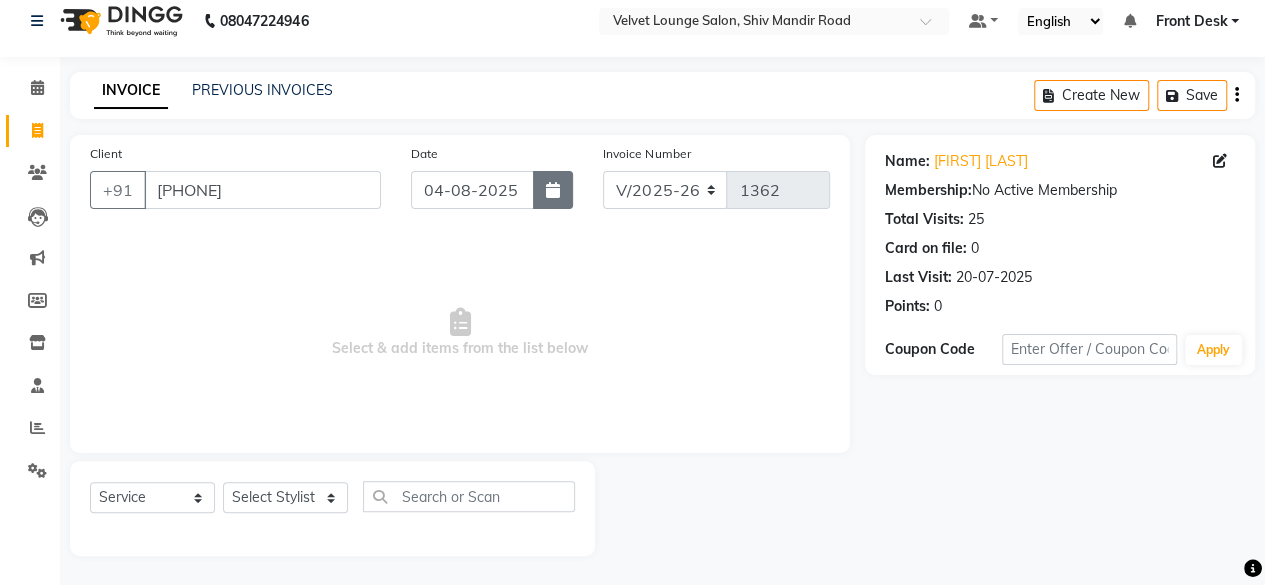 click 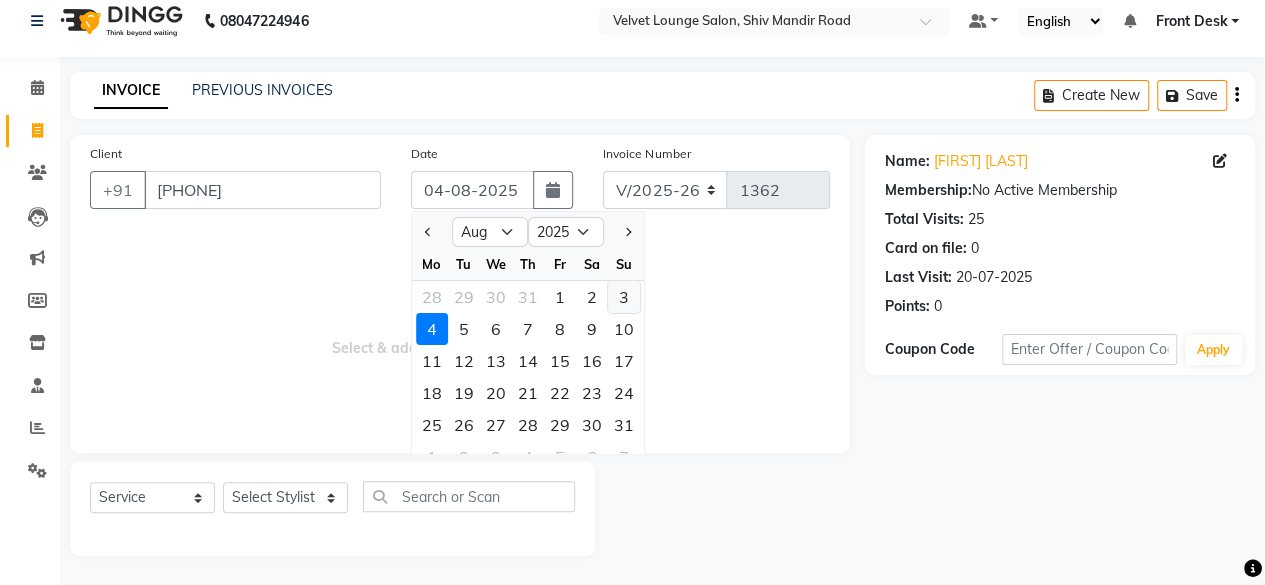 click on "3" 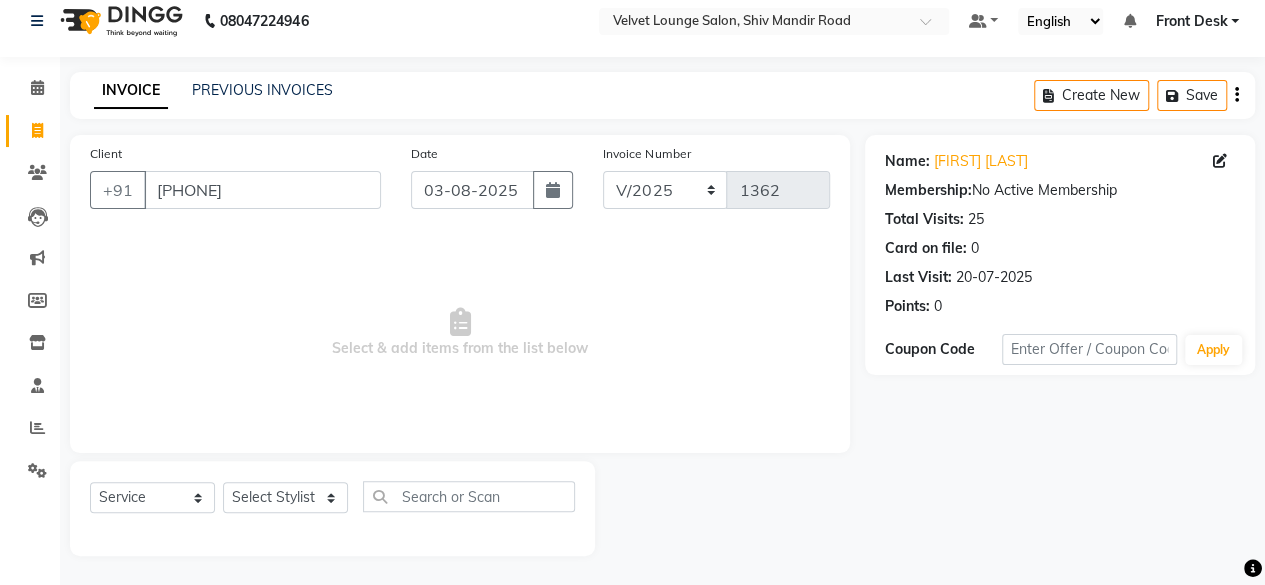click on "Select  Service  Product  Membership  Package Voucher Gift Card  Select Stylist [FIRST] [LAST] [FIRST] [LAST] Arif [FIRST] Front Desk Jaya jyoti madhu Manish MUSTAKIM pradnya Rohit SALMA SALMA shalu SHWETA [FIRST]" 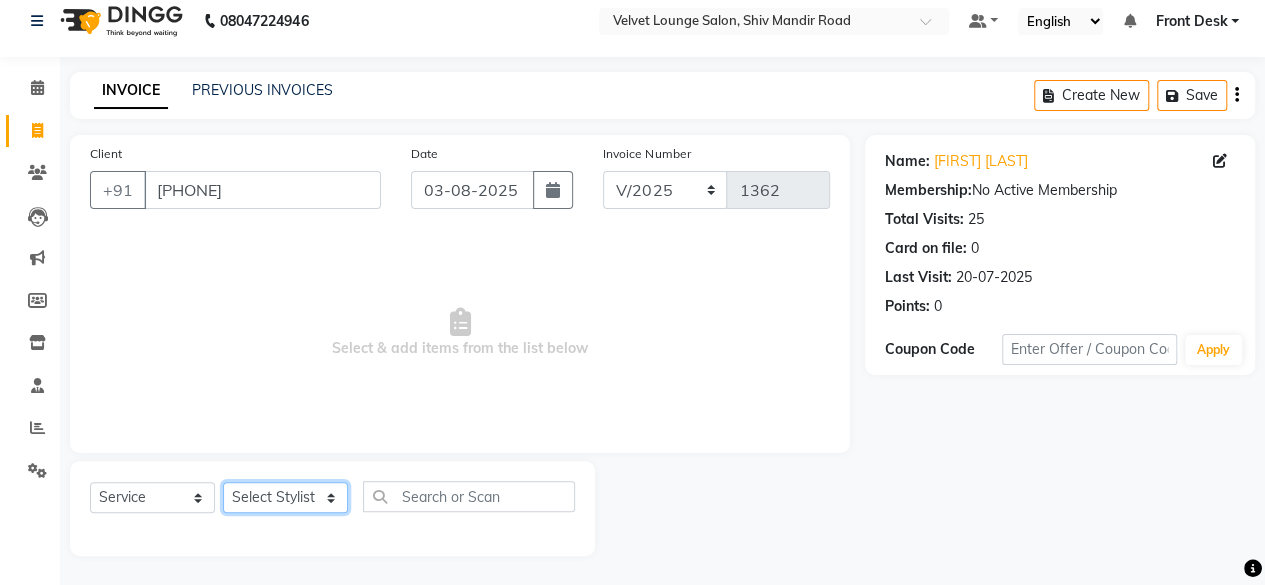 click on "Select Stylist Aadil zaher  aman shah Arif ashish Front Desk Jaya jyoti madhu Manish MUSTAKIM pradnya Rohit SALMA SALMA shalu SHWETA vishal" 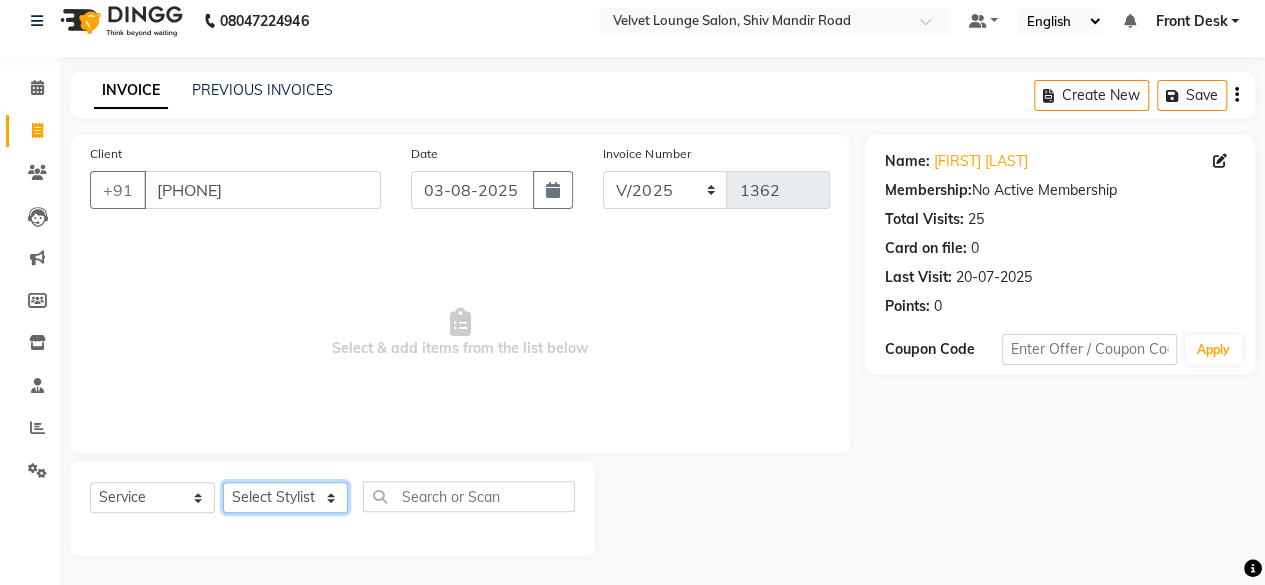 select on "42846" 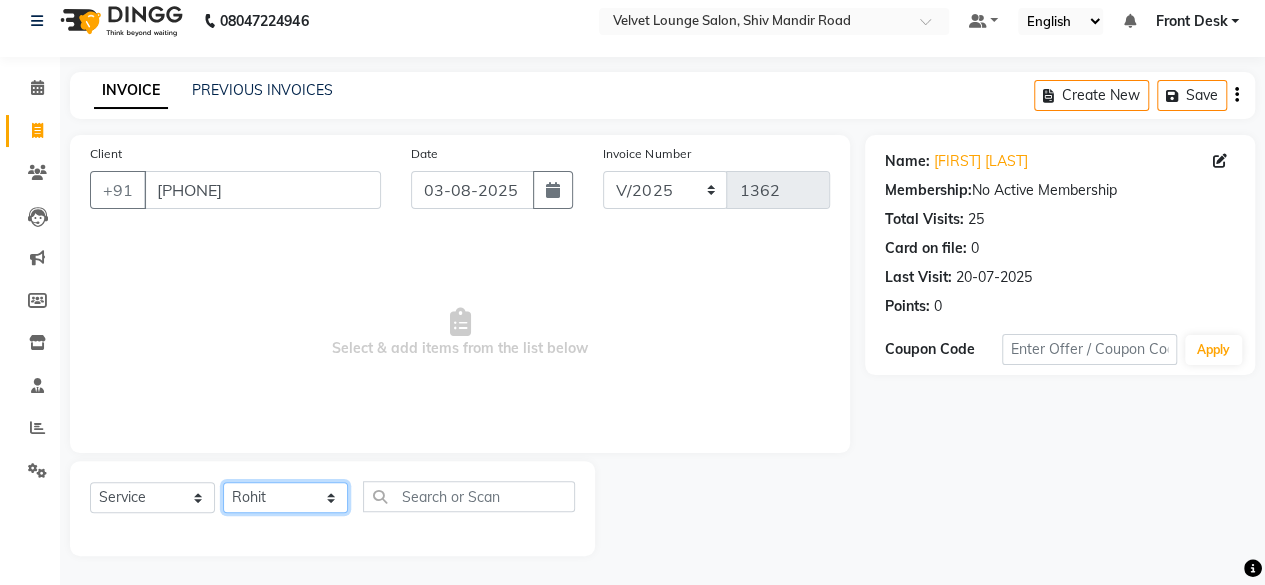 click on "Select Stylist Aadil zaher  aman shah Arif ashish Front Desk Jaya jyoti madhu Manish MUSTAKIM pradnya Rohit SALMA SALMA shalu SHWETA vishal" 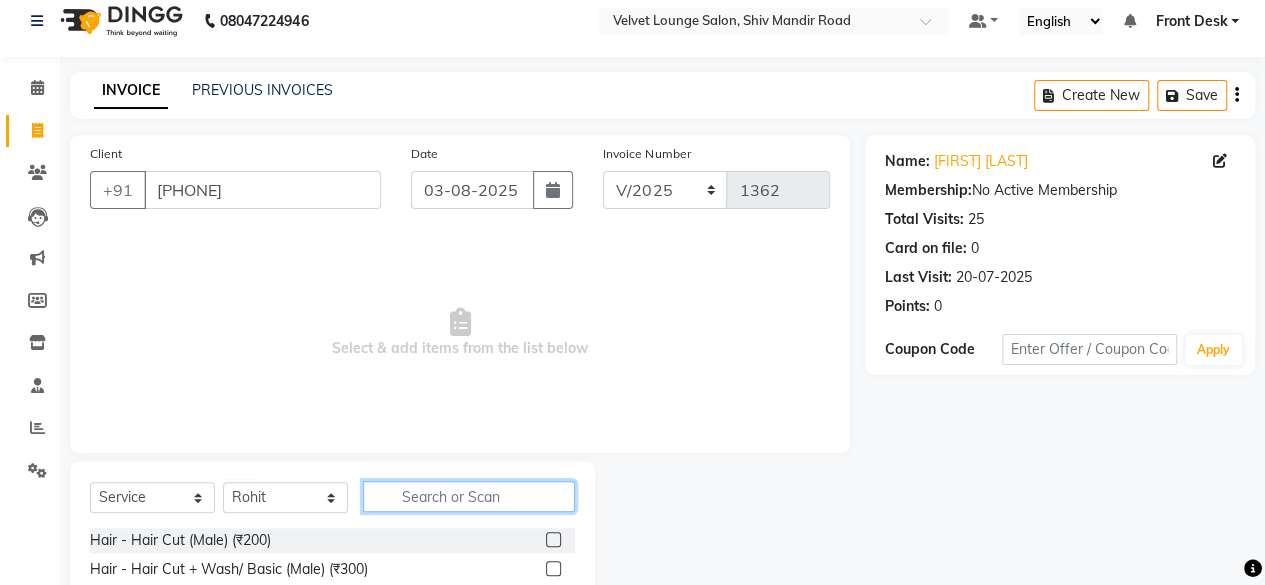 click 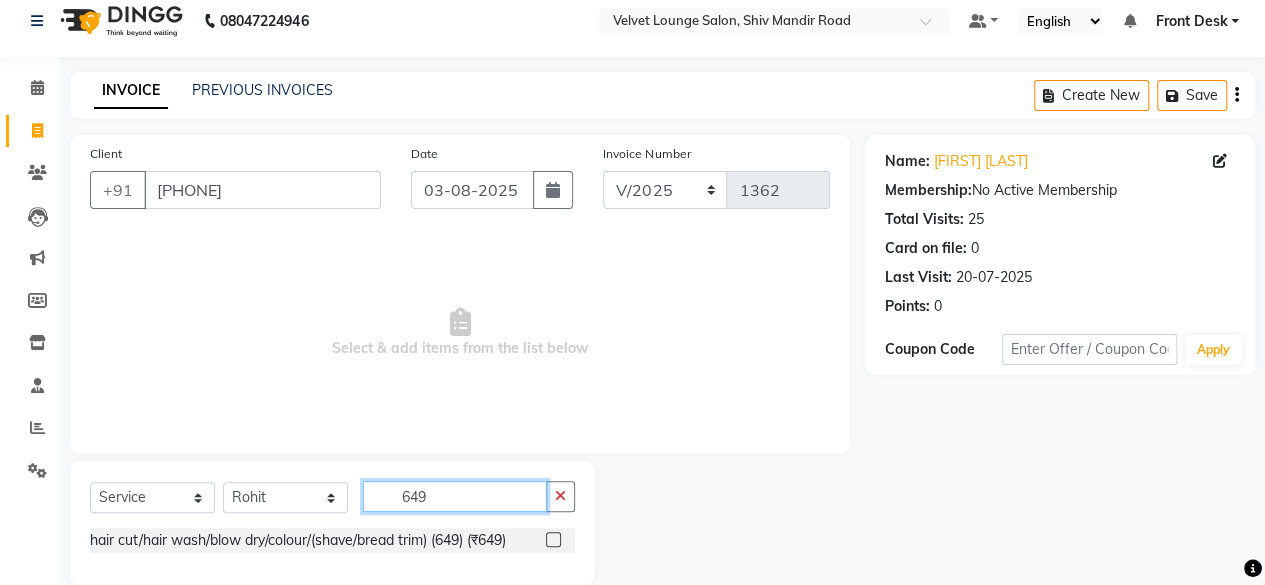 type on "649" 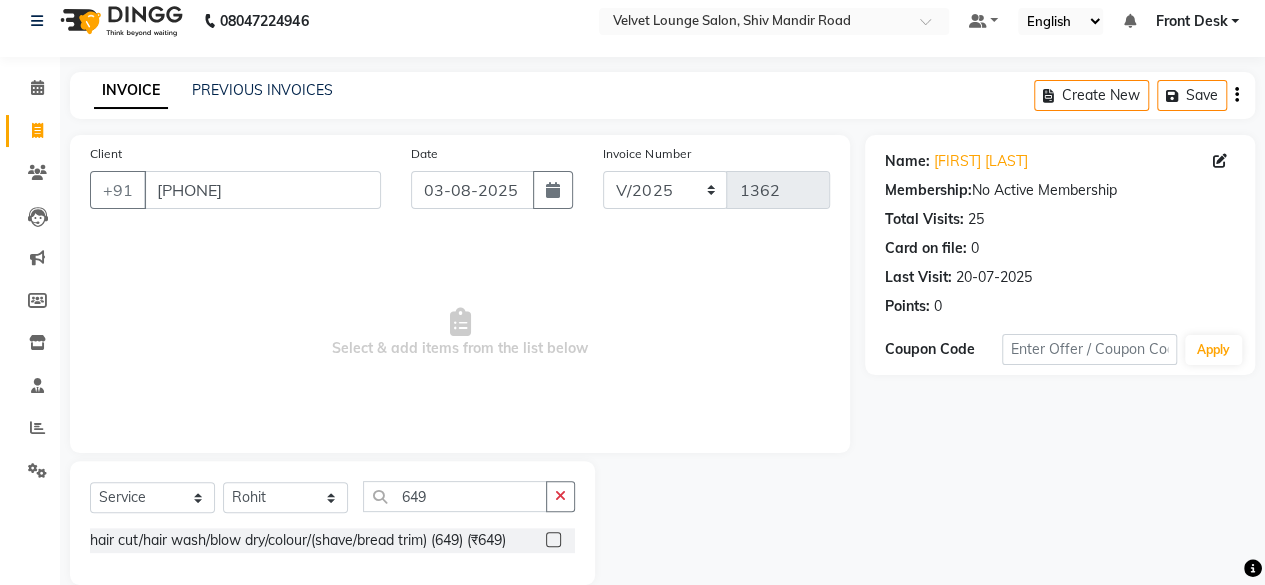 click on "hair cut/hair wash/blow dry/colour/(shave/bread trim) (649) (₹649)" 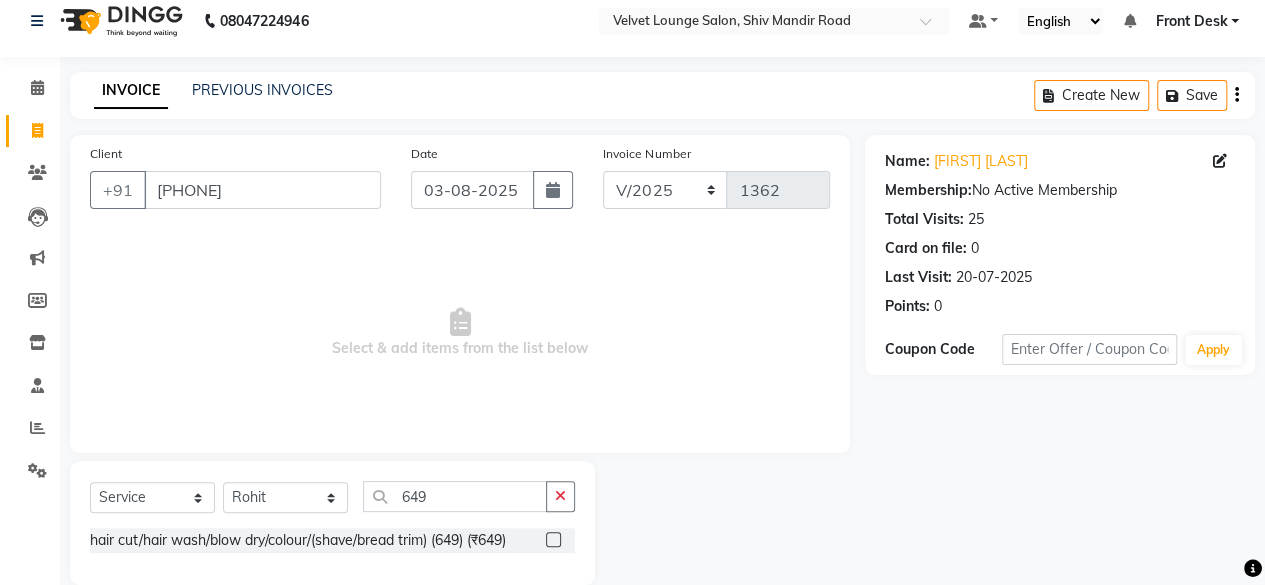 click 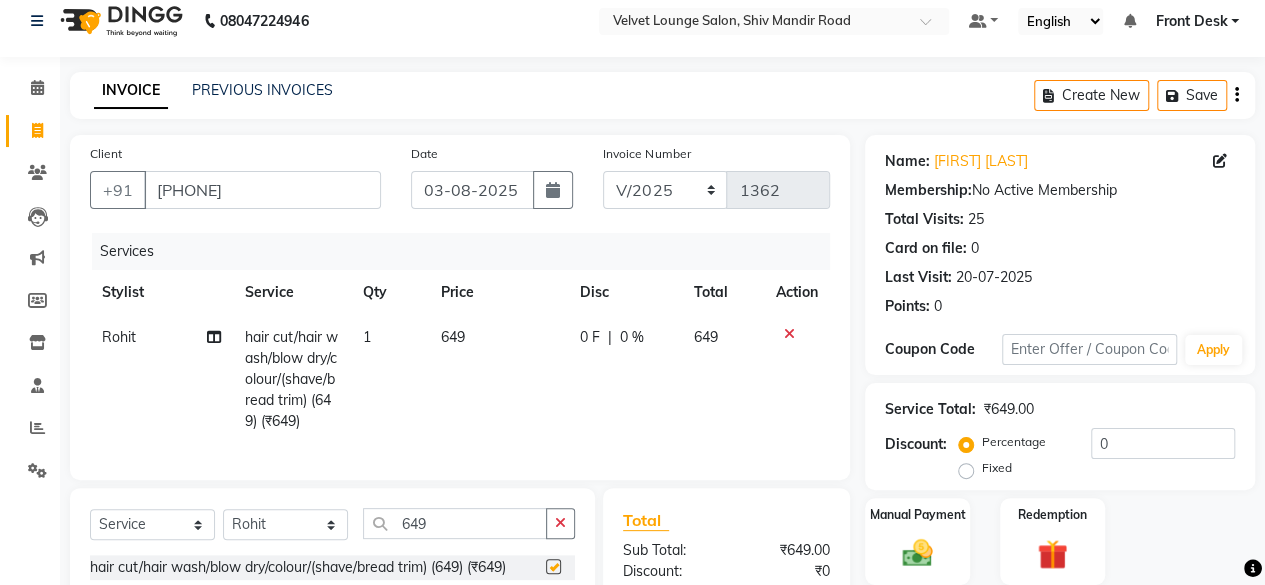 checkbox on "false" 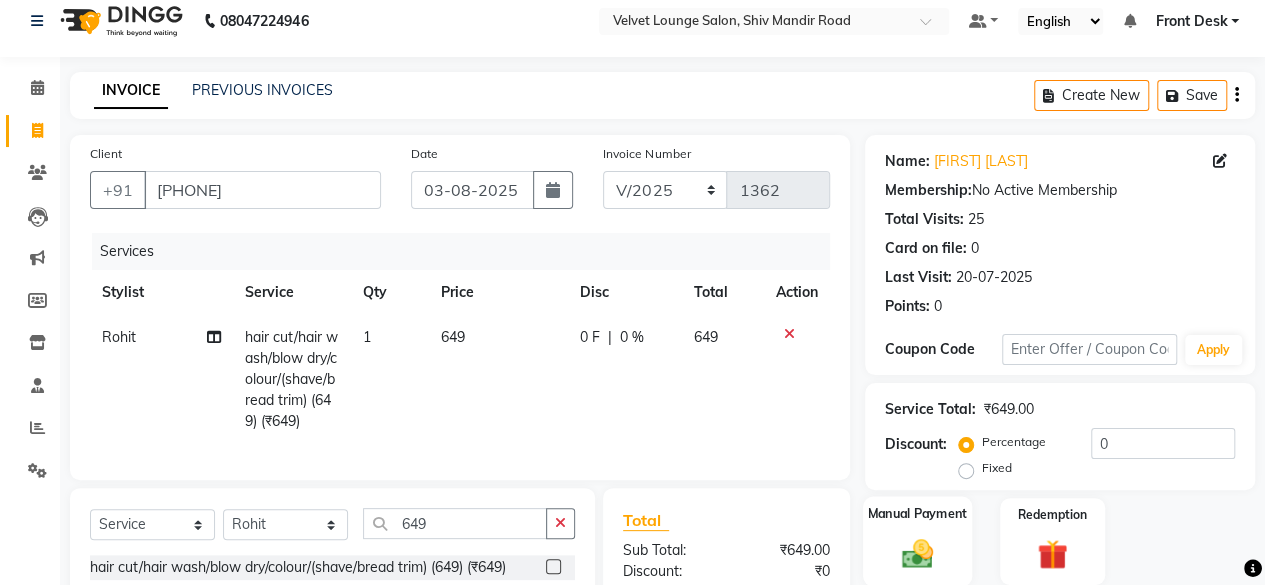 click on "Manual Payment" 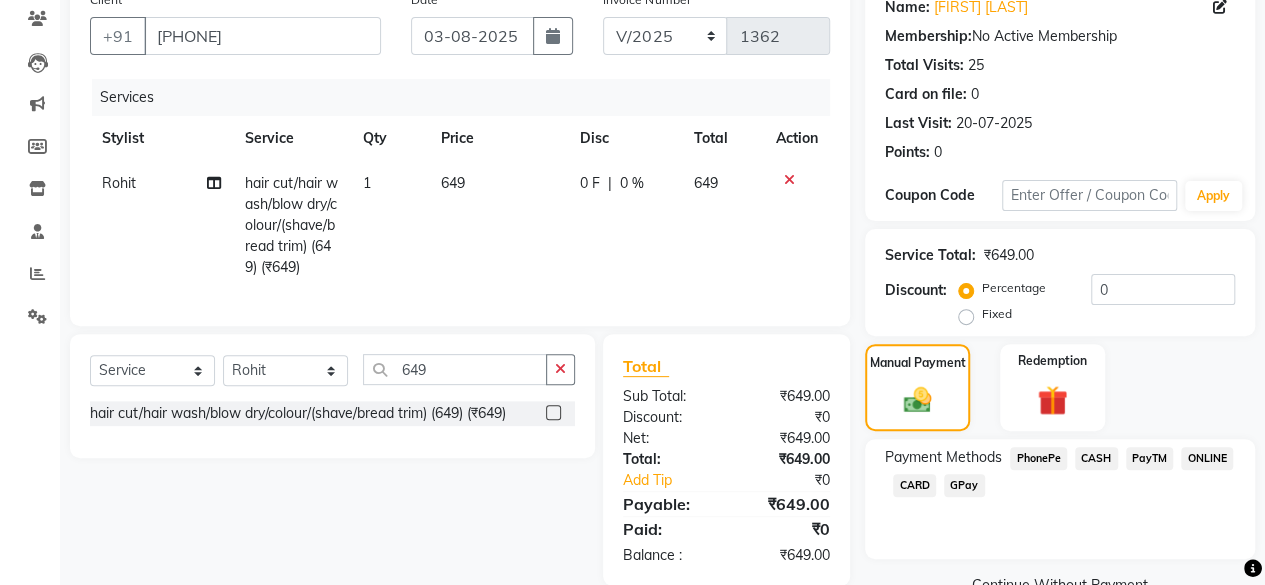 scroll, scrollTop: 214, scrollLeft: 0, axis: vertical 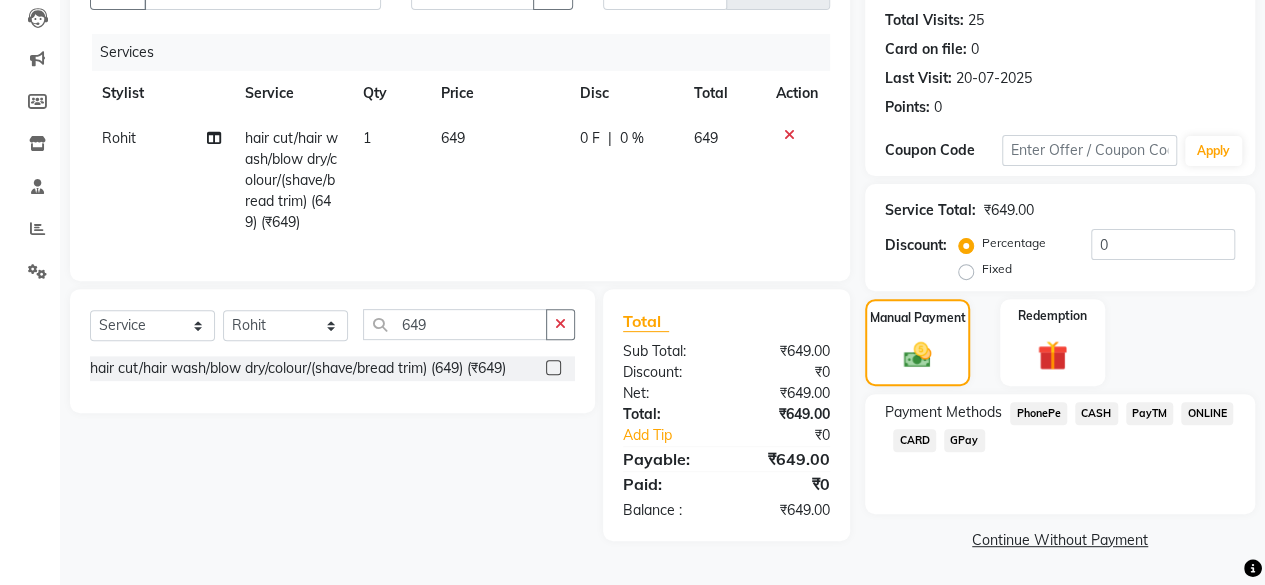 click on "PayTM" 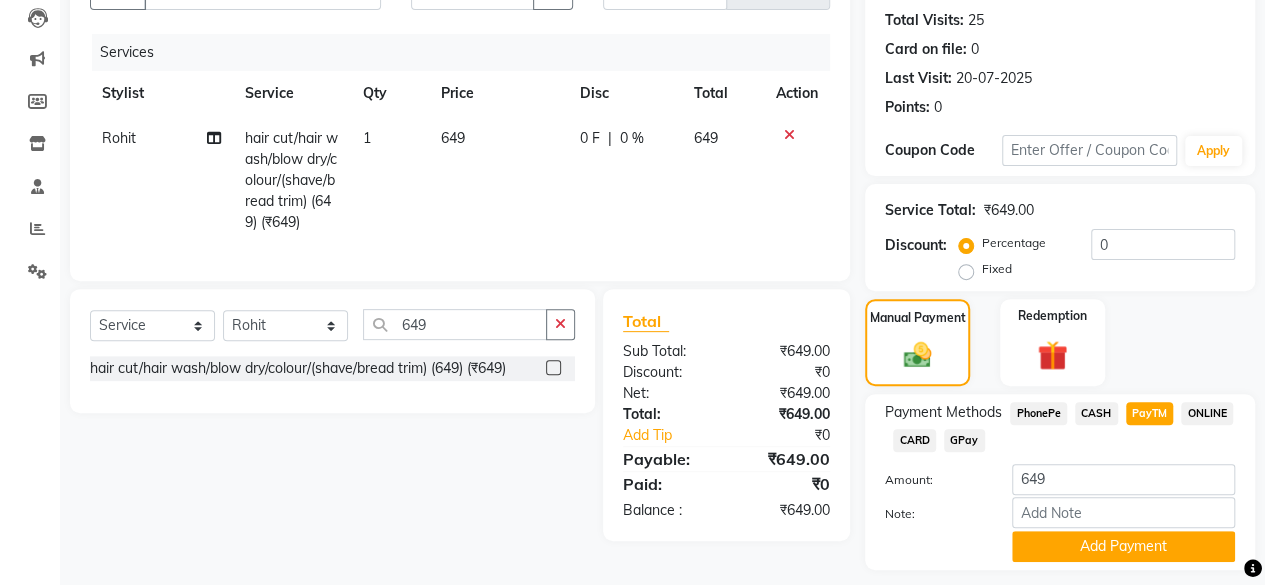 click on "PhonePe" 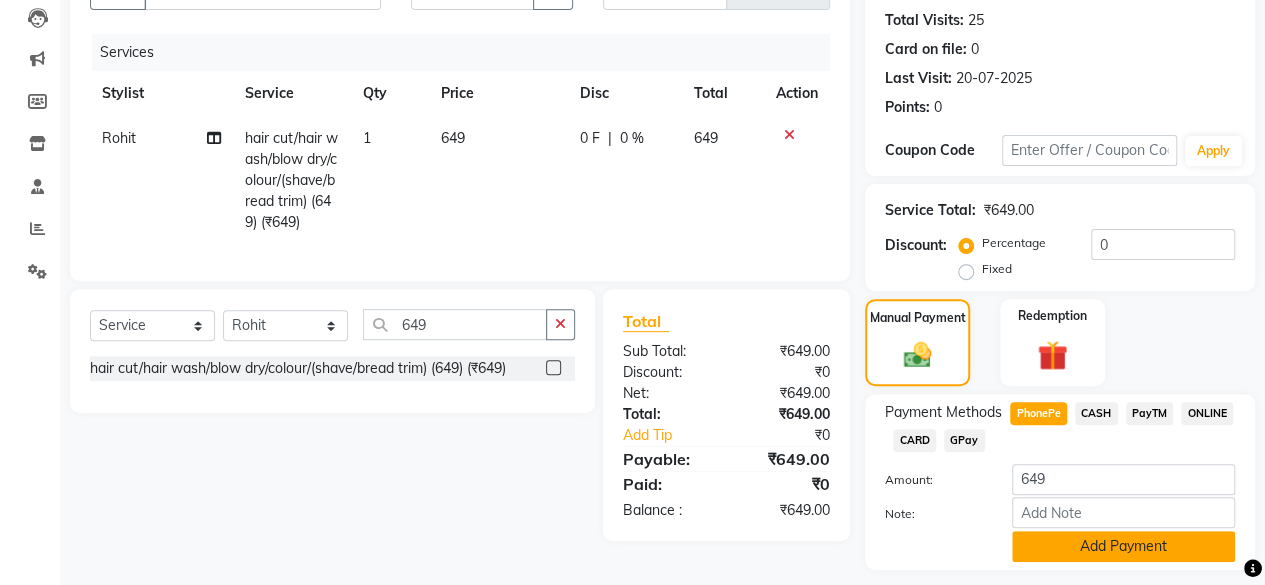 click on "Add Payment" 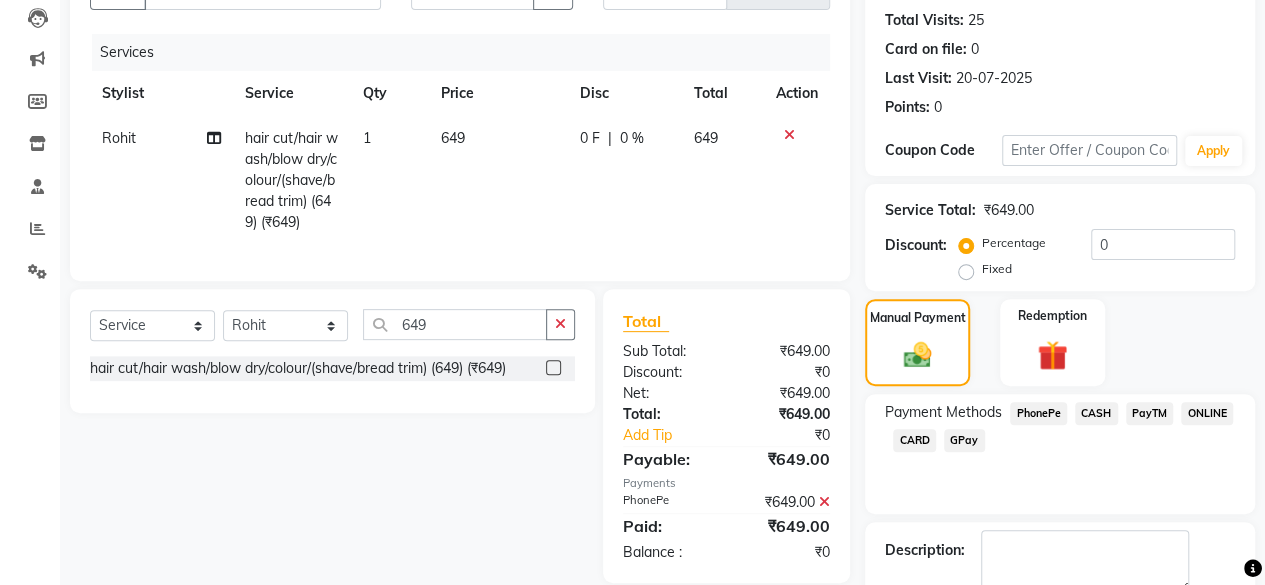 scroll, scrollTop: 324, scrollLeft: 0, axis: vertical 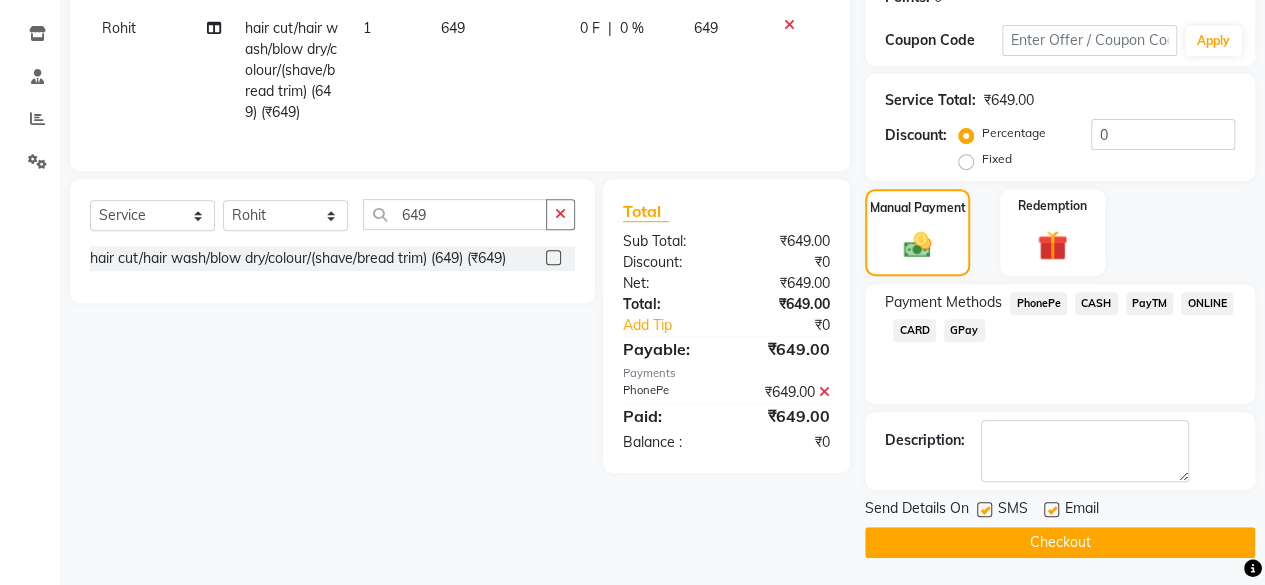 click on "Checkout" 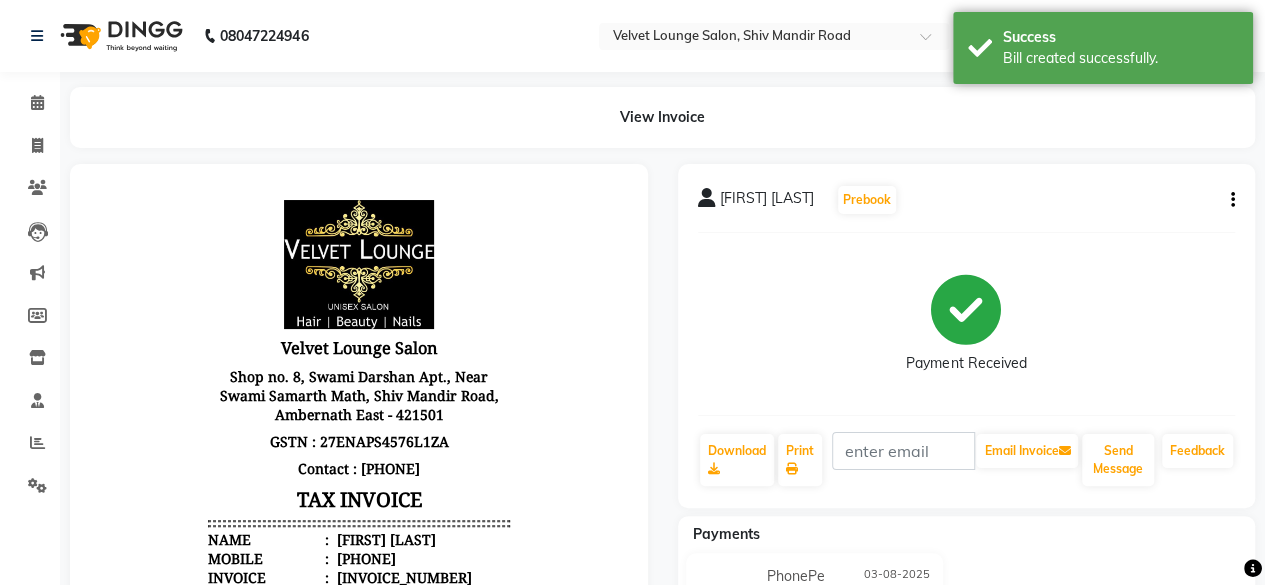 scroll, scrollTop: 0, scrollLeft: 0, axis: both 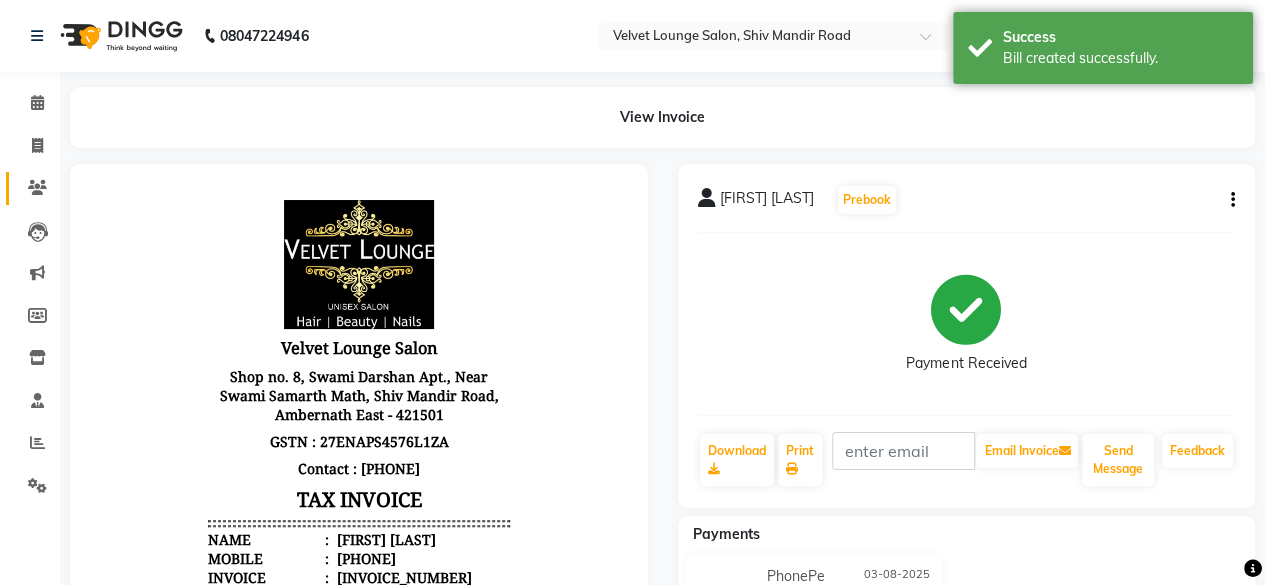 click on "Clients" 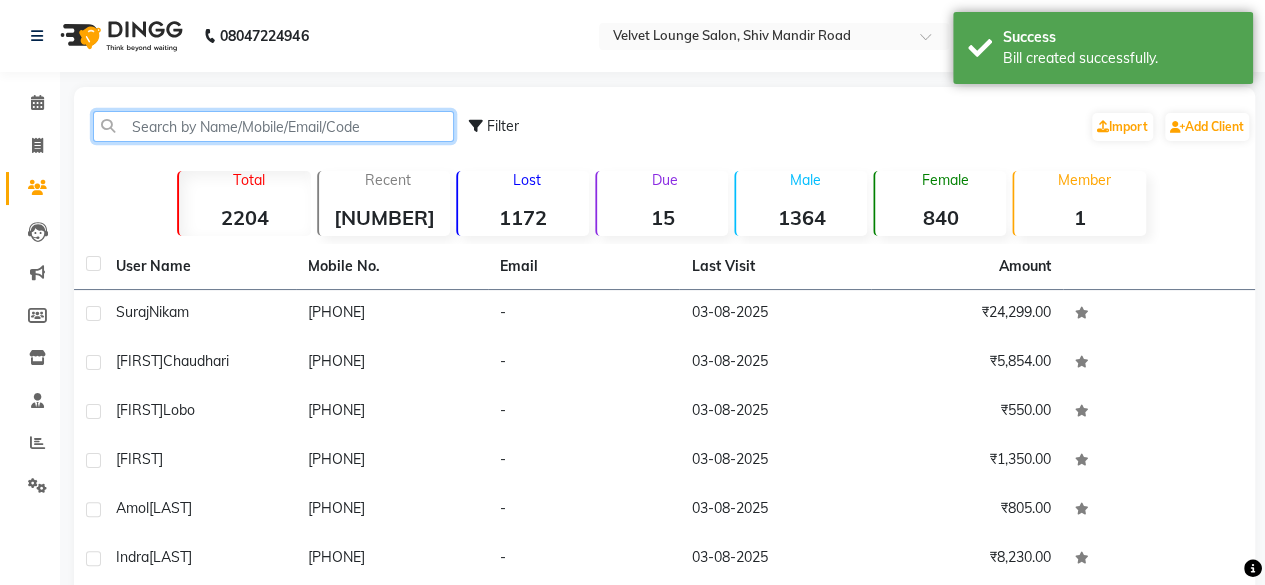 click 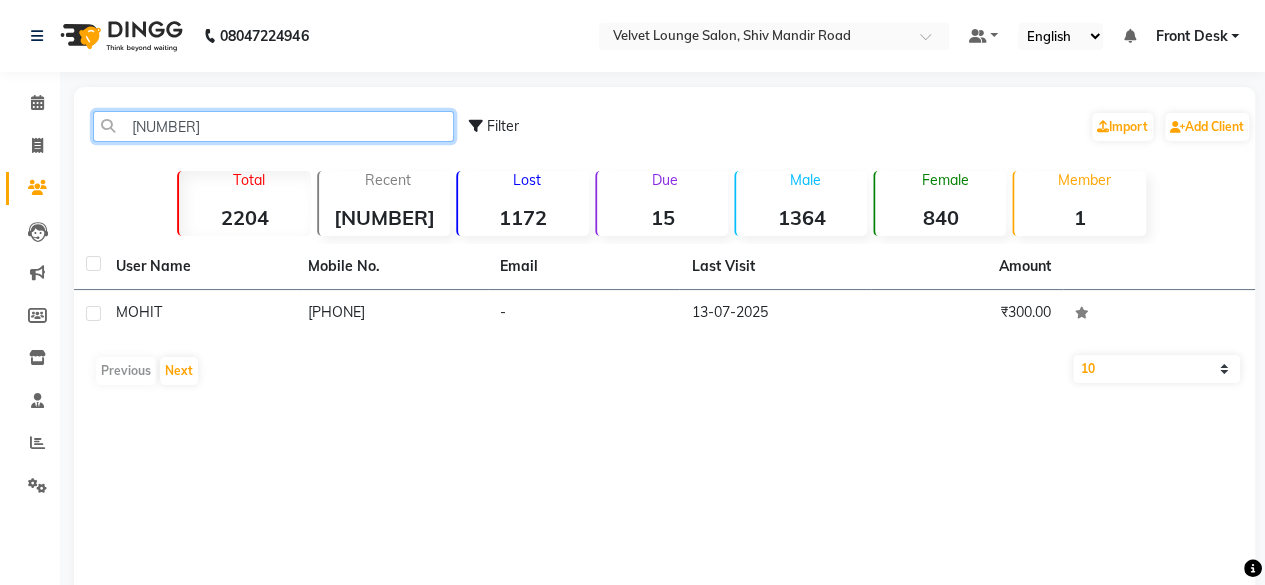 type on "[NUMBER]" 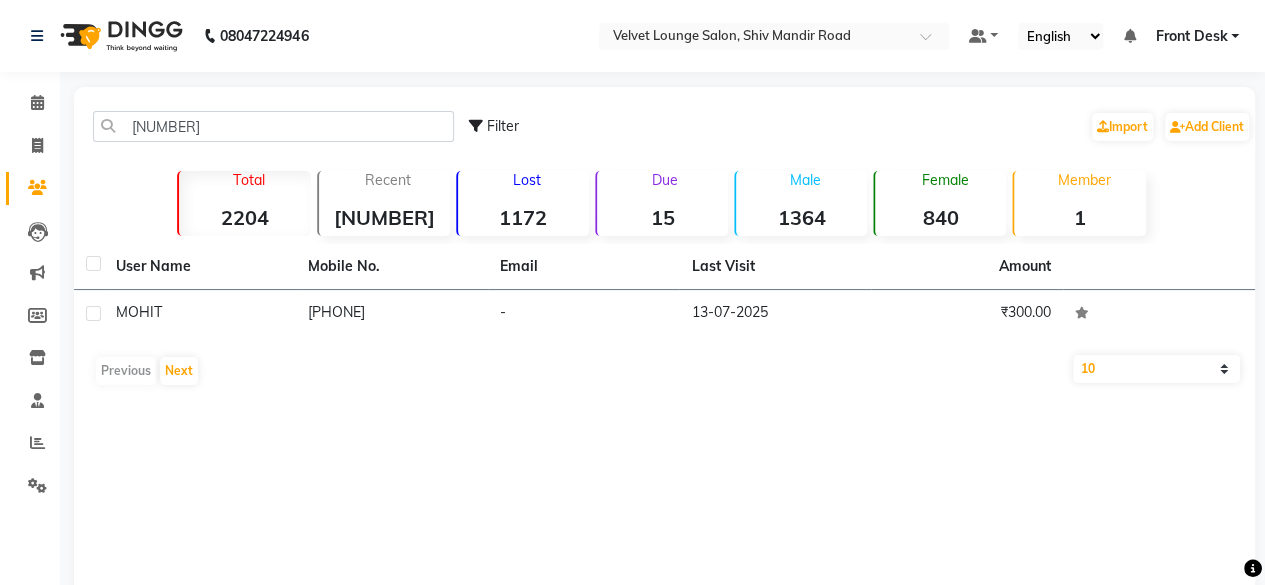 click on "User Name Mobile No. Email Last Visit Amount [FIRST]     [PHONE]   -   13-07-2025   ₹300.00   Previous   Next   10   50   100" 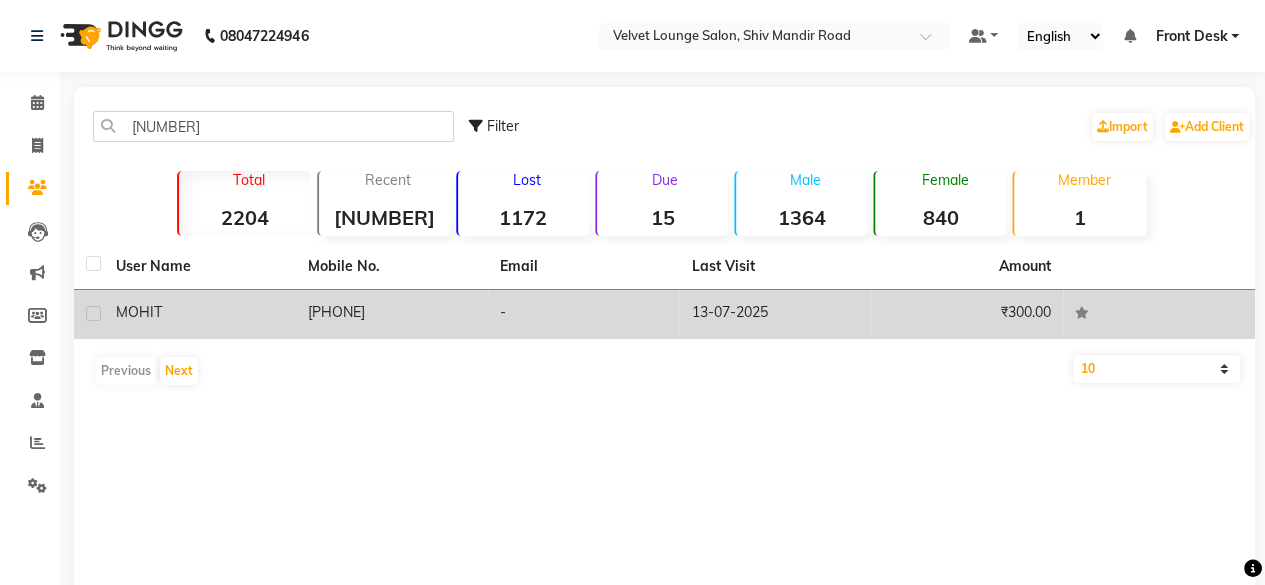 click on "₹300.00" 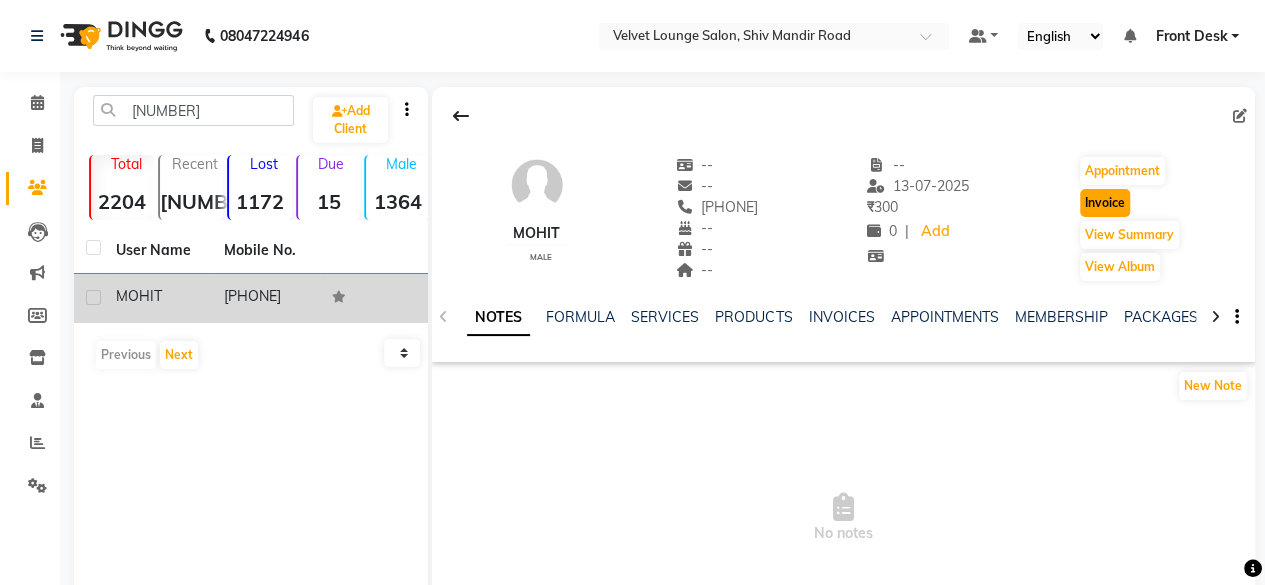 click on "Invoice" 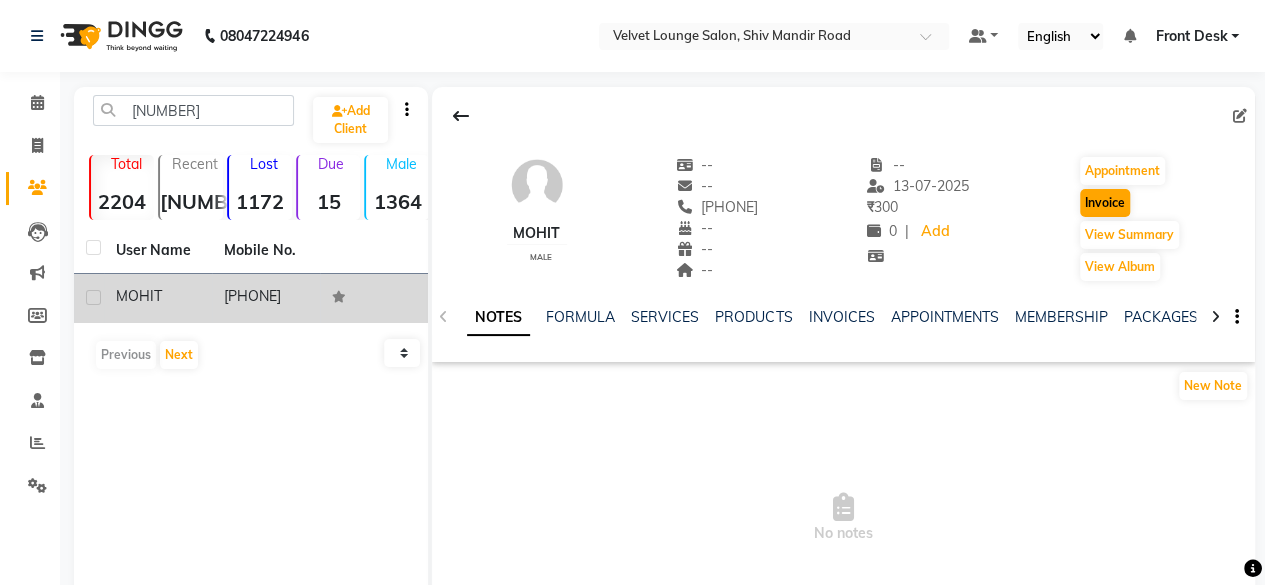 select on "5962" 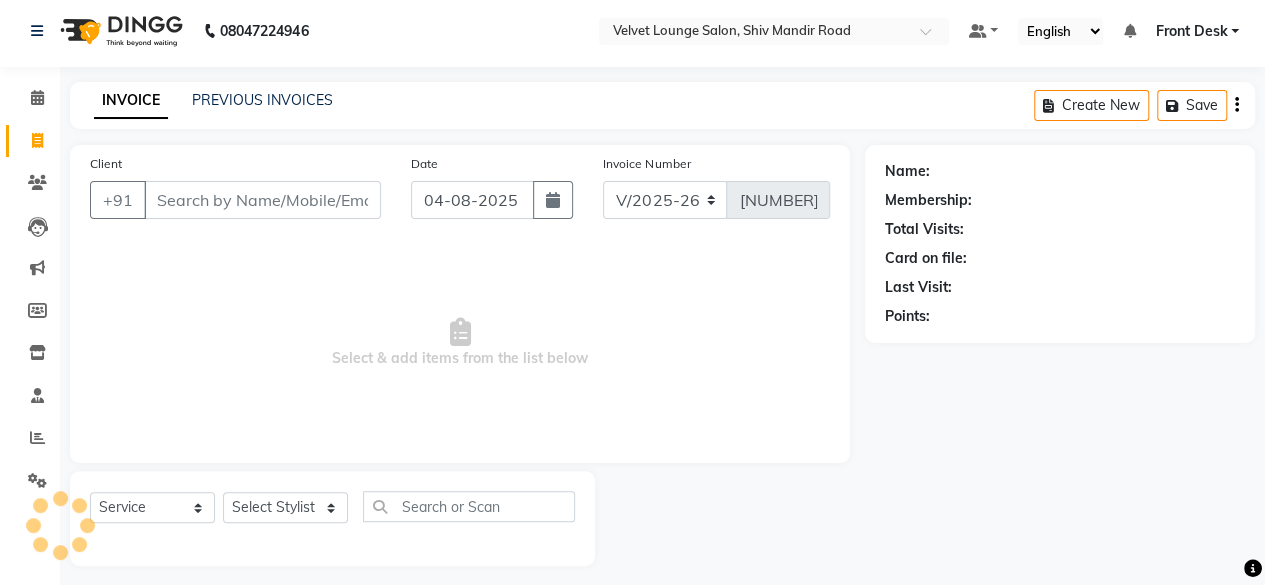scroll, scrollTop: 15, scrollLeft: 0, axis: vertical 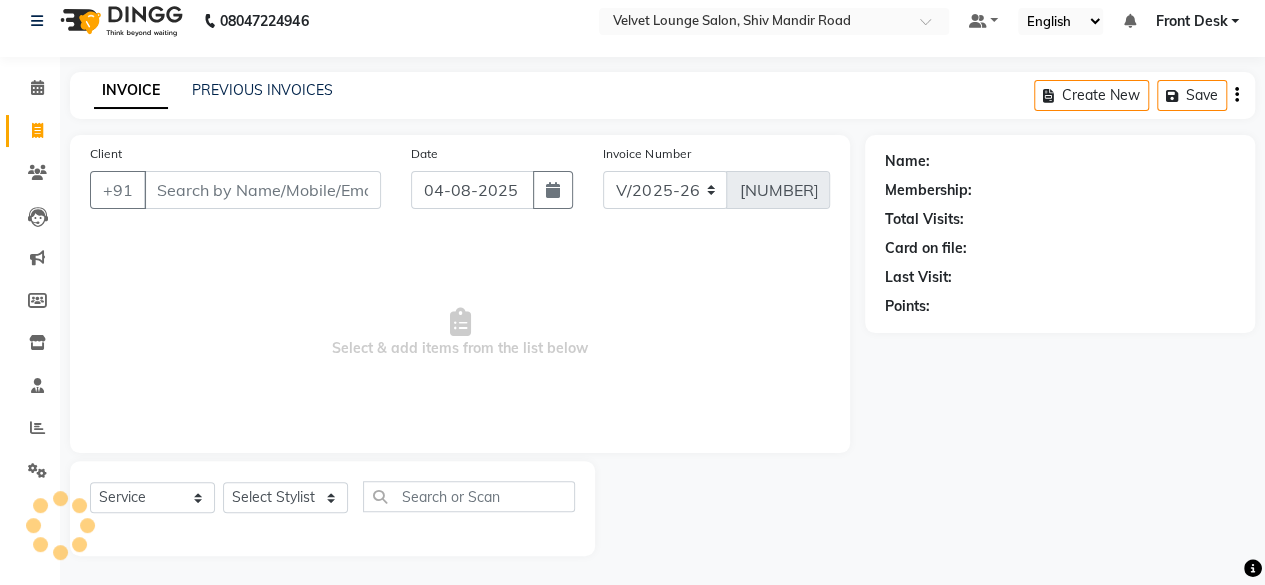type on "[PHONE]" 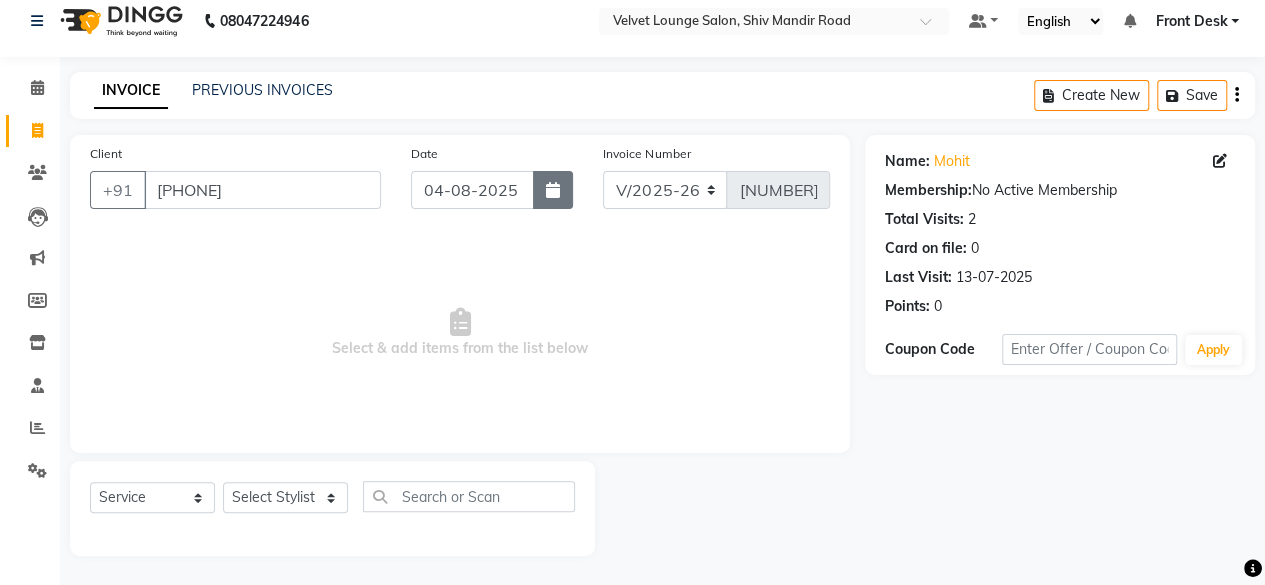 click 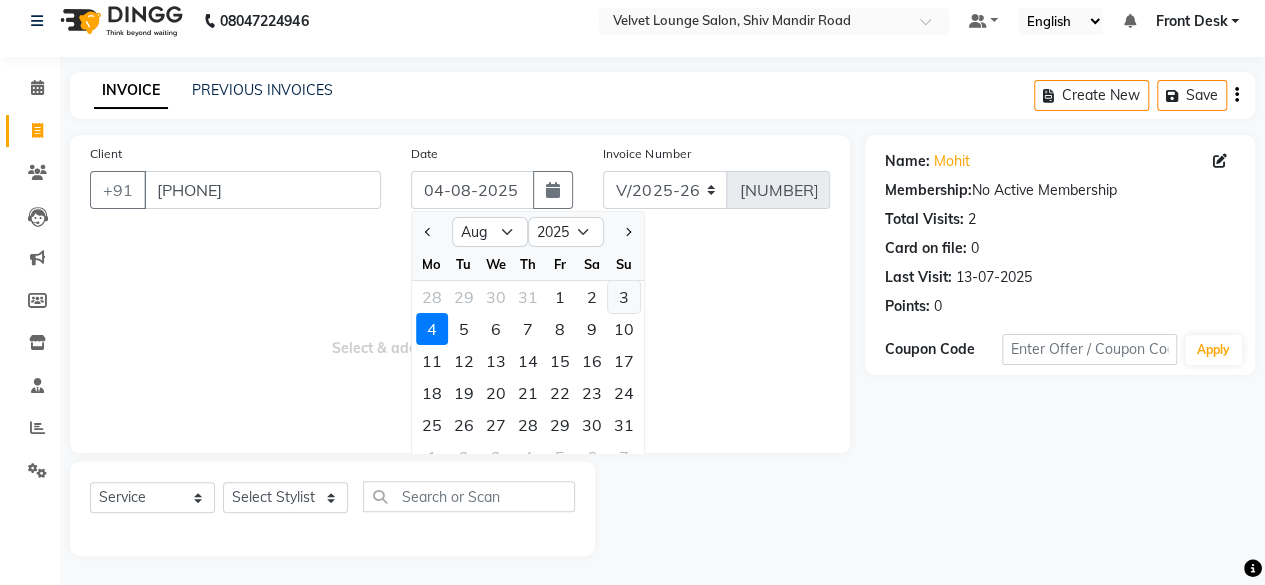 click on "3" 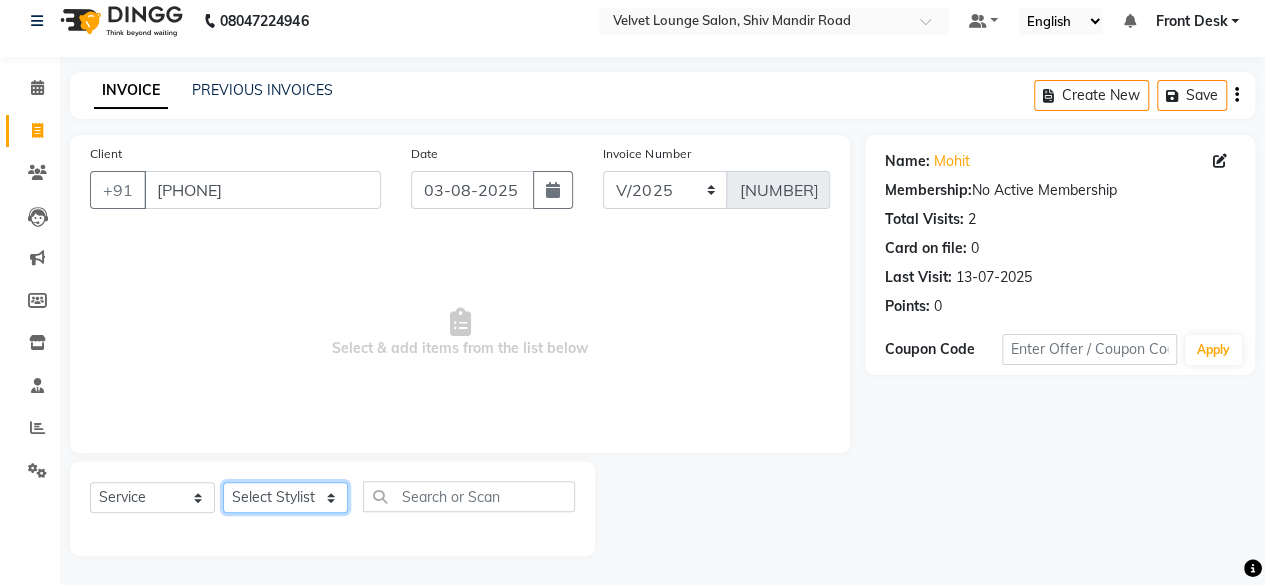 click on "Select Stylist Aadil zaher  aman shah Arif ashish Front Desk Jaya jyoti madhu Manish MUSTAKIM pradnya Rohit SALMA SALMA shalu SHWETA vishal" 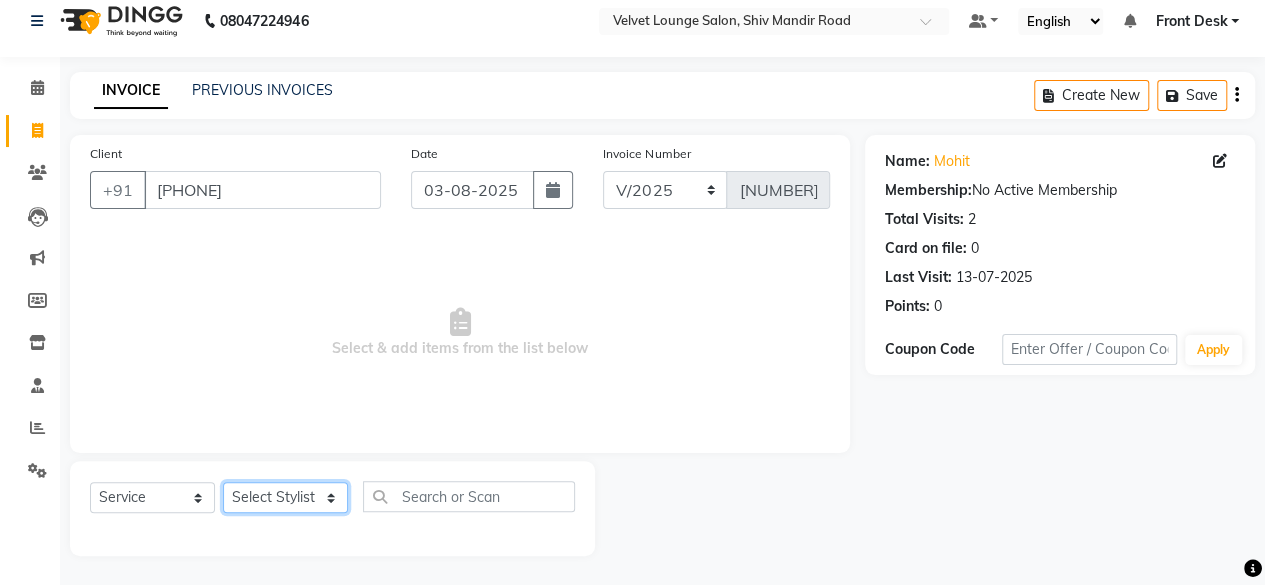 select on "42846" 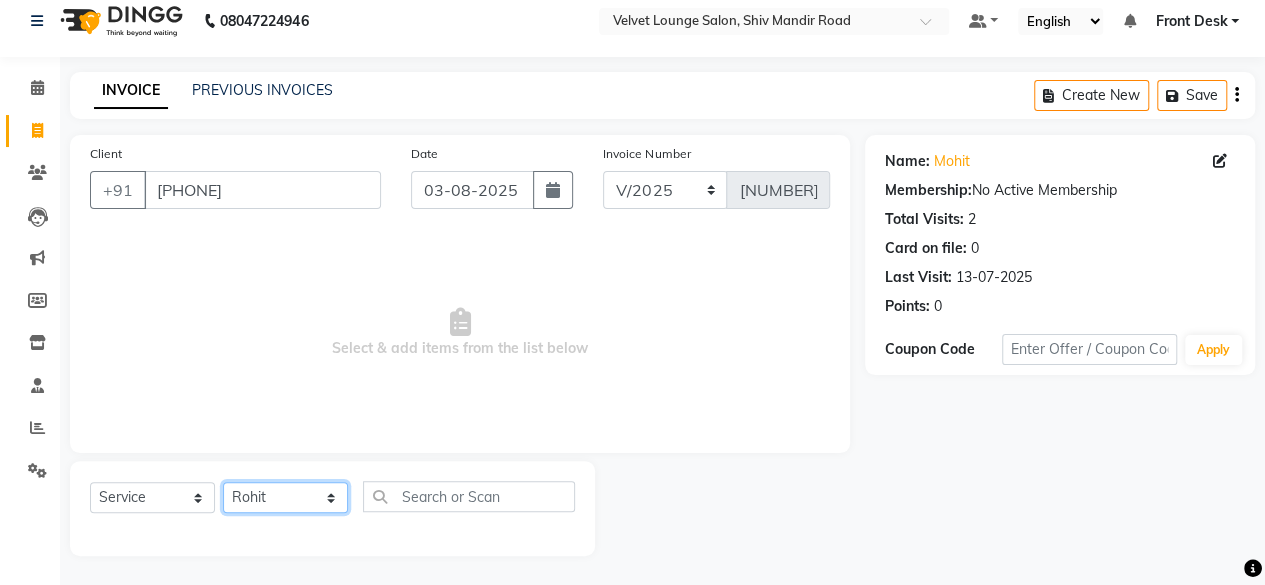 click on "Select Stylist Aadil zaher  aman shah Arif ashish Front Desk Jaya jyoti madhu Manish MUSTAKIM pradnya Rohit SALMA SALMA shalu SHWETA vishal" 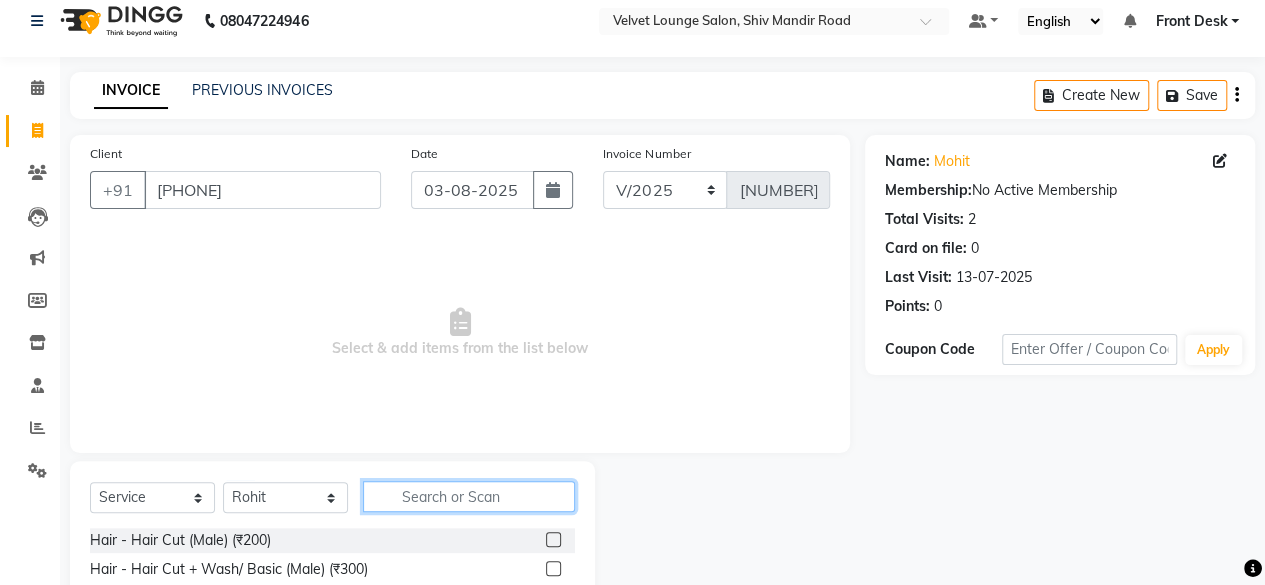 click 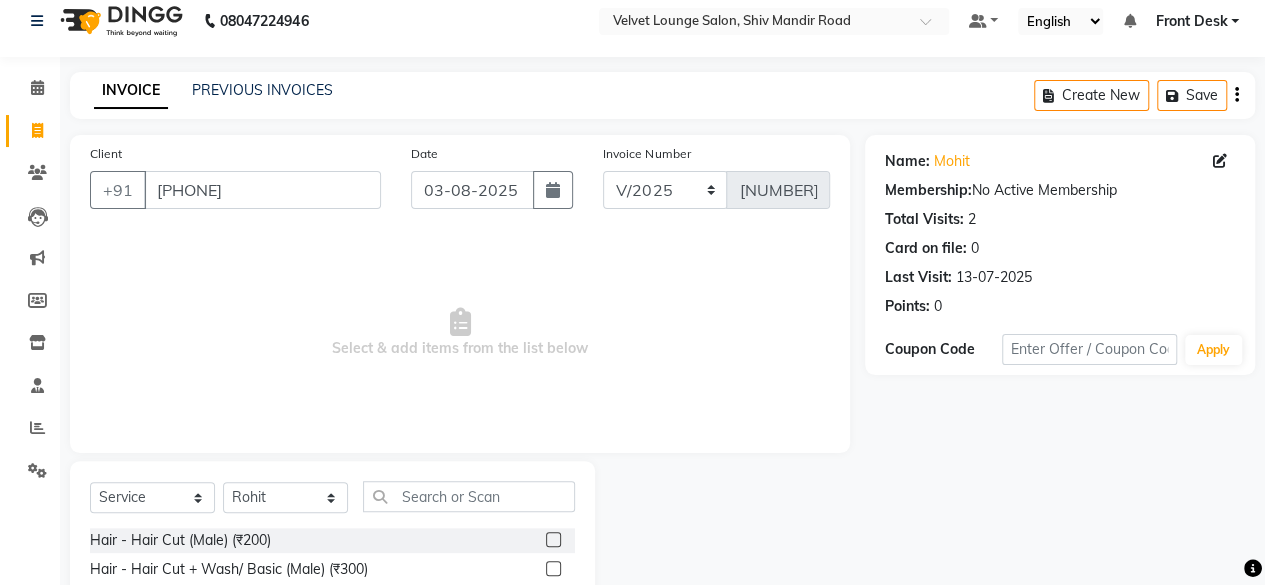 click 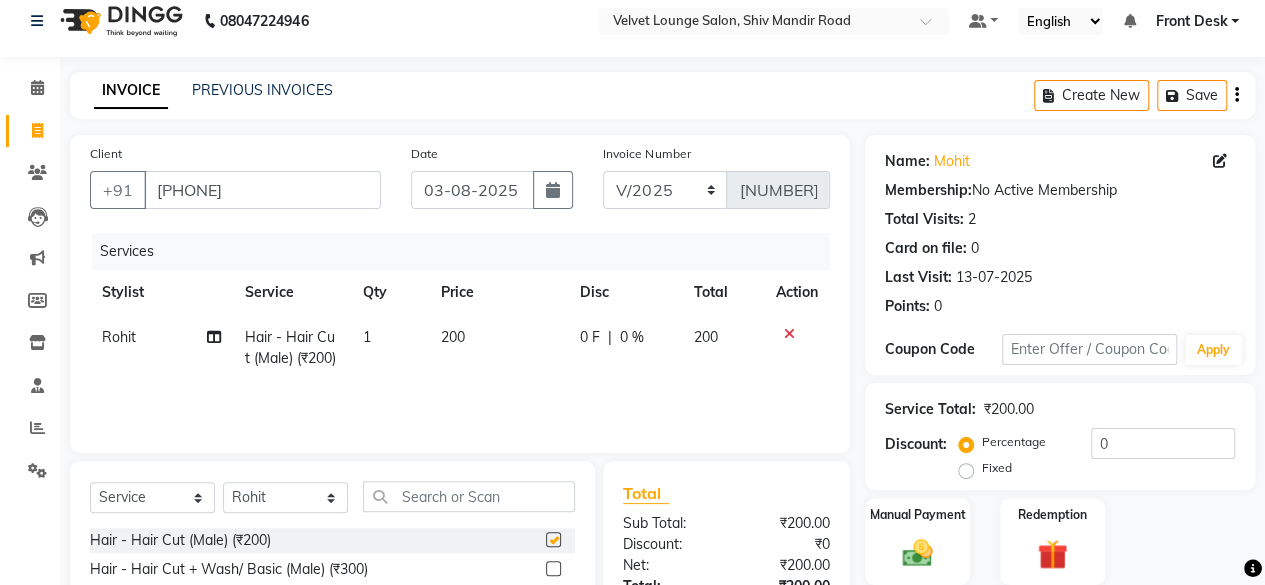 checkbox on "false" 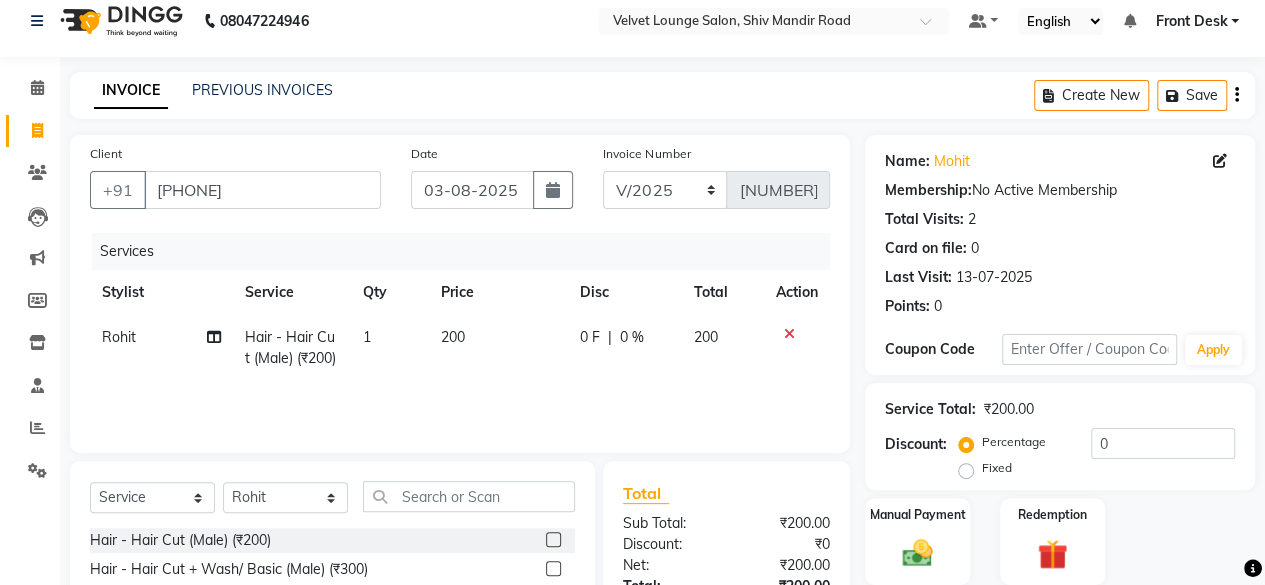 click on "0 F" 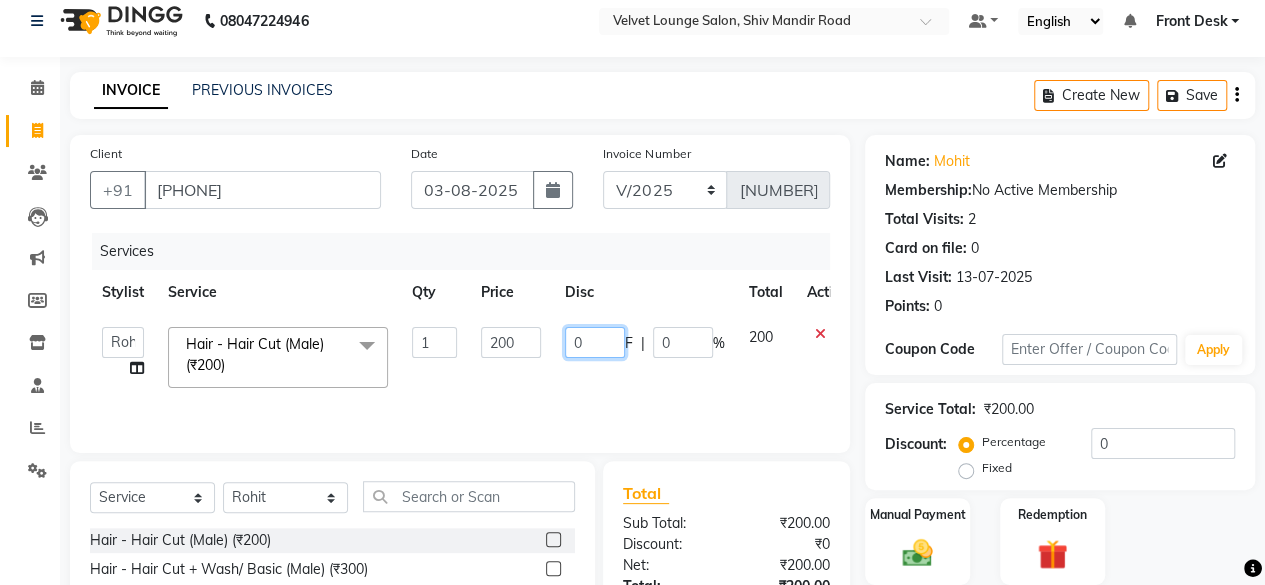 click on "0" 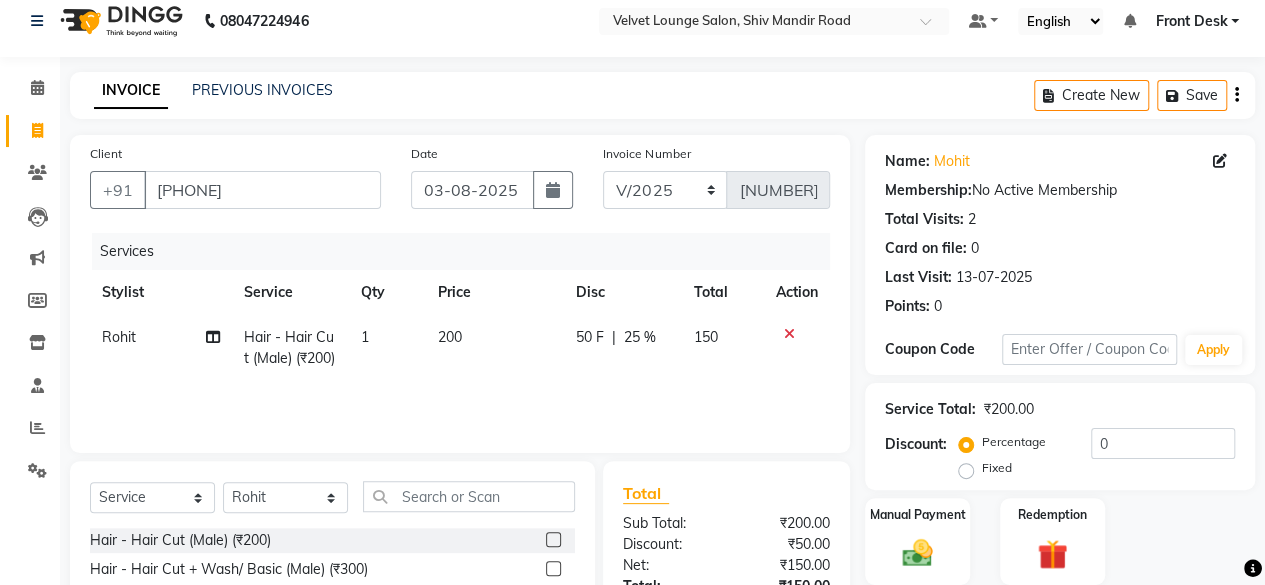 click on "Total Sub Total: ₹200.00 Discount: ₹50.00 Net: ₹150.00 Total: ₹150.00 Add Tip ₹0 Payable: ₹150.00 Paid: ₹0 Balance   : ₹150.00" 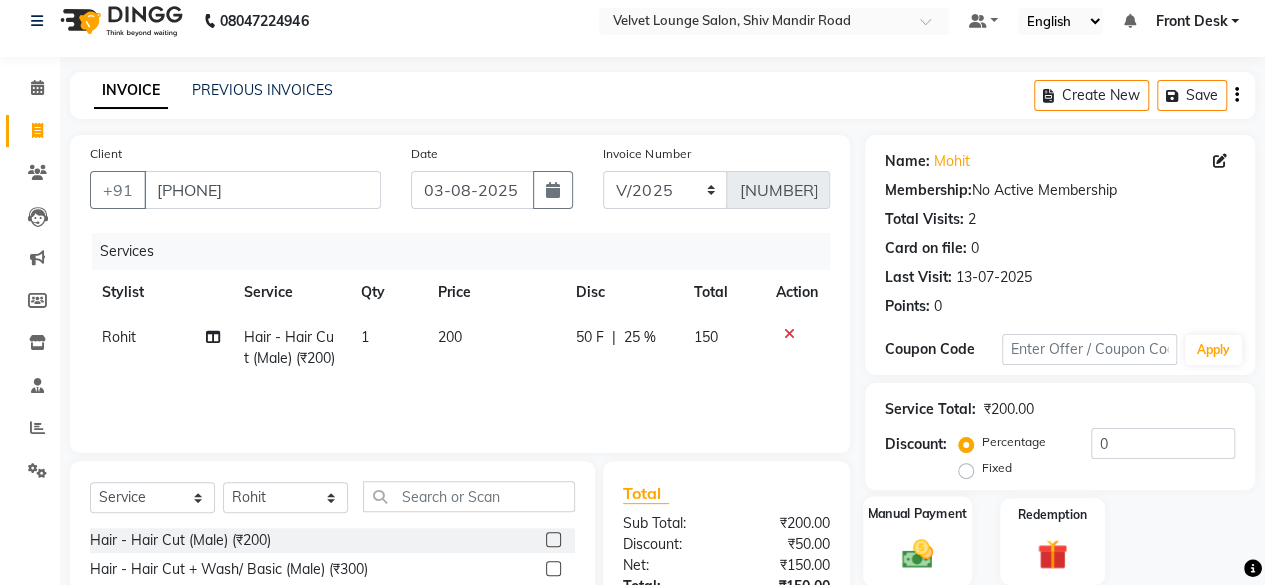 click 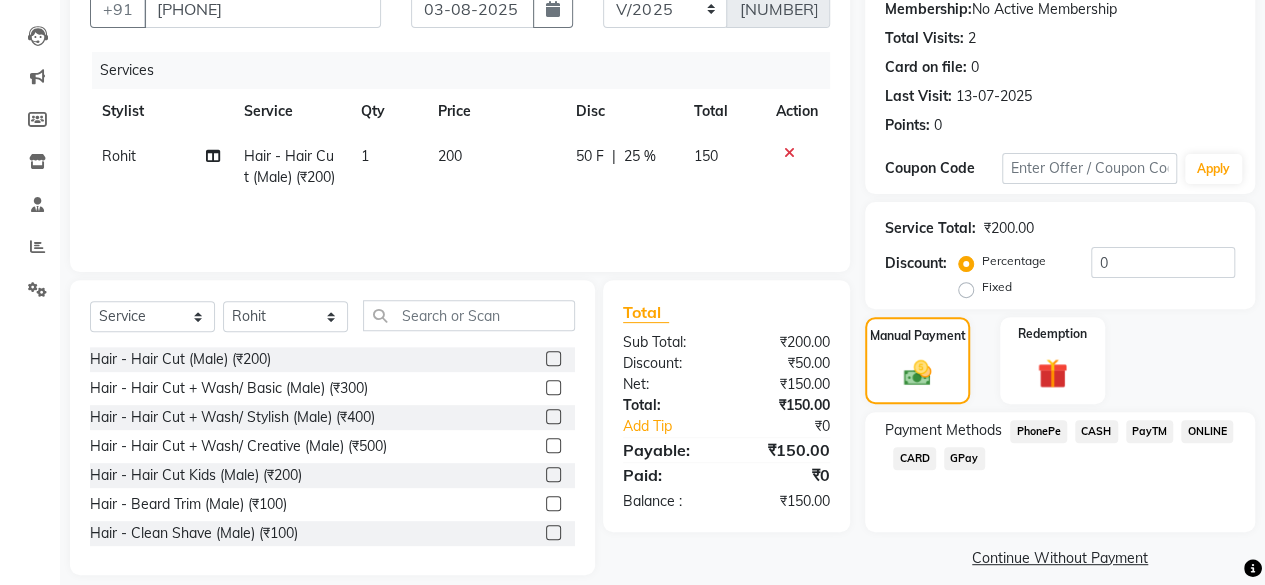 scroll, scrollTop: 215, scrollLeft: 0, axis: vertical 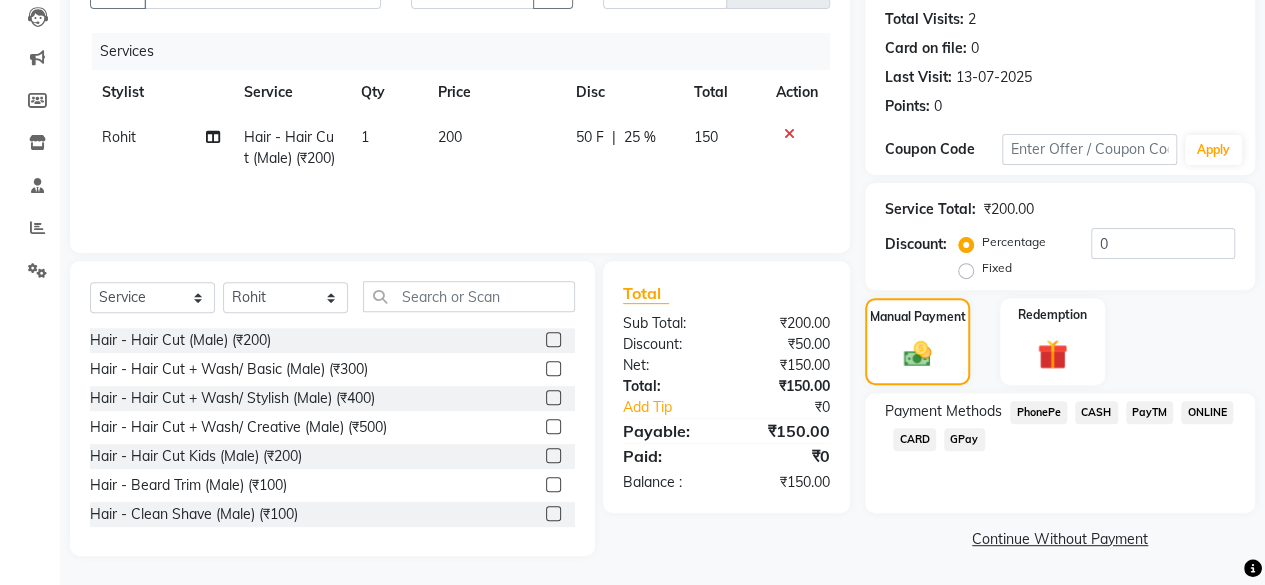 click on "CASH" 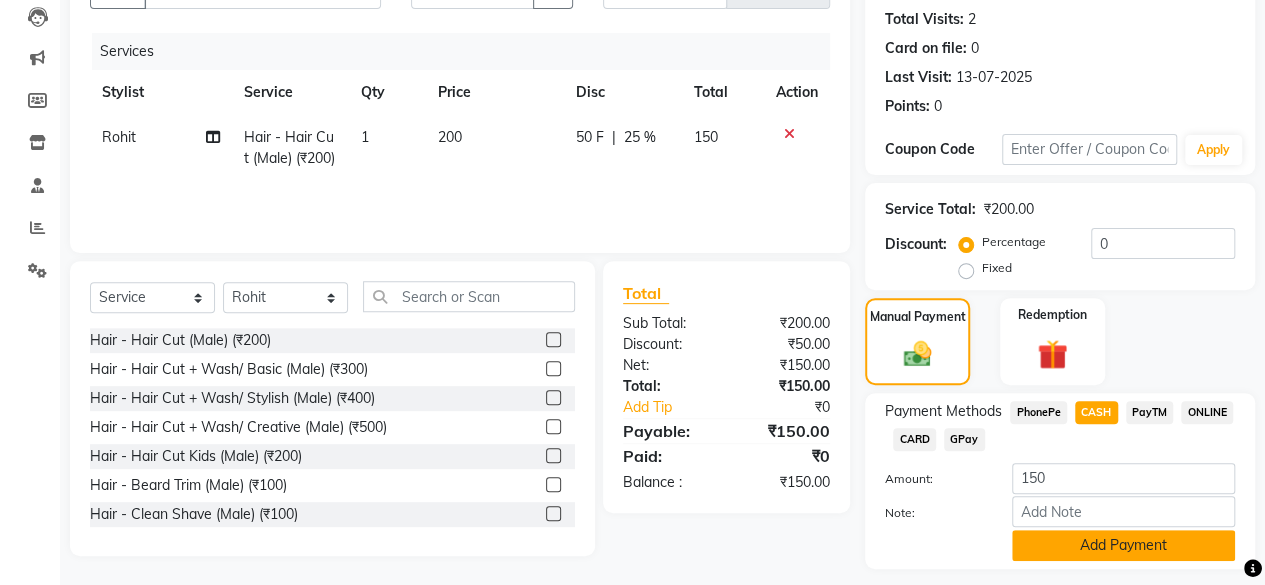 click on "Add Payment" 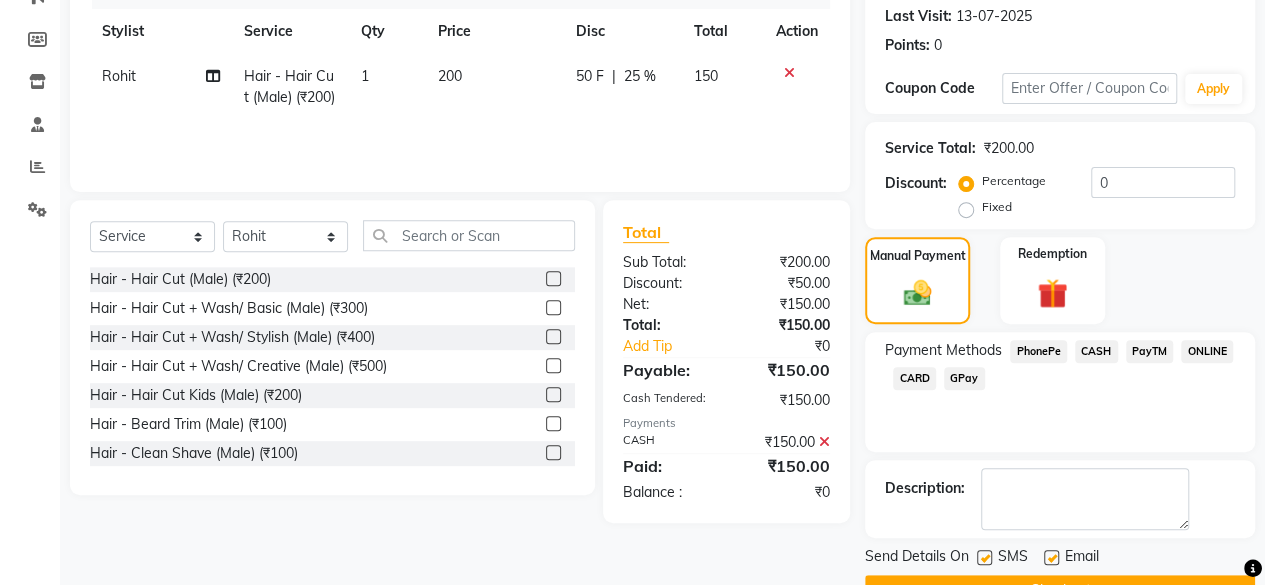 scroll, scrollTop: 324, scrollLeft: 0, axis: vertical 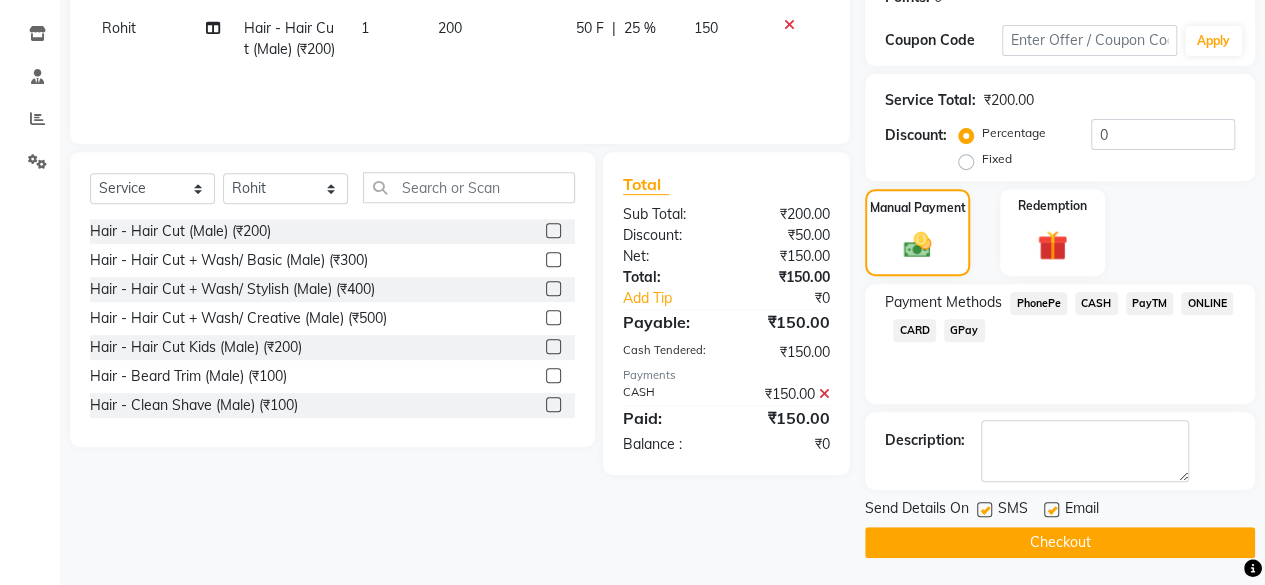 click on "Checkout" 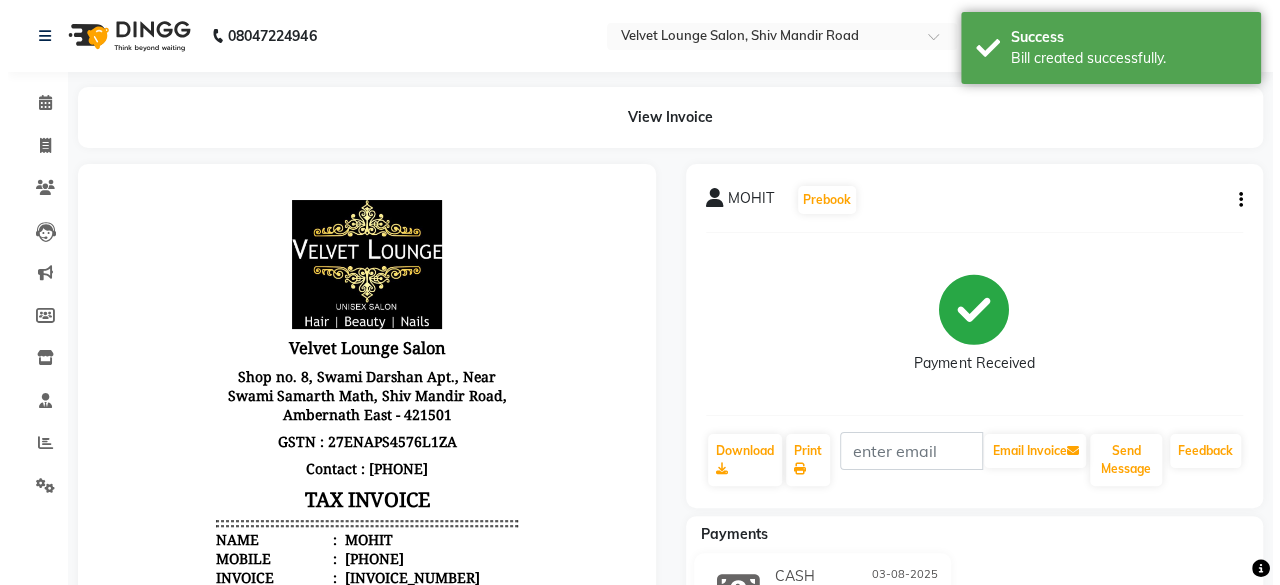 scroll, scrollTop: 0, scrollLeft: 0, axis: both 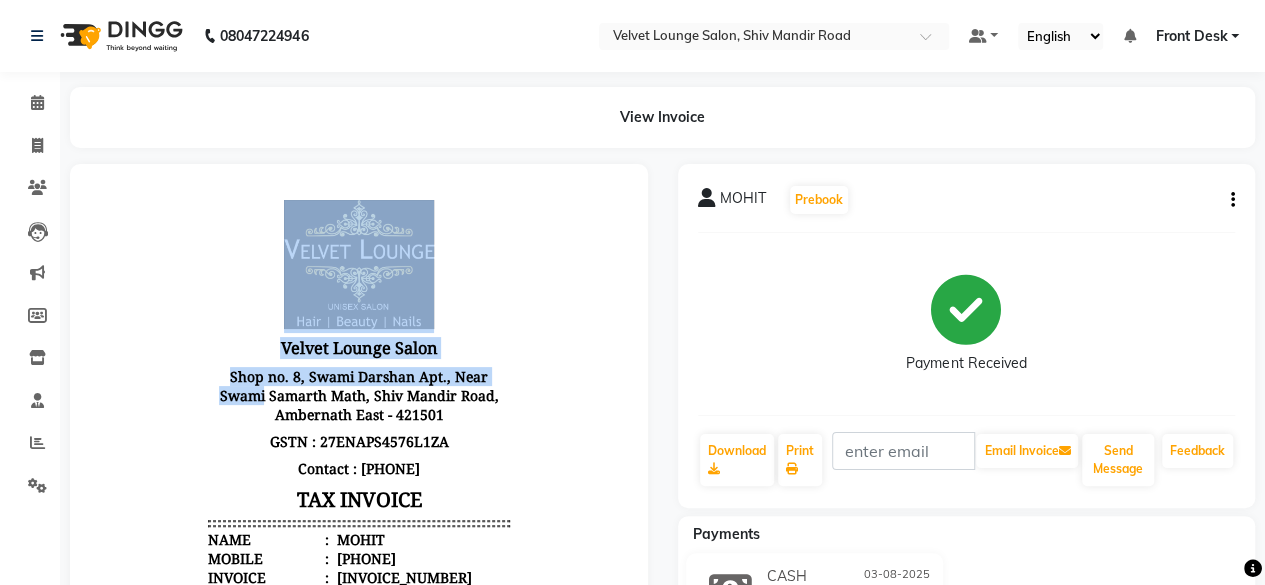 drag, startPoint x: 500, startPoint y: 381, endPoint x: 34, endPoint y: 208, distance: 497.07645 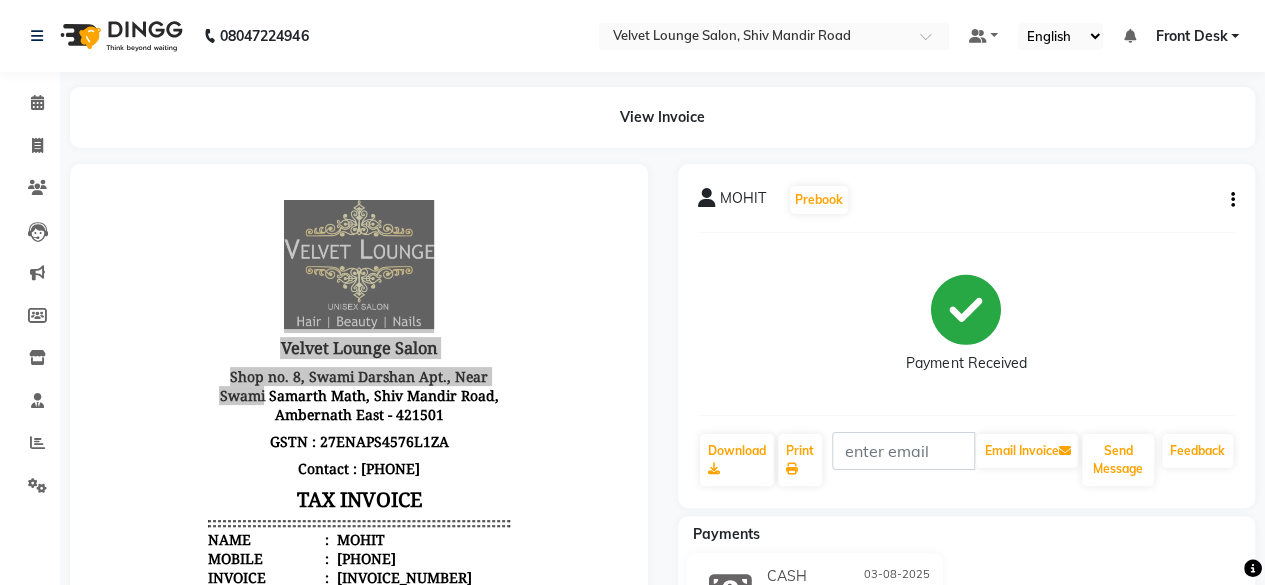 click on "Clients" 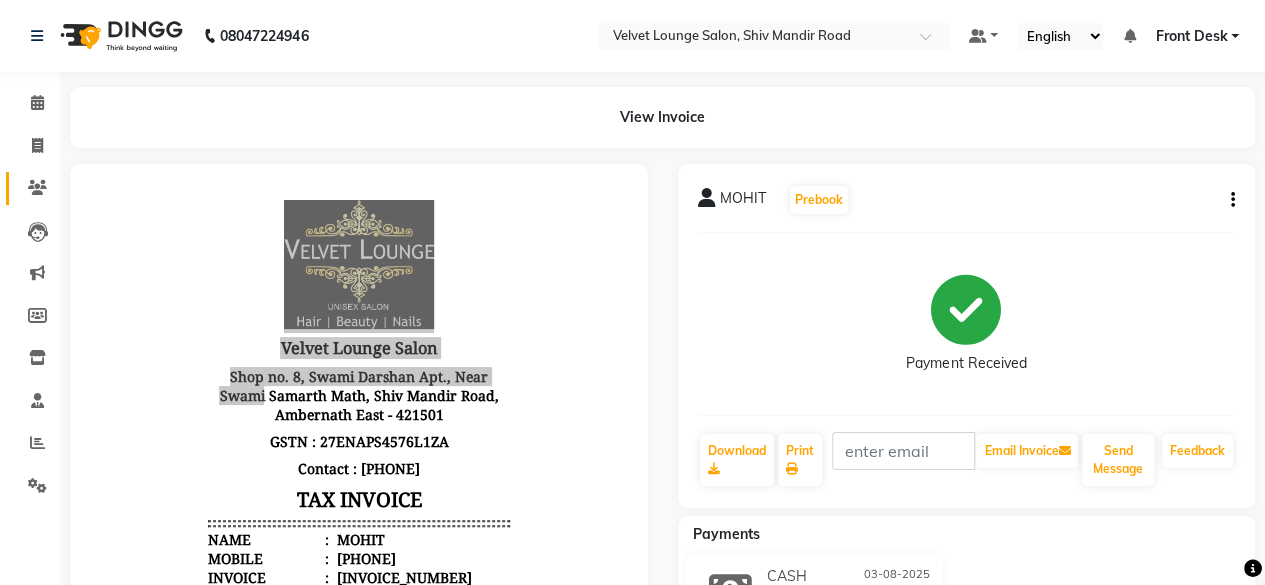 click on "Clients" 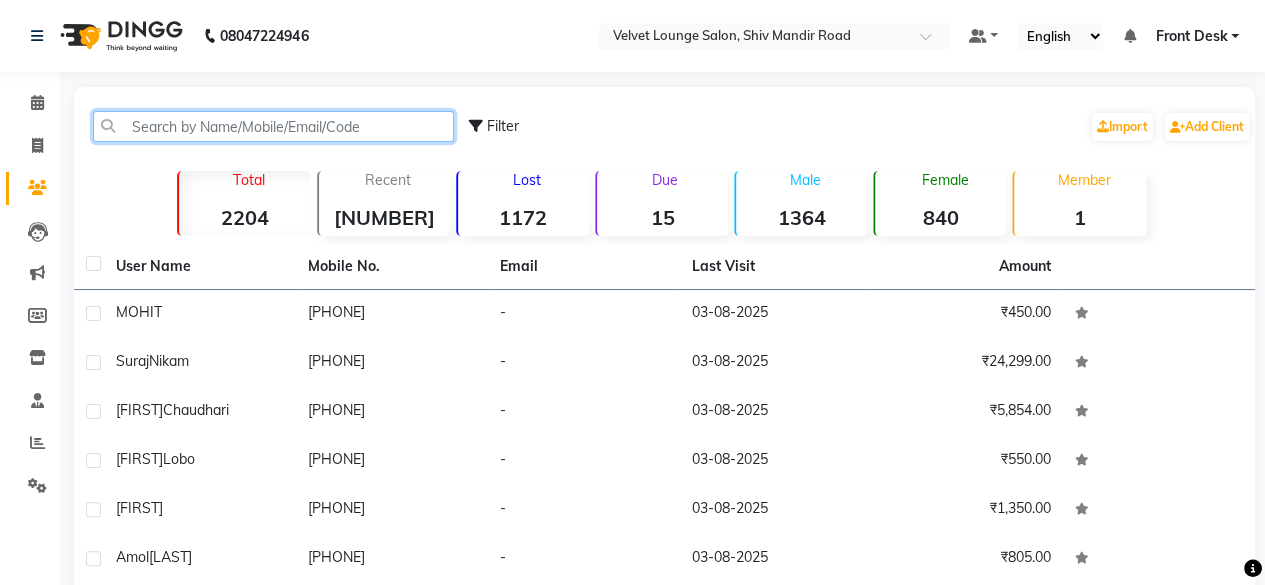 click 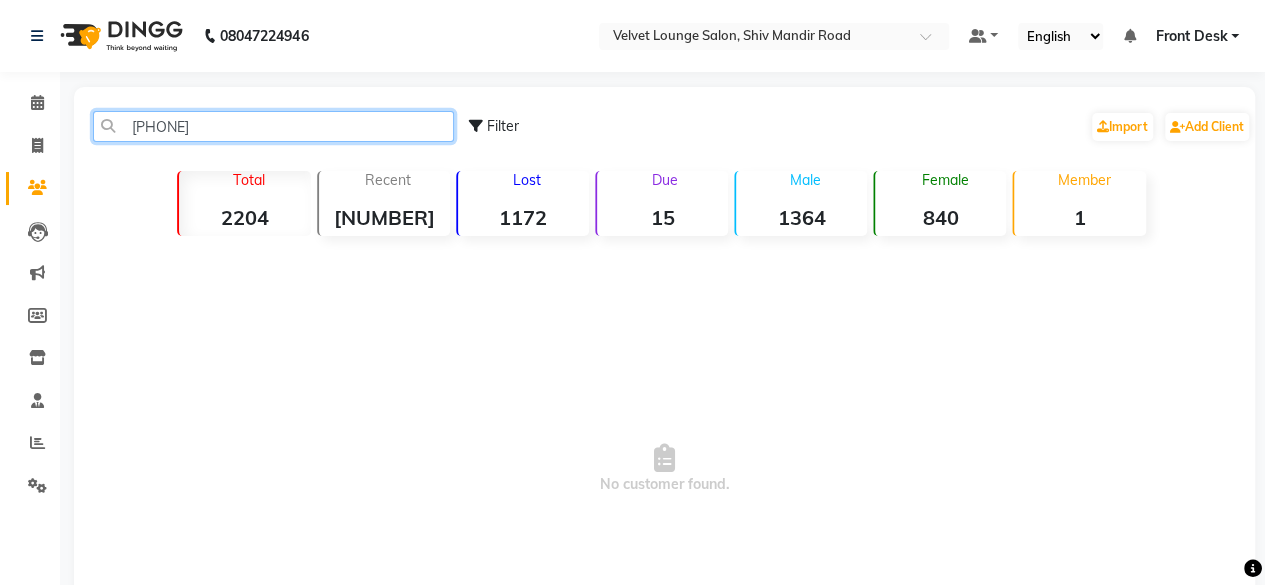 click on "[PHONE]" 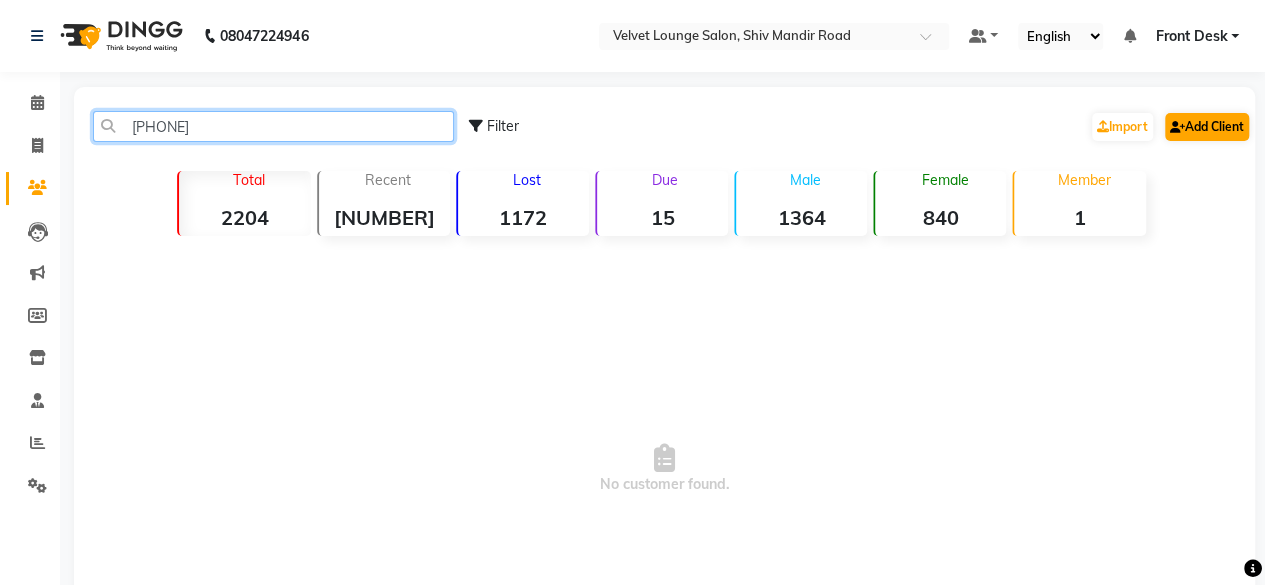type on "[PHONE]" 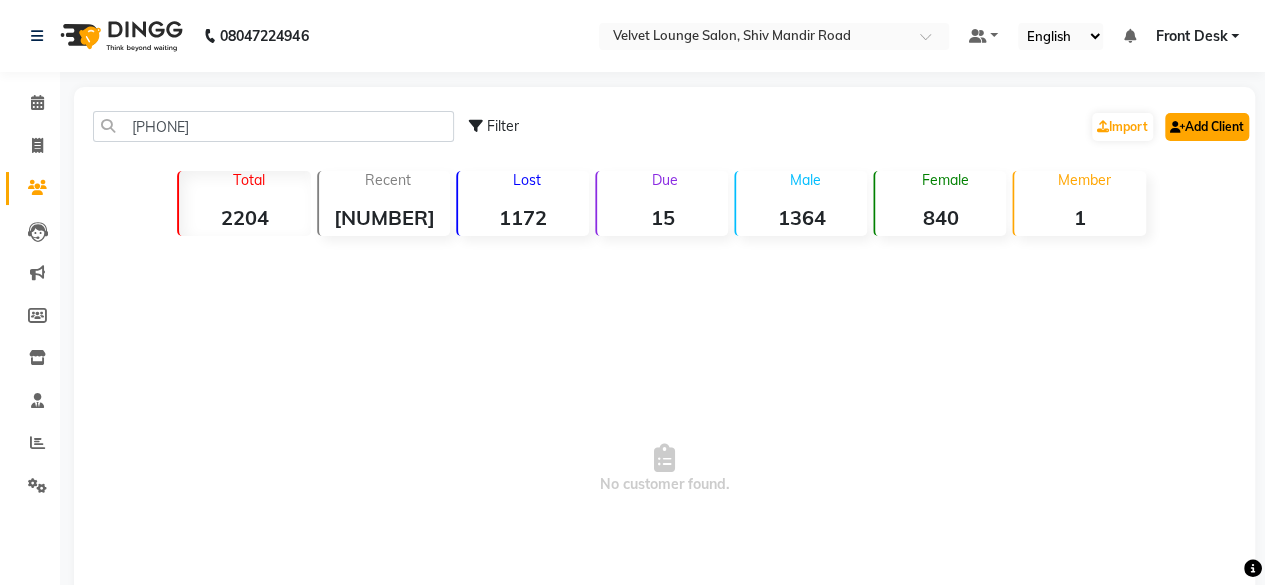 click on "Add Client" 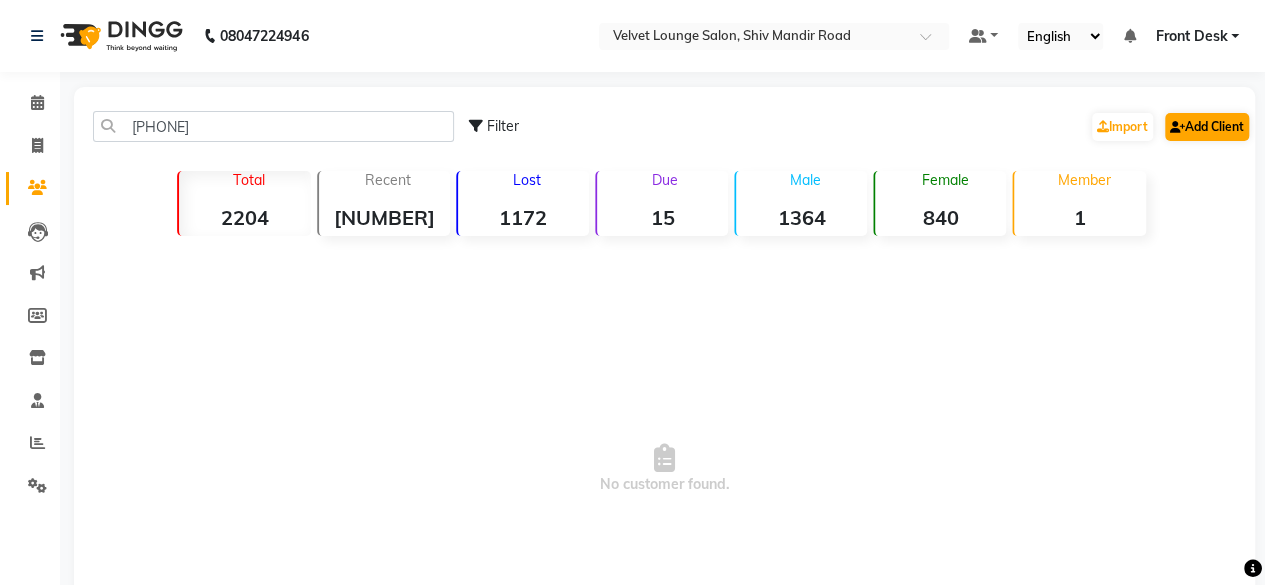 select on "22" 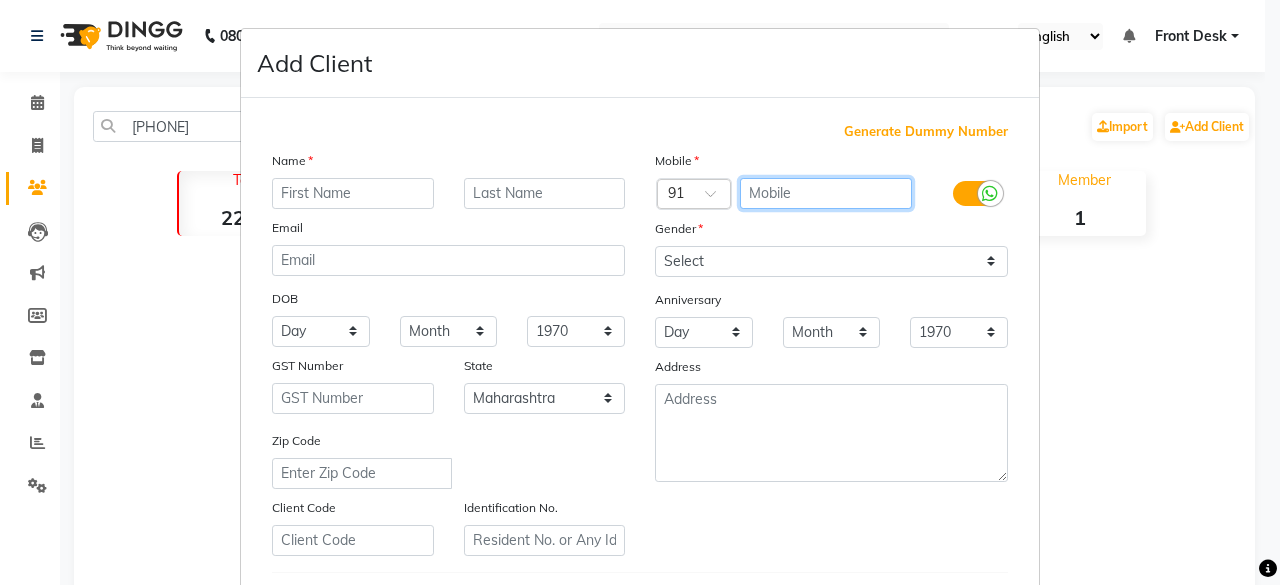 click at bounding box center (826, 193) 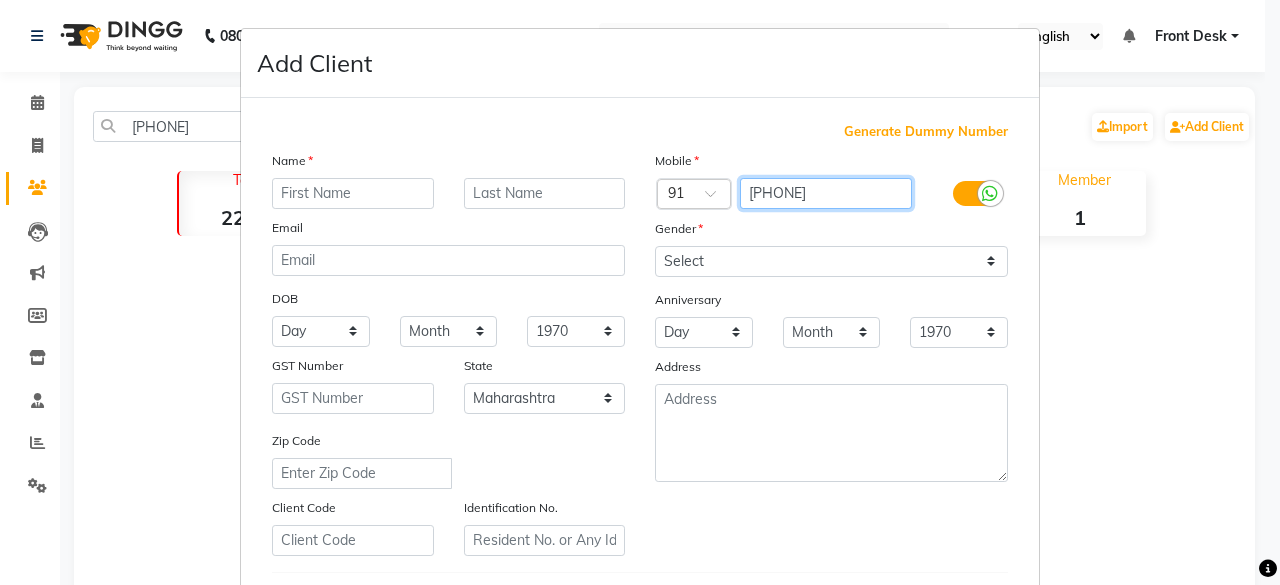 type on "[PHONE]" 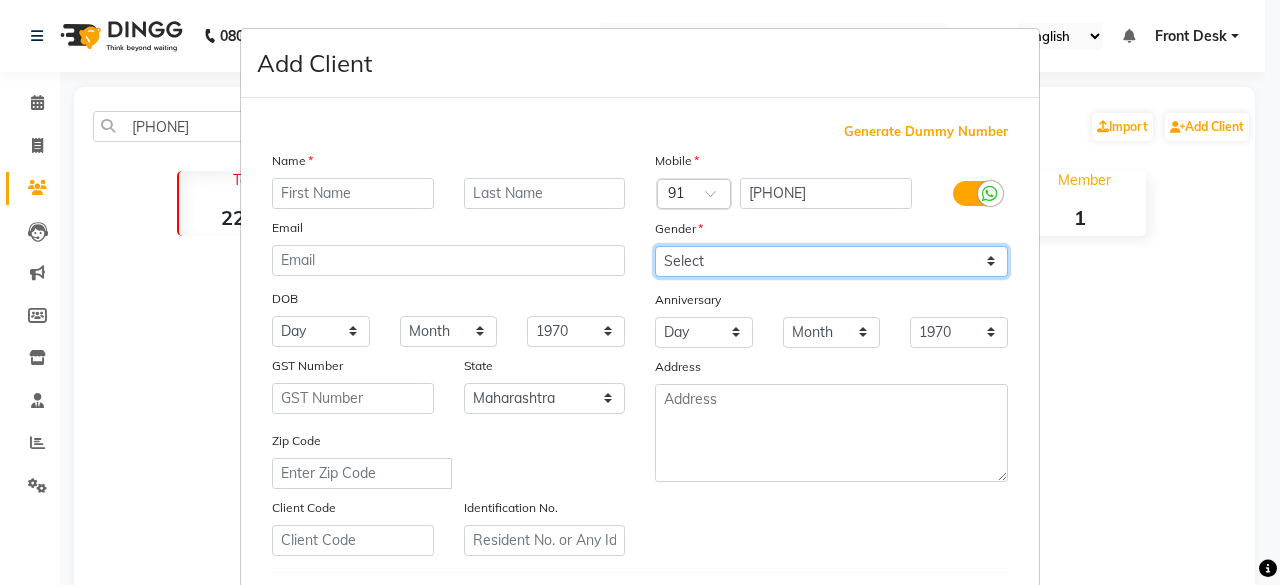 drag, startPoint x: 773, startPoint y: 260, endPoint x: 760, endPoint y: 313, distance: 54.571056 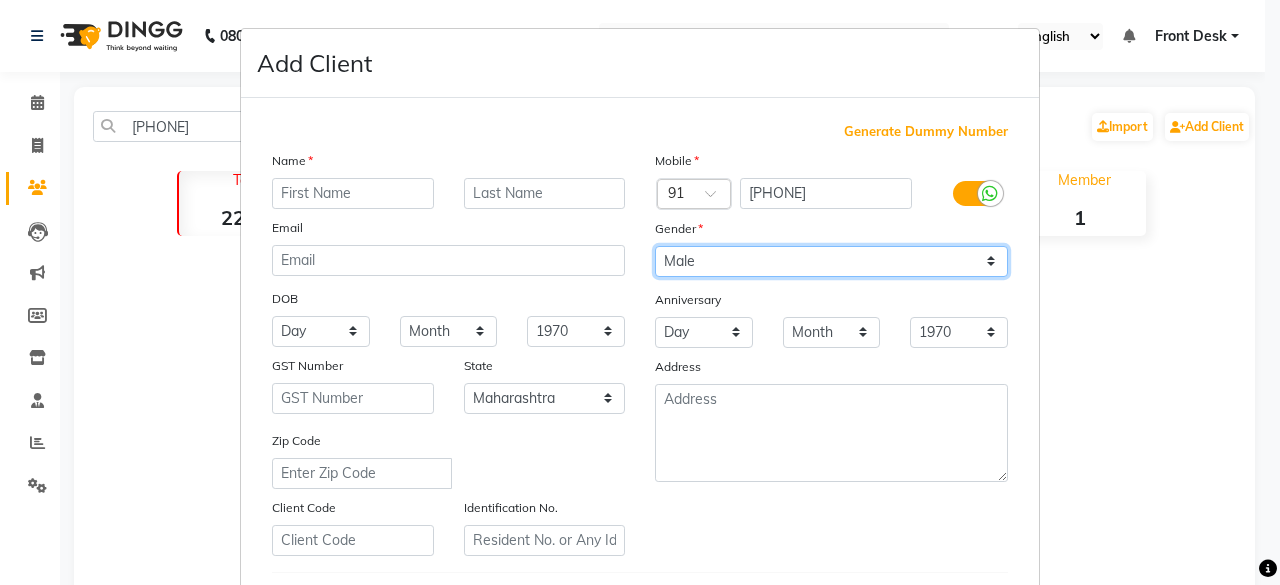 click on "Select Male Female Other Prefer Not To Say" at bounding box center (831, 261) 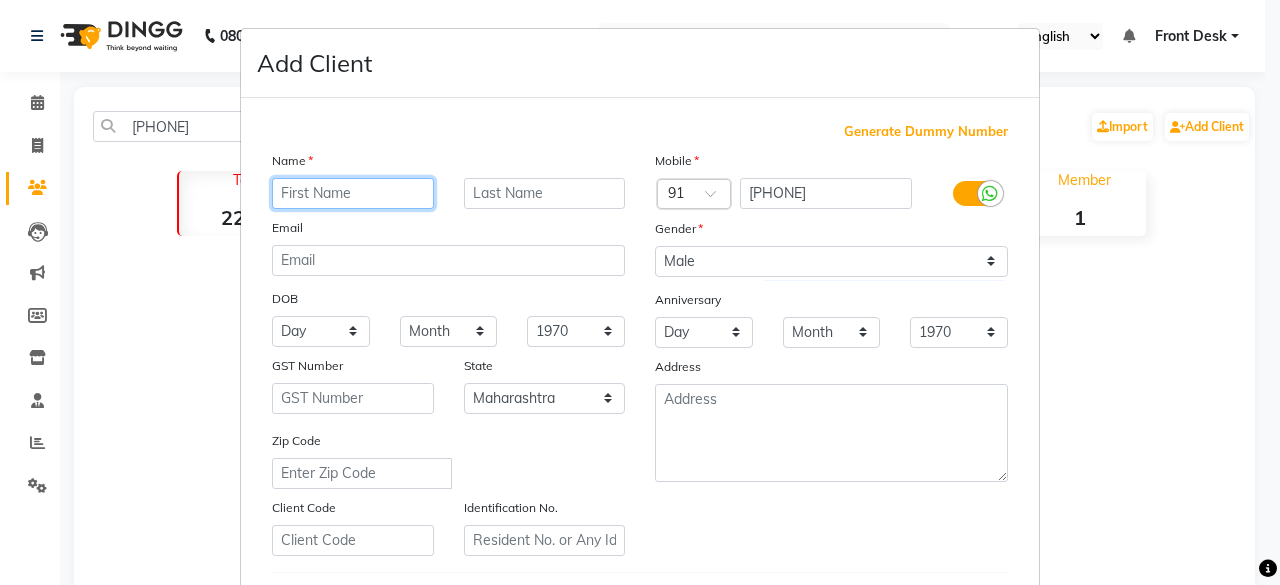 click at bounding box center [353, 193] 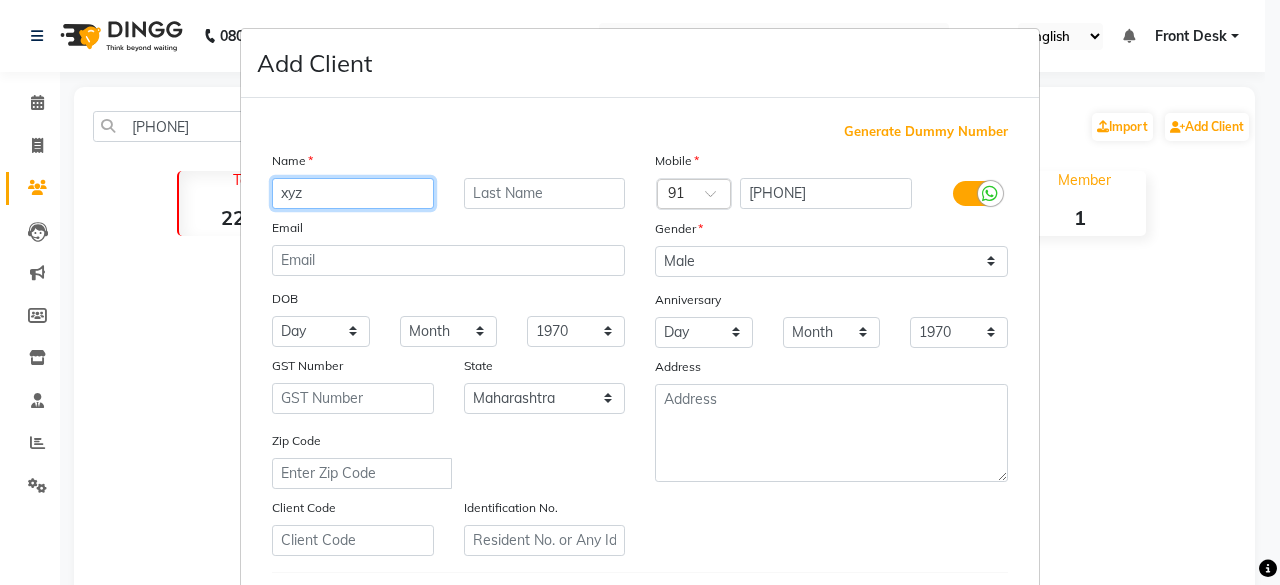 type on "xyz" 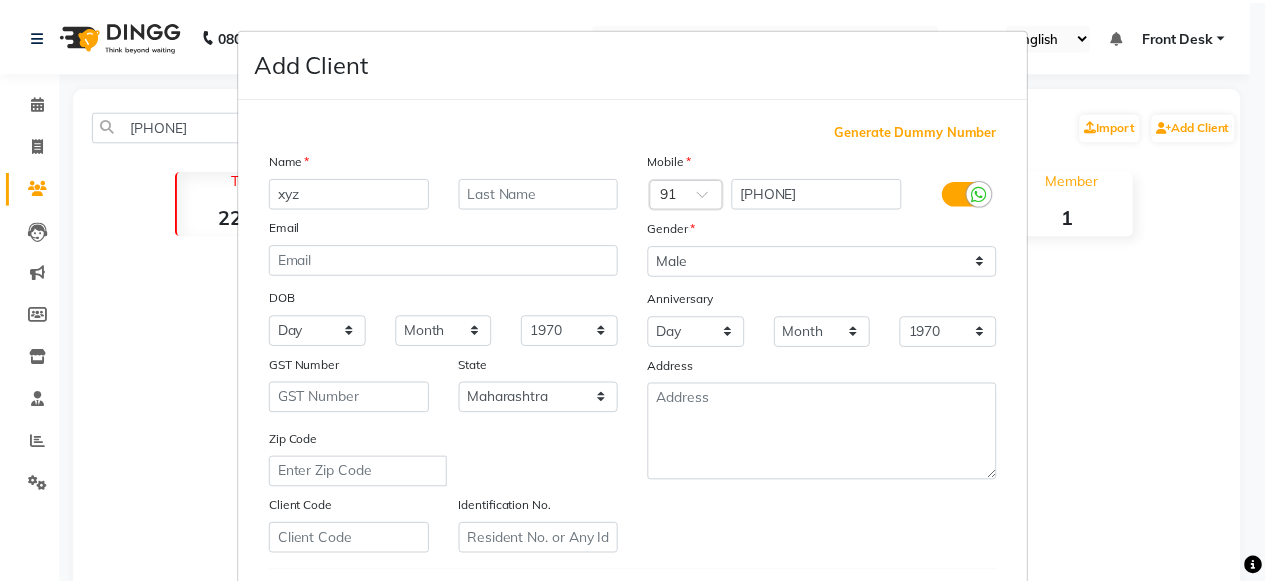 scroll, scrollTop: 334, scrollLeft: 0, axis: vertical 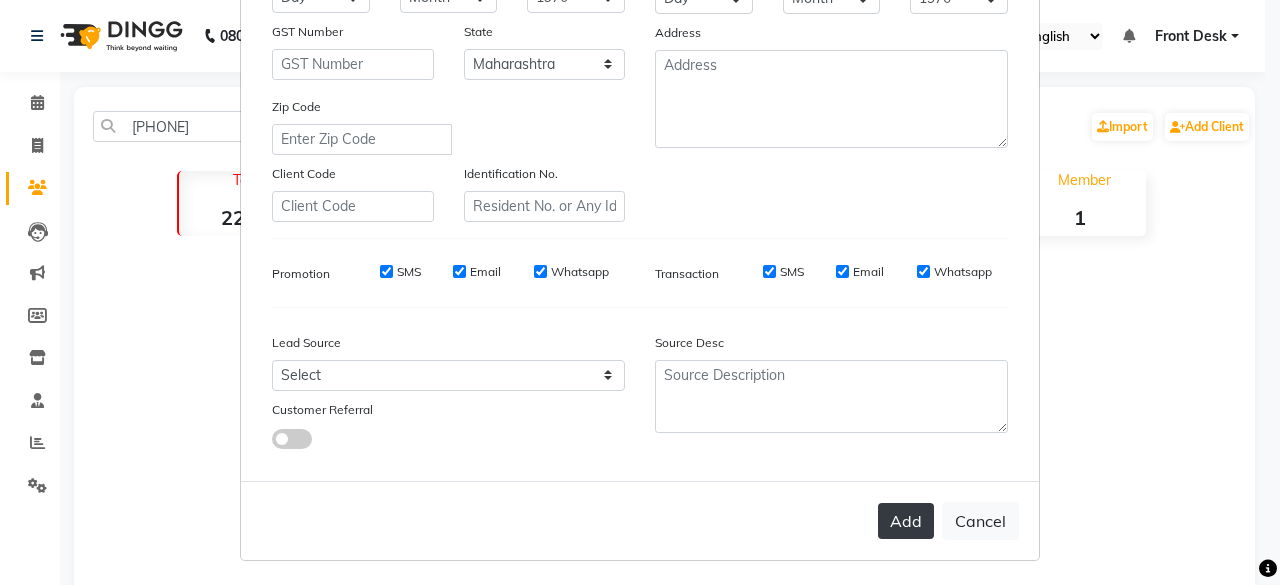 click on "Add" at bounding box center (906, 521) 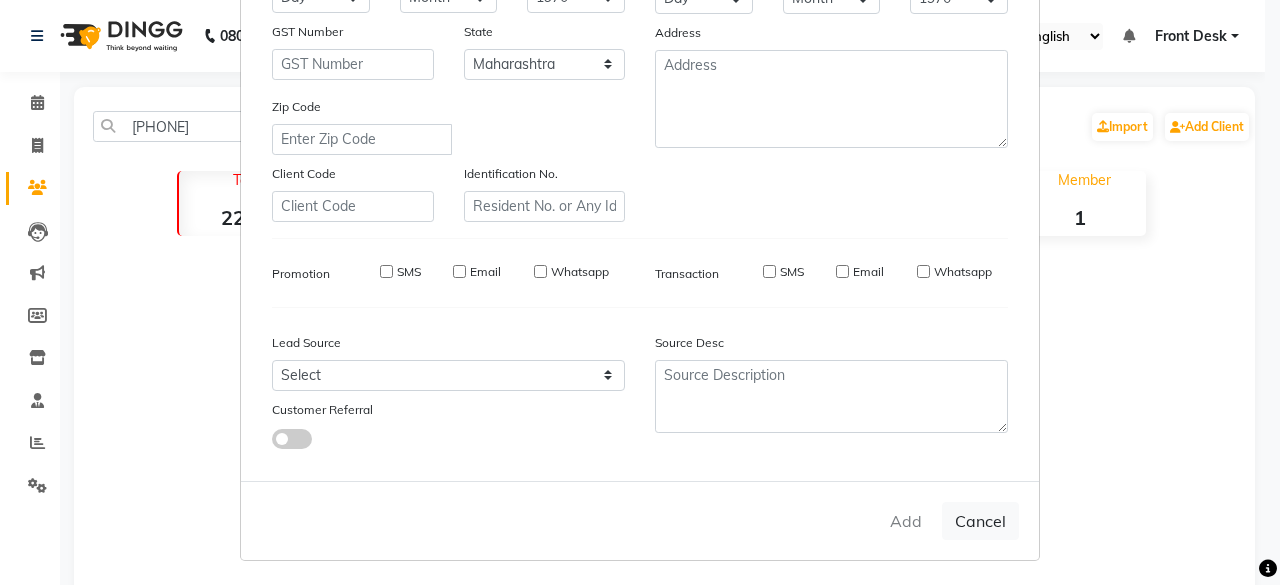 type 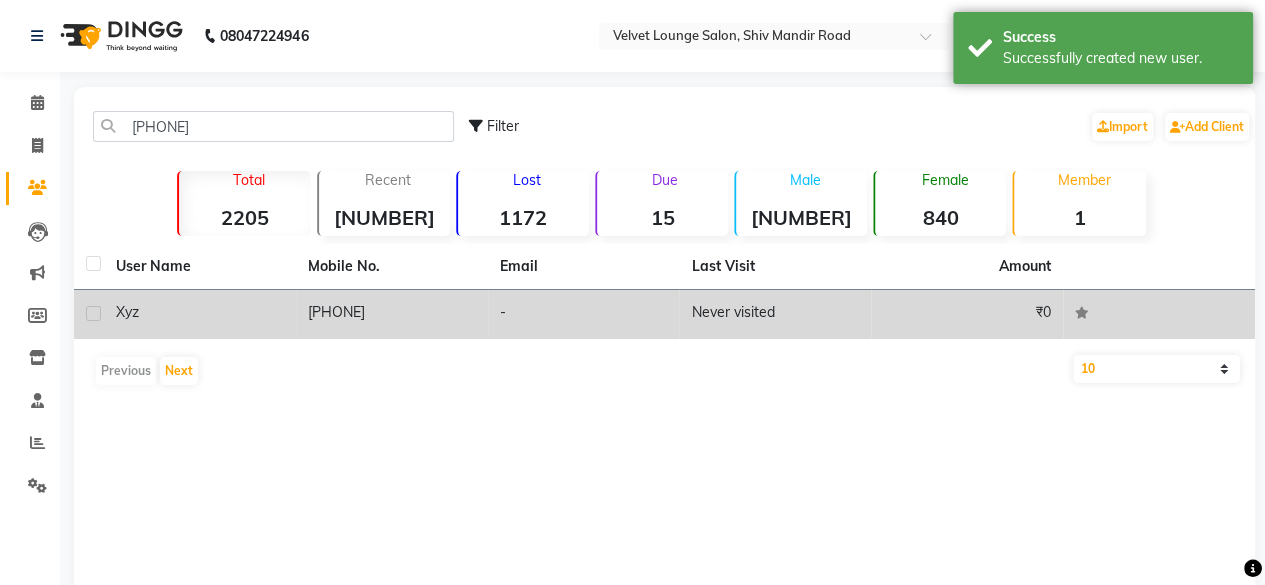 click on "₹0" 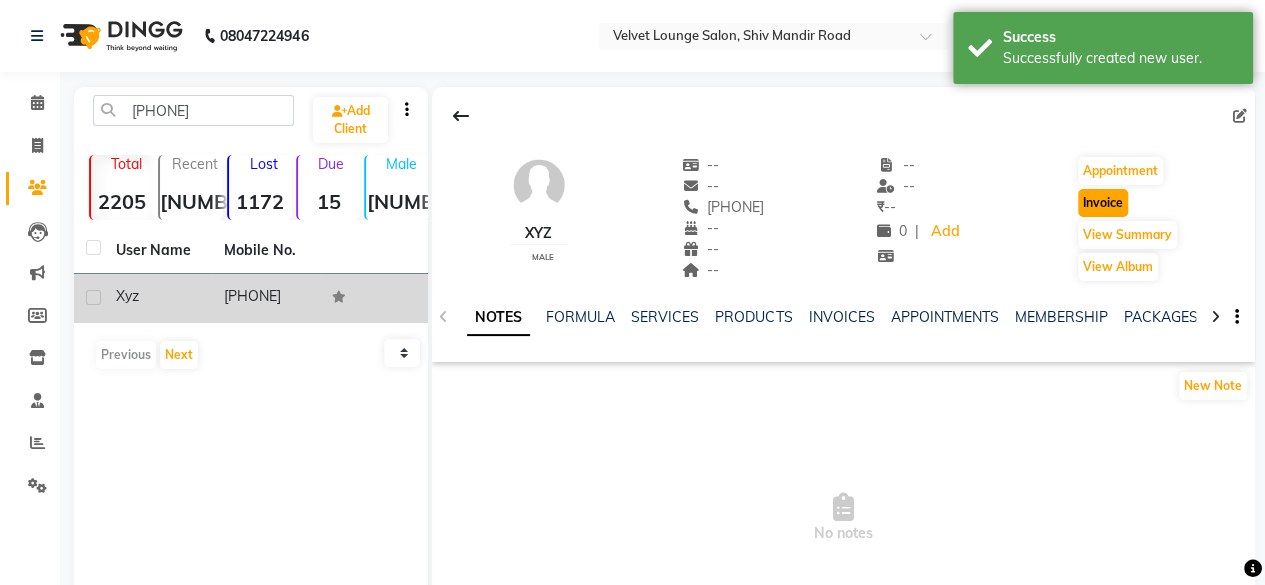 click on "Invoice" 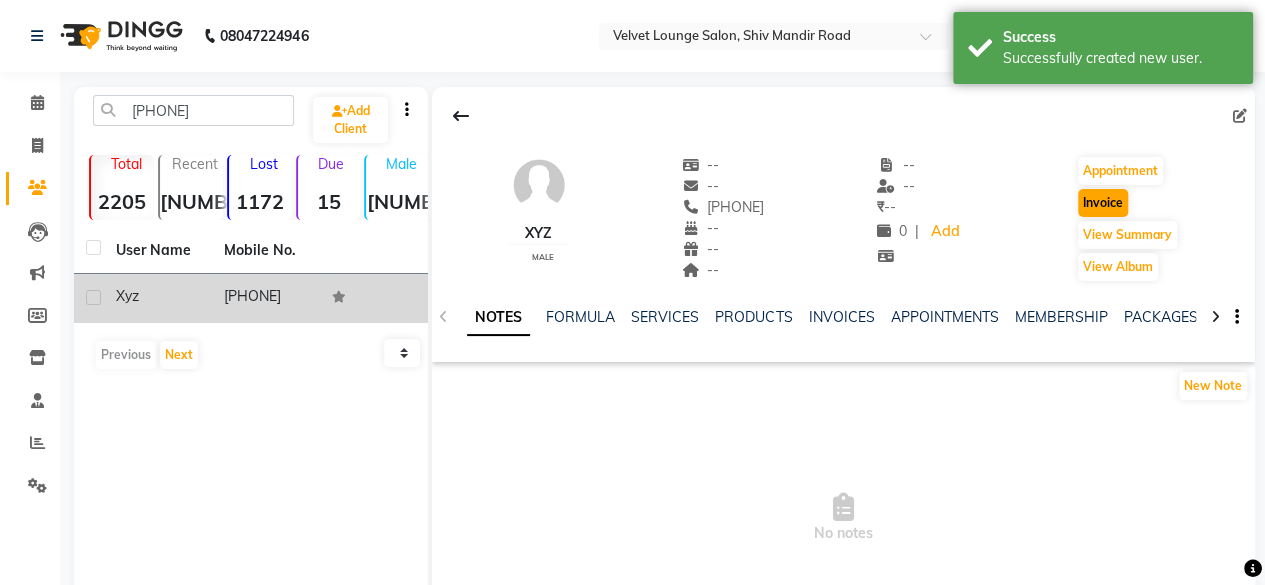 select on "service" 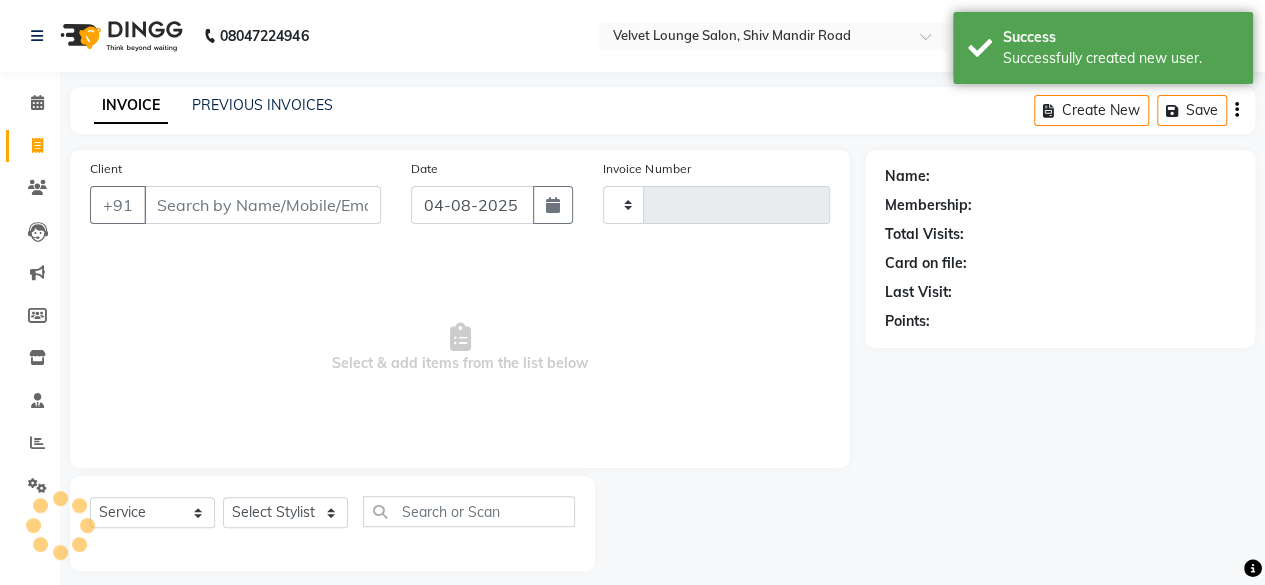 type on "1364" 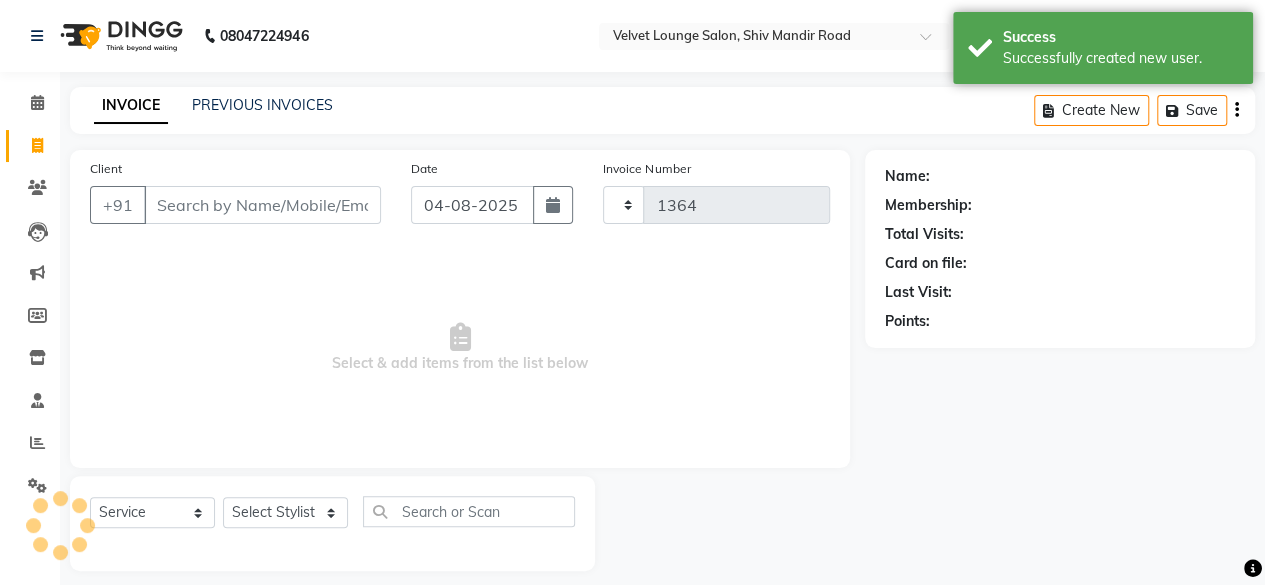 scroll, scrollTop: 15, scrollLeft: 0, axis: vertical 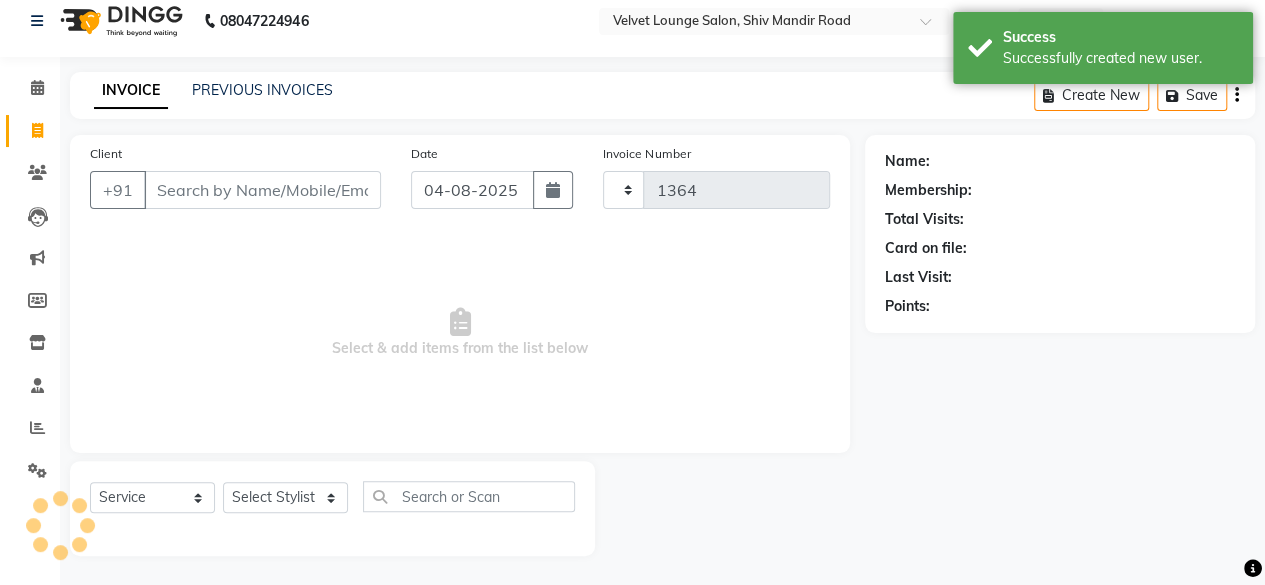select on "5962" 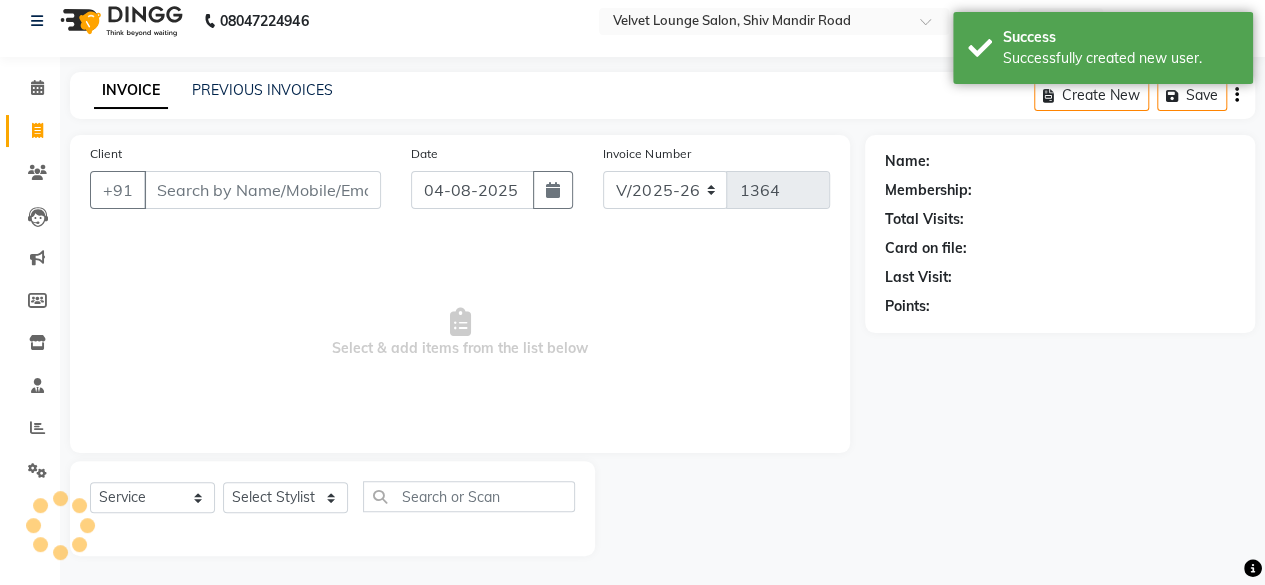 type on "[PHONE]" 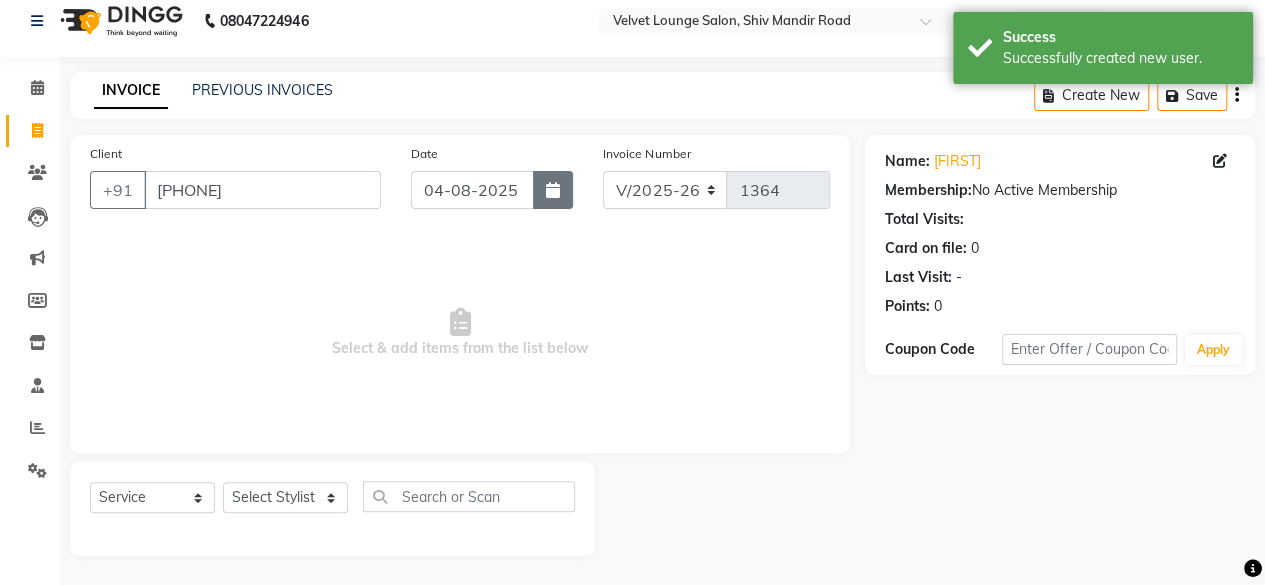 click 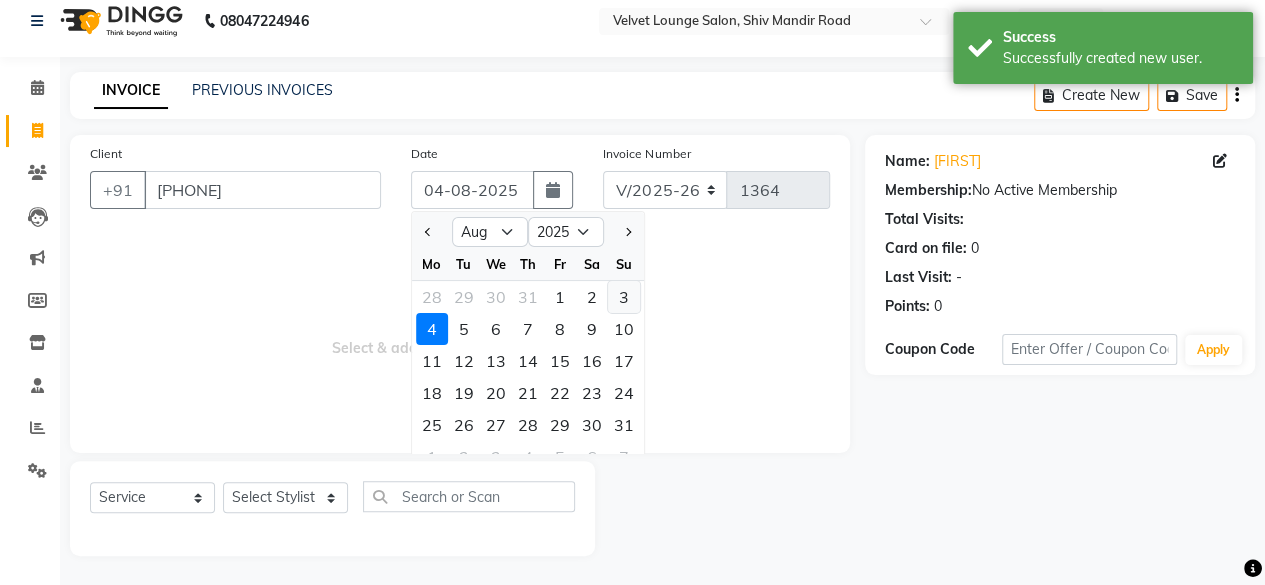 click on "3" 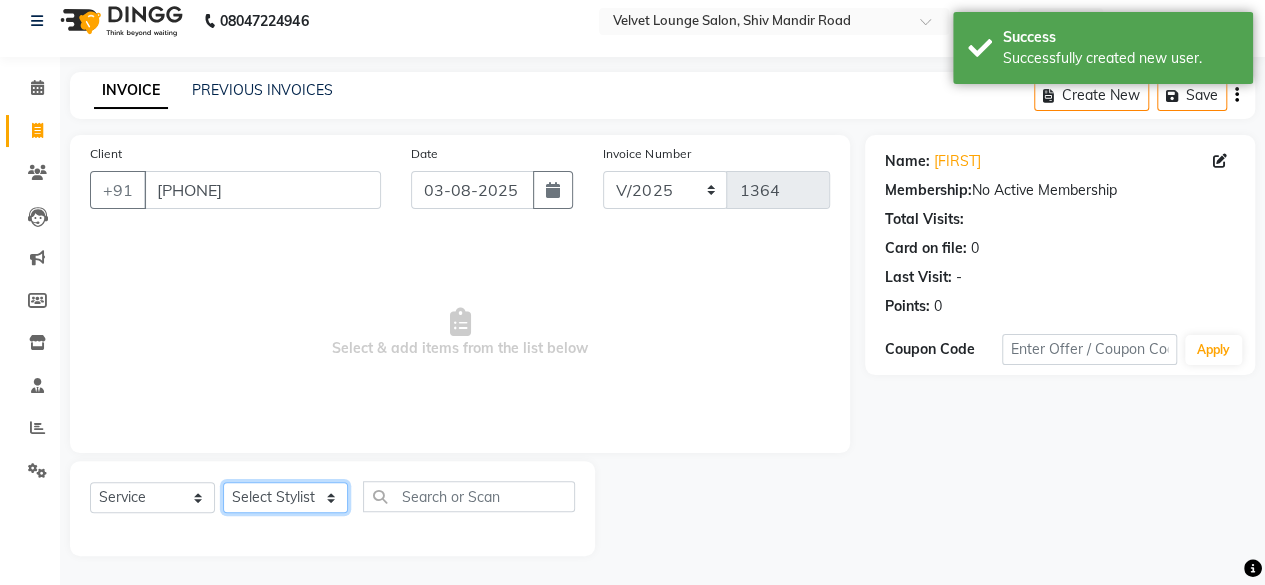 click on "Select Stylist Aadil zaher  aman shah Arif ashish Front Desk Jaya jyoti madhu Manish MUSTAKIM pradnya Rohit SALMA SALMA shalu SHWETA vishal" 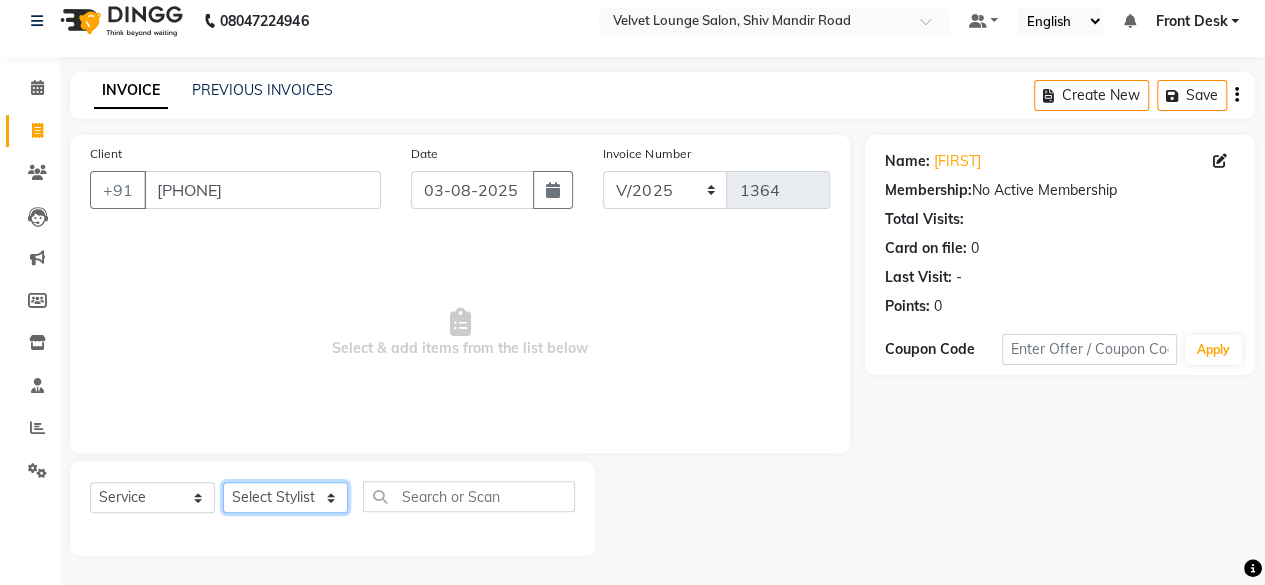 select on "86704" 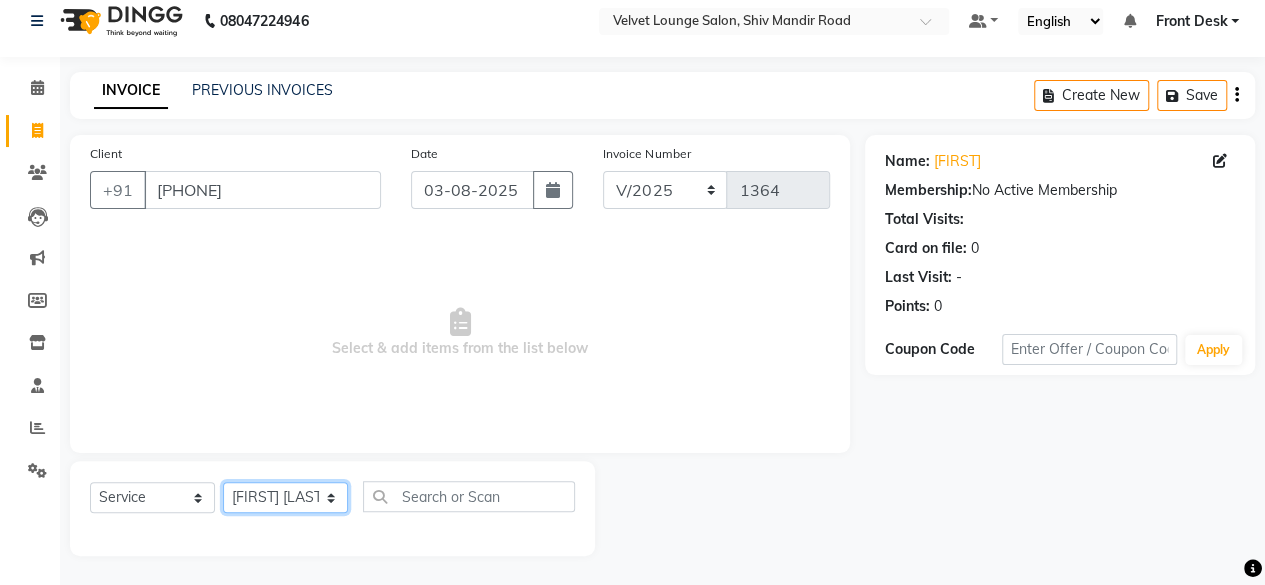 click on "Select Stylist Aadil zaher  aman shah Arif ashish Front Desk Jaya jyoti madhu Manish MUSTAKIM pradnya Rohit SALMA SALMA shalu SHWETA vishal" 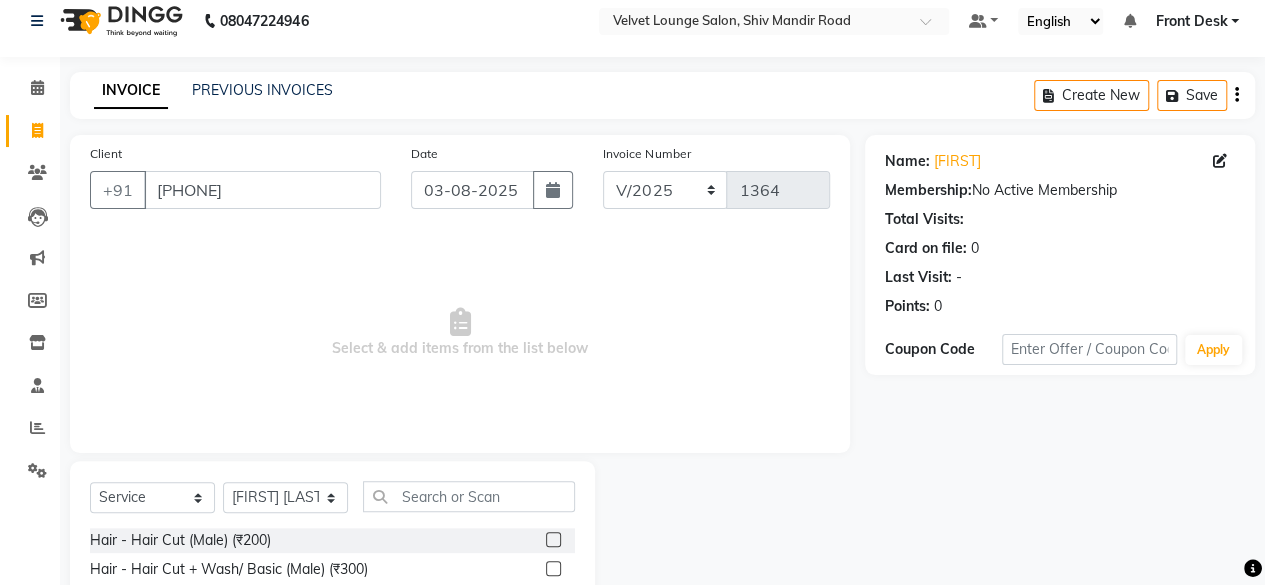 click on "Select  Service  Product  Membership  Package Voucher Gift Card  Select Stylist [FIRST] [LAST] [FIRST] [LAST] Arif [FIRST] Front Desk Jaya jyoti madhu Manish MUSTAKIM pradnya Rohit SALMA SALMA shalu SHWETA [FIRST] Hair - Hair Cut (Male) (₹200)  Hair - Hair Cut + Wash/ Basic (Male) (₹300)  Hair - Hair Cut + Wash/ Stylish (Male) (₹400)  Hair - Hair Cut + Wash/ Creative (Male) (₹500)  Hair - Hair Cut Kids (Male) (₹200)  Hair - Beard Trim (Male) (₹100)  Hair - Clean Shave (Male) (₹100)  Hair - Stylish Shave (Male) (₹150)  Hair - Head Massage (Male) (₹450)  Hair - Head Massage + Wash (Male) (₹500)  Hair - Hair Spa (L) (Male) (₹600)  Hair - Hair Spa (M) (Male) (₹1000)  Hair - Straightening (Male) (₹1000)  Hair - Keratin (Male) (₹2000)  Hair - Hair Cut / Fringe (Female) (₹150)  Hair - Hair Cut / Basic (Female) (₹300)  Hair - Hair Cut / Adv (Female) (₹450)  Hair - Haircut / Creative (Female) (₹800)  Hair - Hair Cut / Kids (Female) (₹300)  Hair - Blow Dry/ Adv (Female) (₹350)" 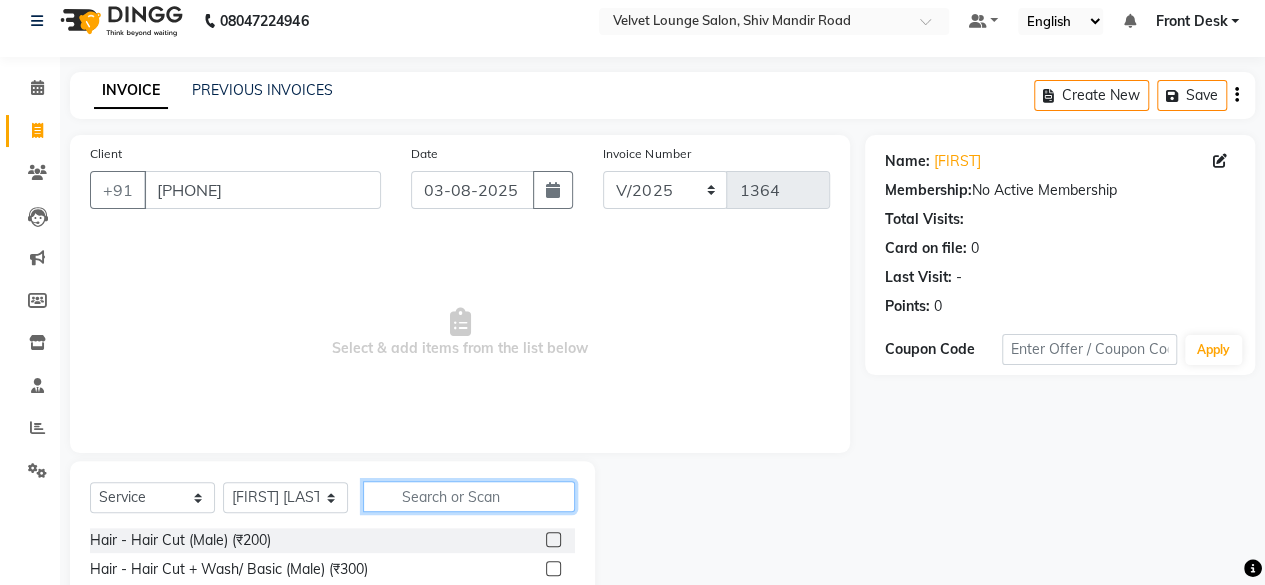 click 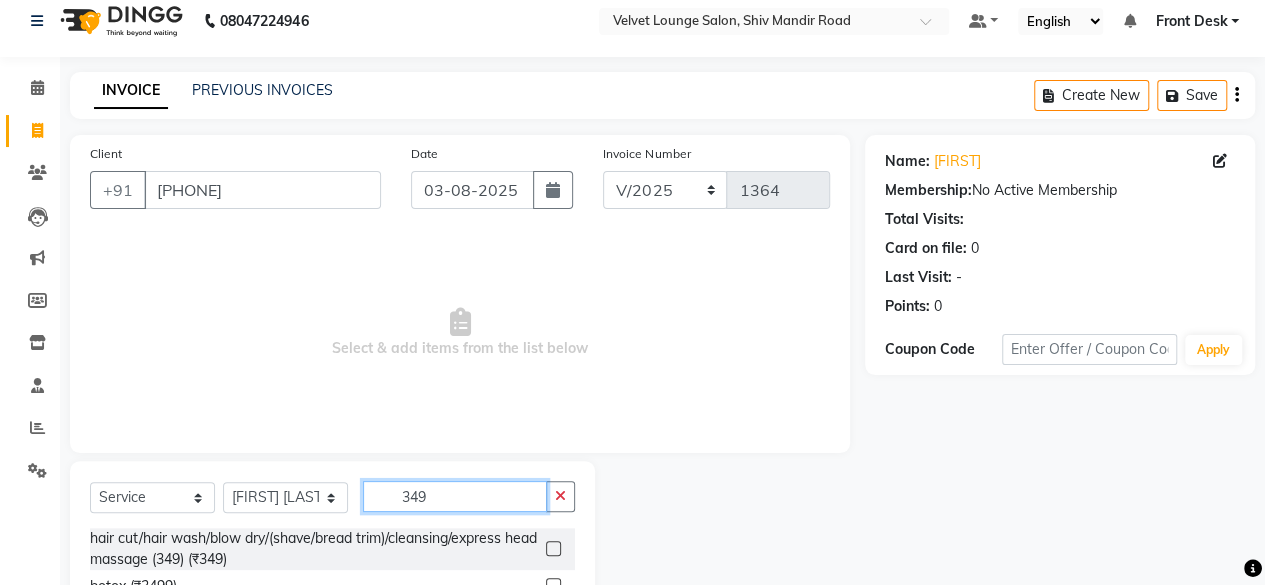 type on "349" 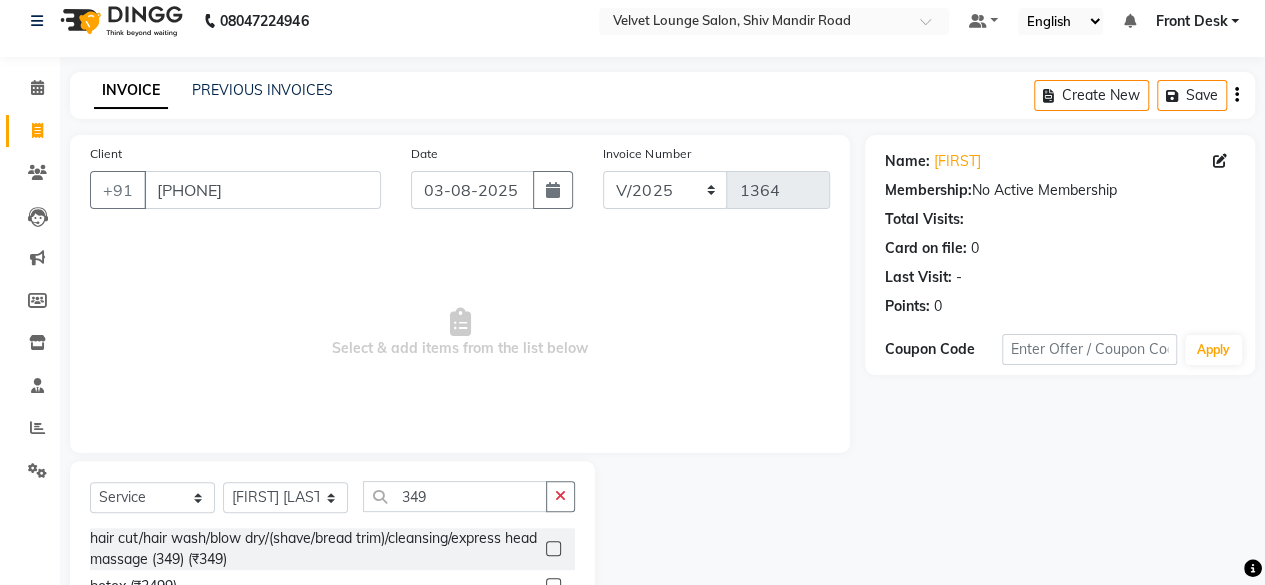 click 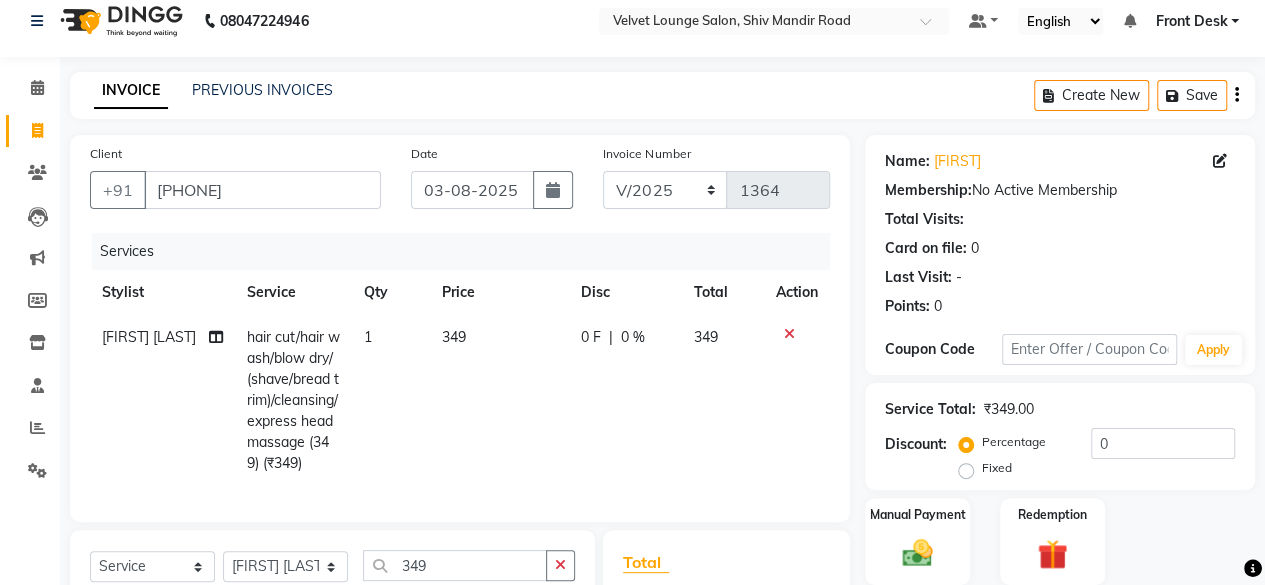 checkbox on "false" 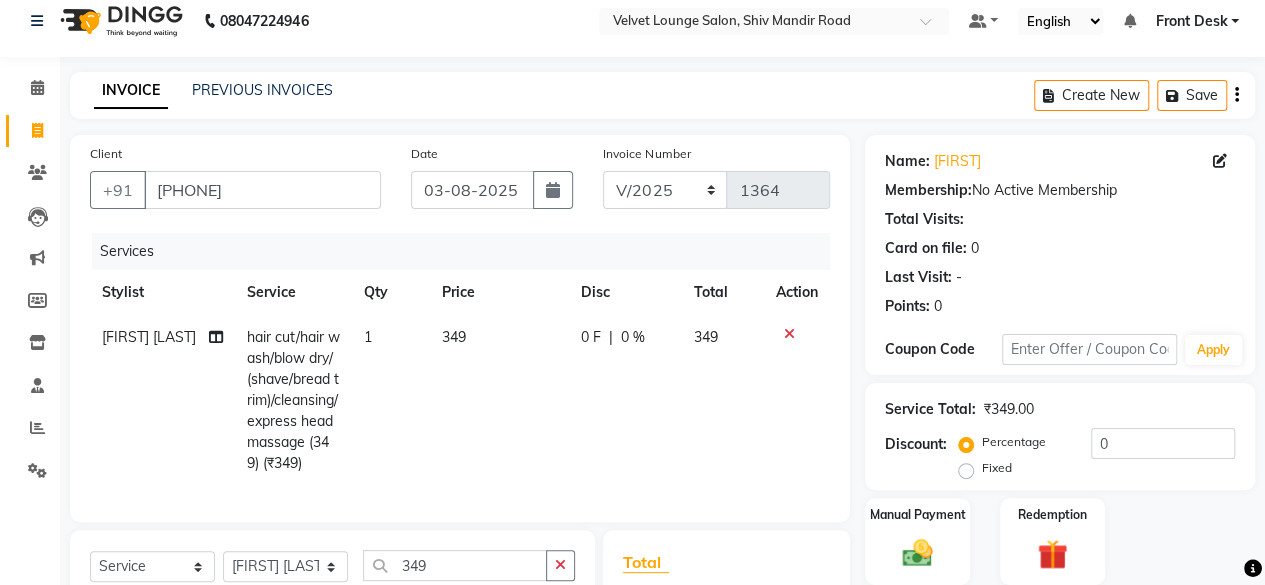 click on "349" 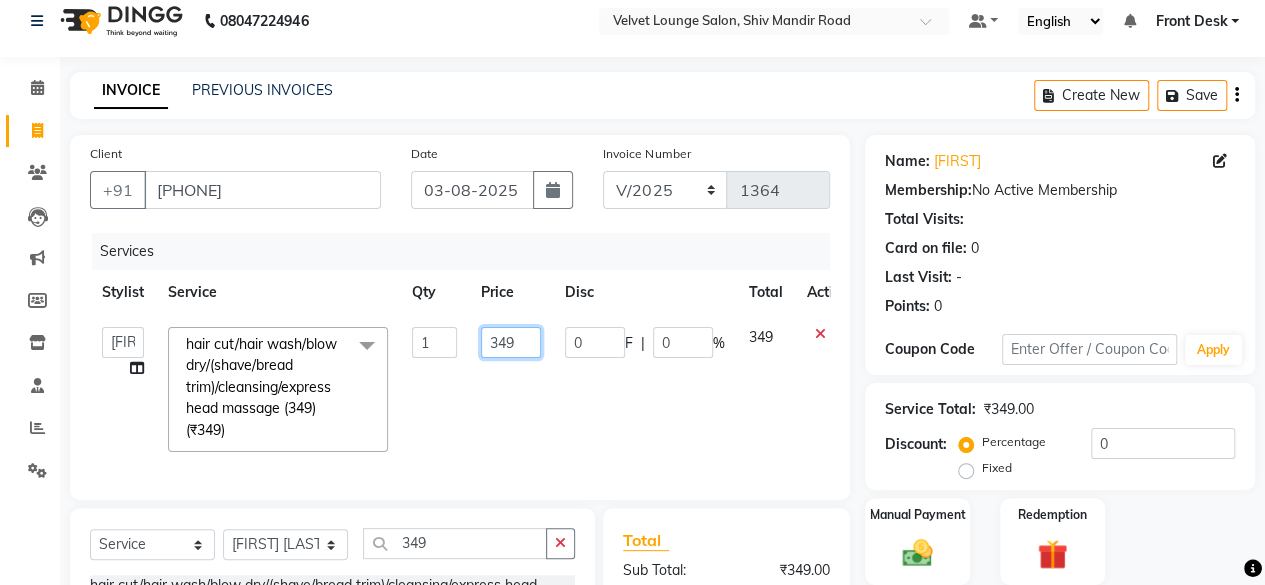 click on "349" 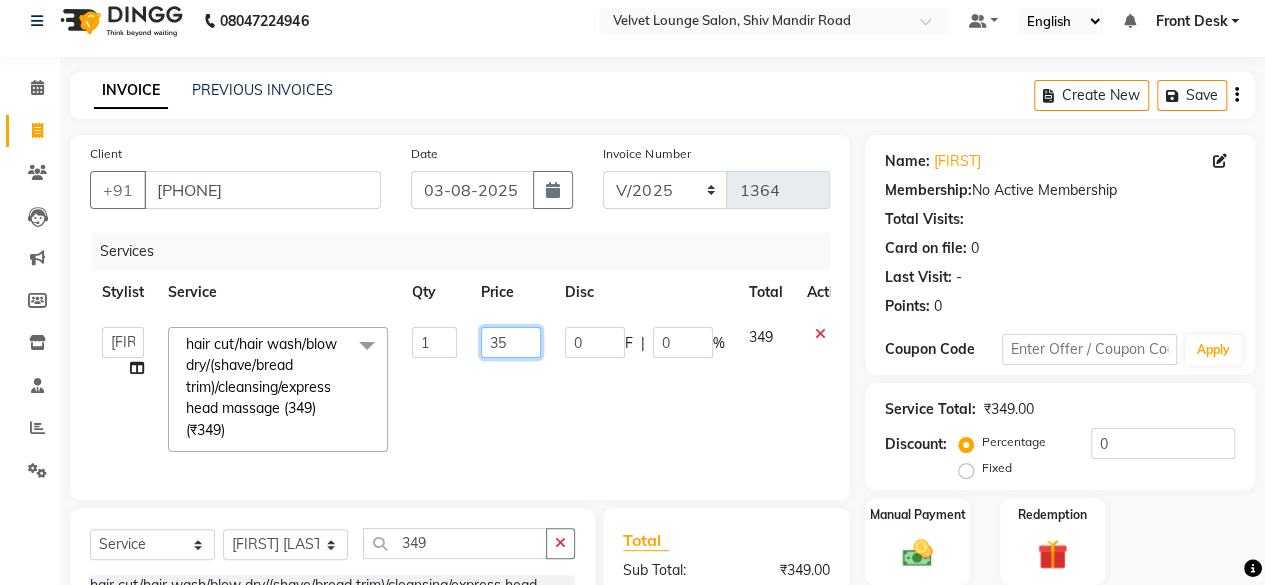 type on "350" 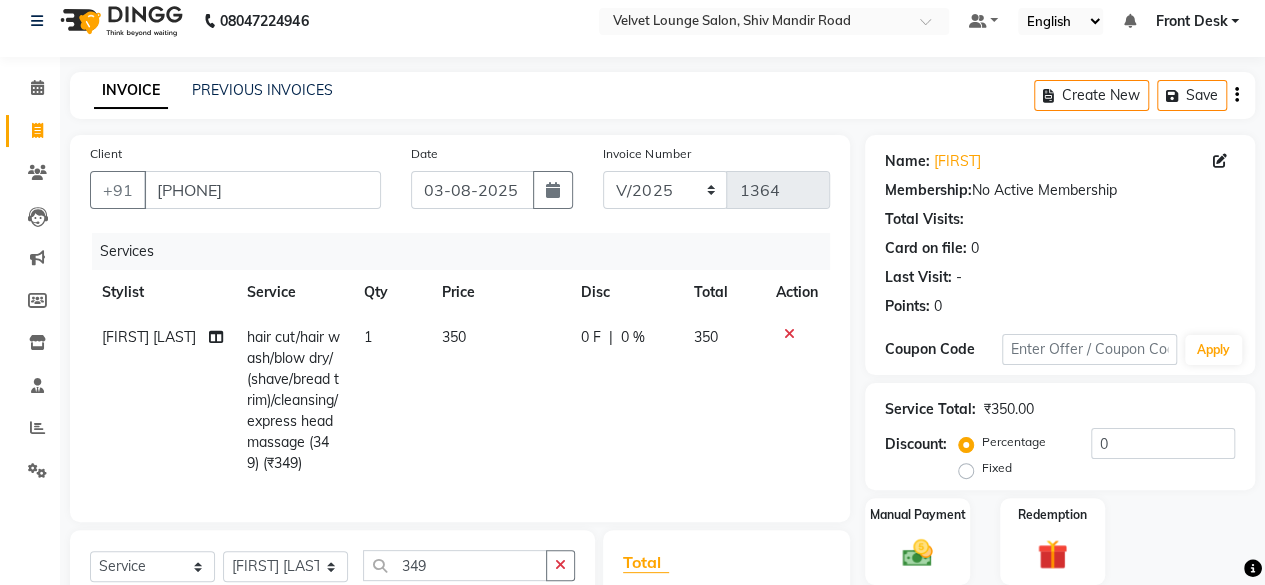 click on "0 F | 0 %" 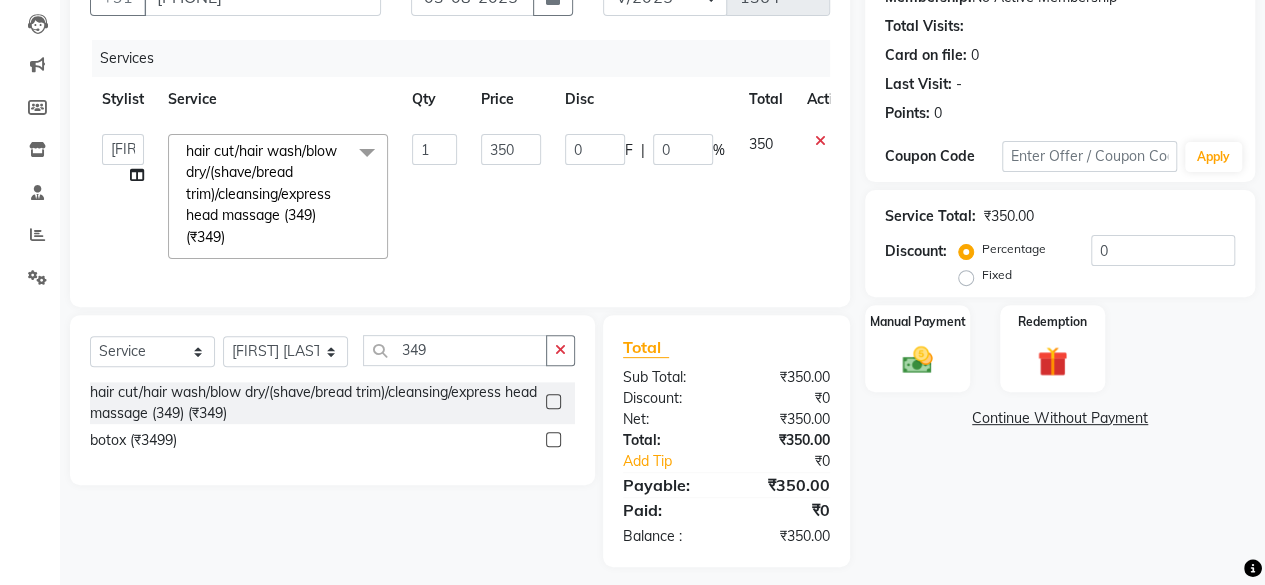 scroll, scrollTop: 232, scrollLeft: 0, axis: vertical 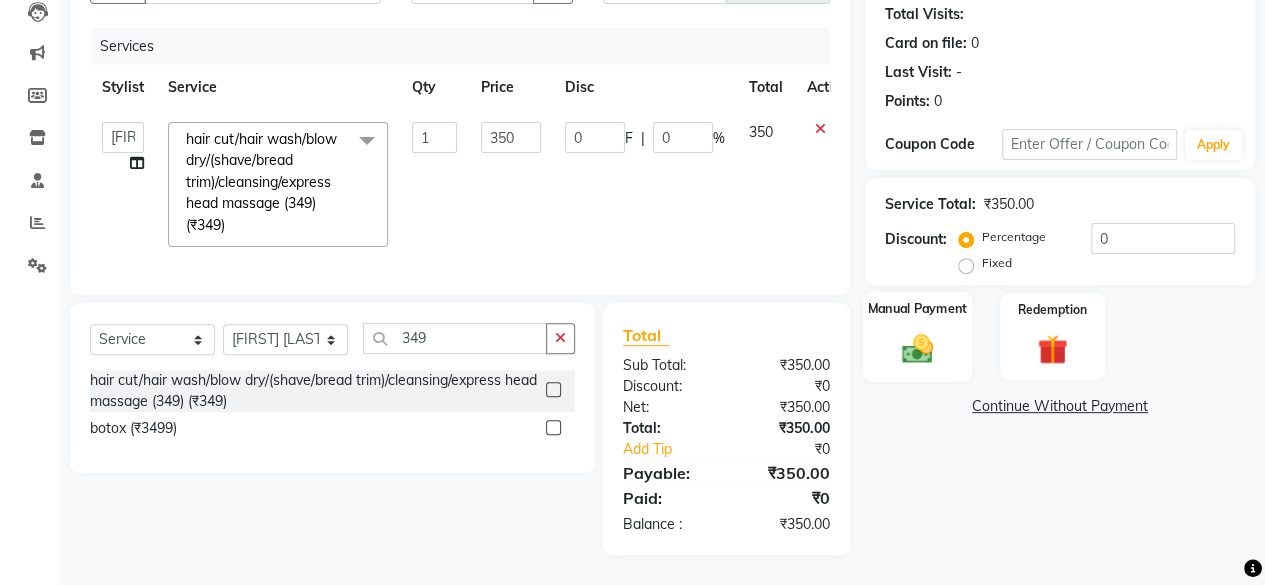 click 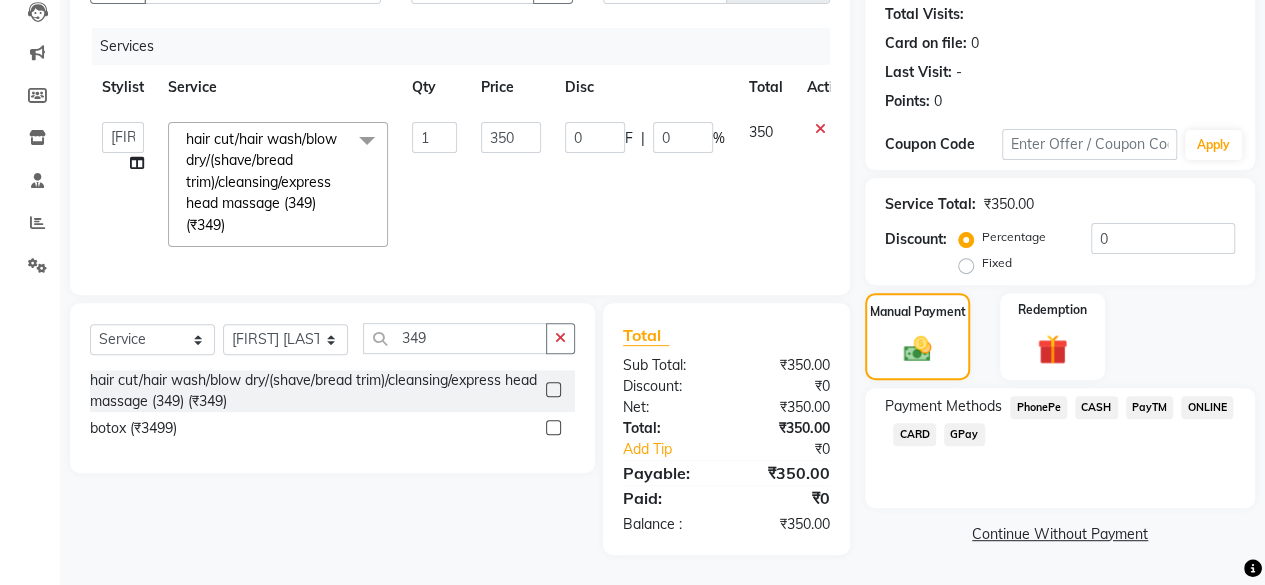 click on "CASH" 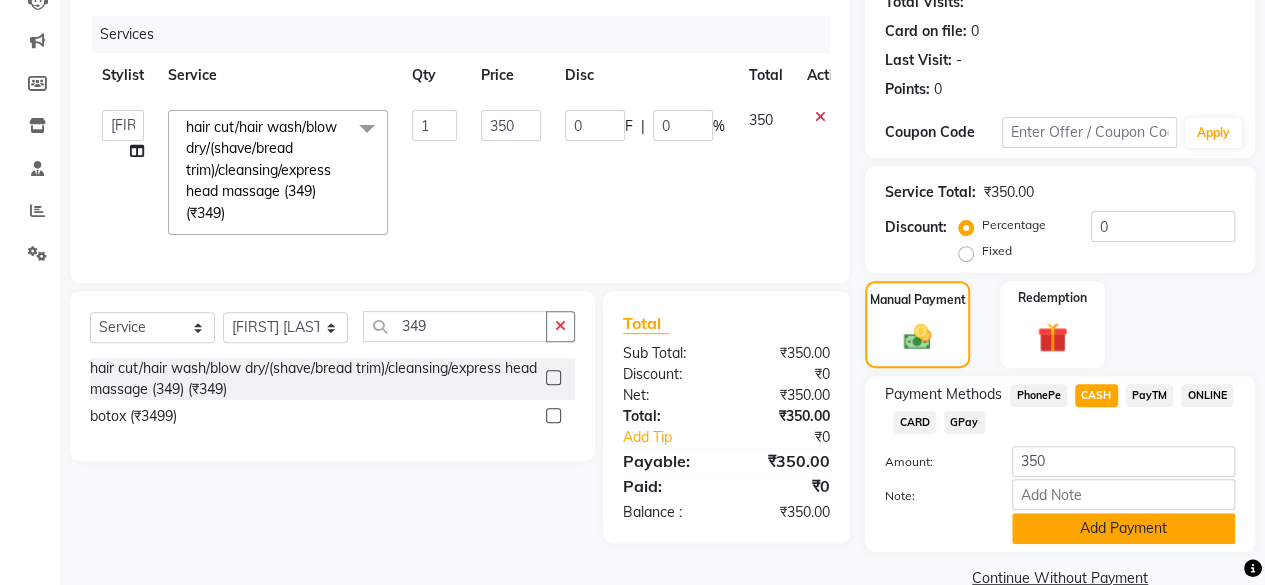 click on "Add Payment" 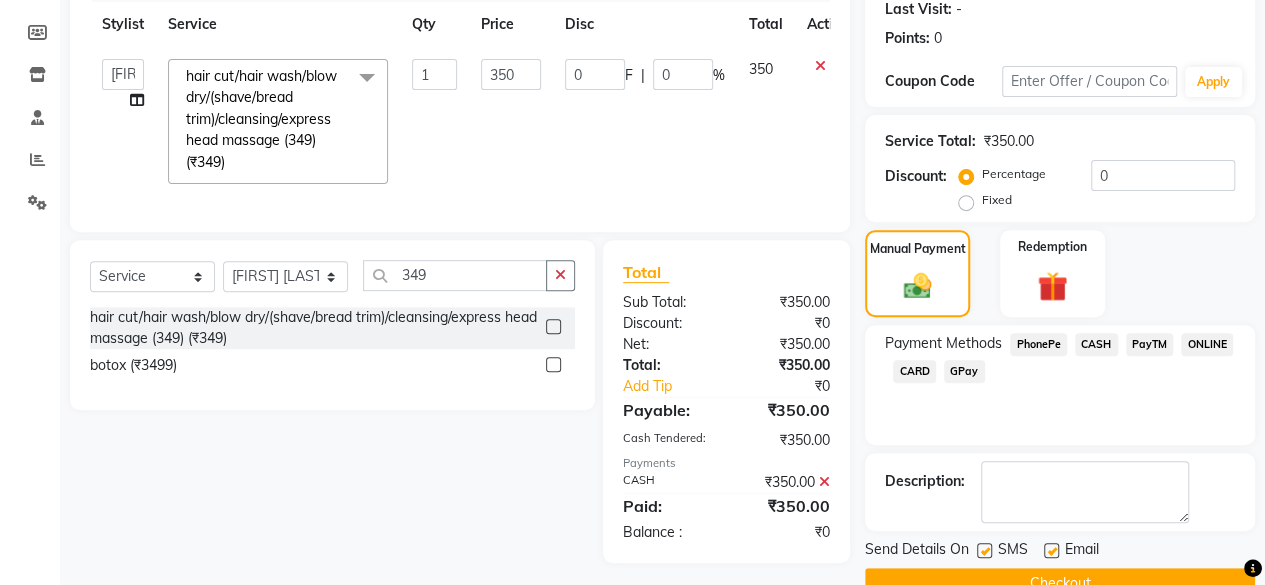 scroll, scrollTop: 324, scrollLeft: 0, axis: vertical 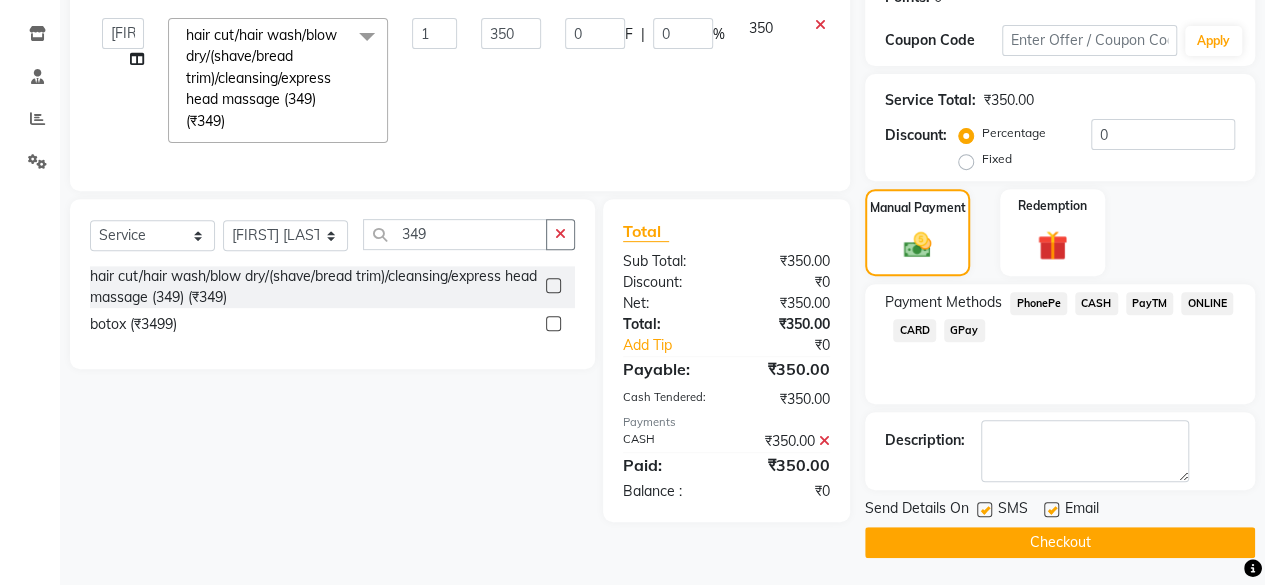 click on "Checkout" 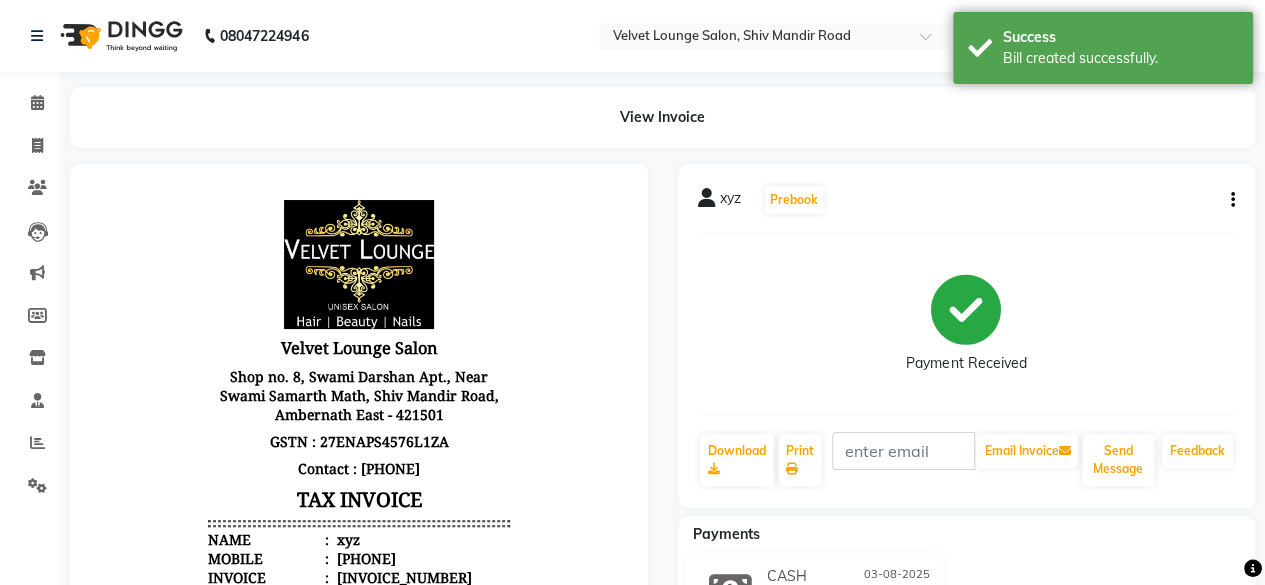 scroll, scrollTop: 0, scrollLeft: 0, axis: both 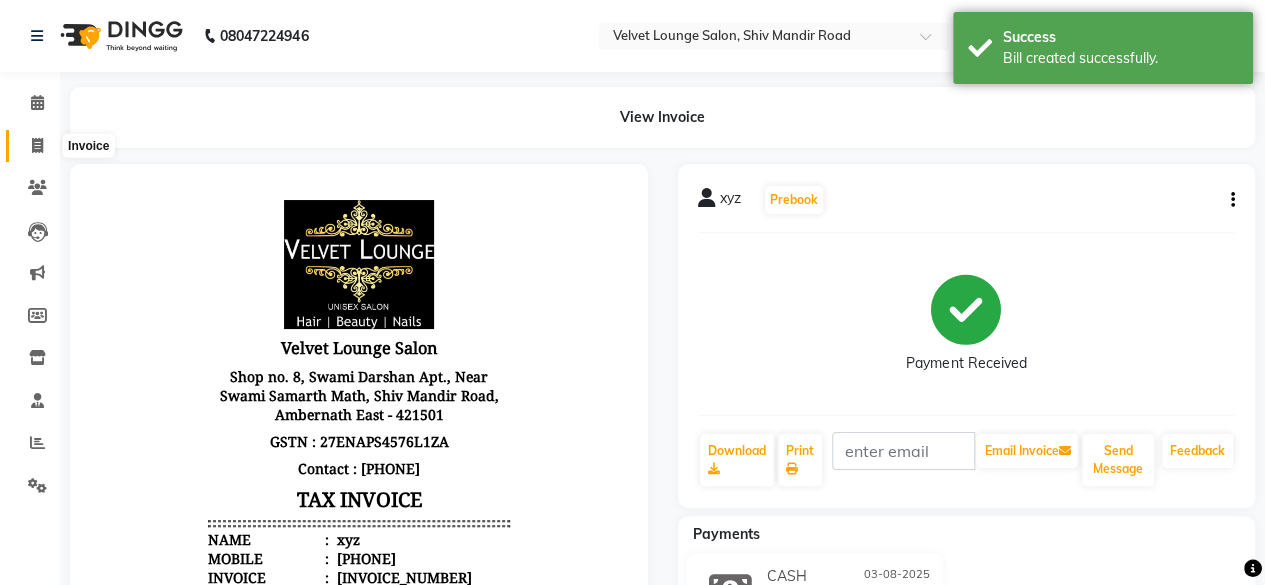 click 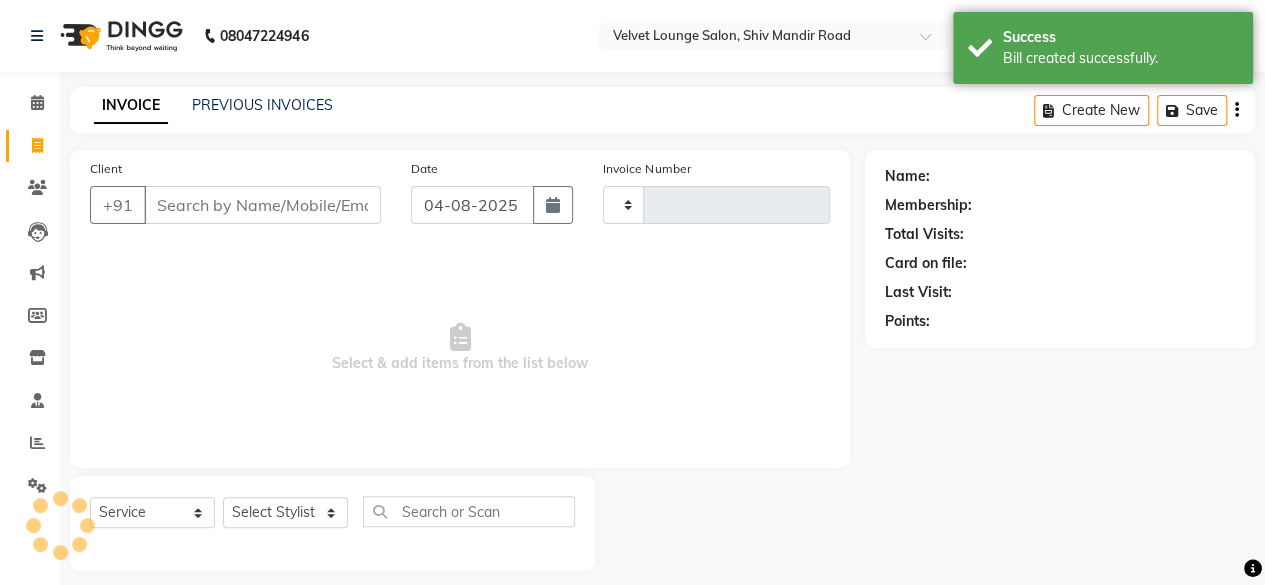 type on "[NUMBER]" 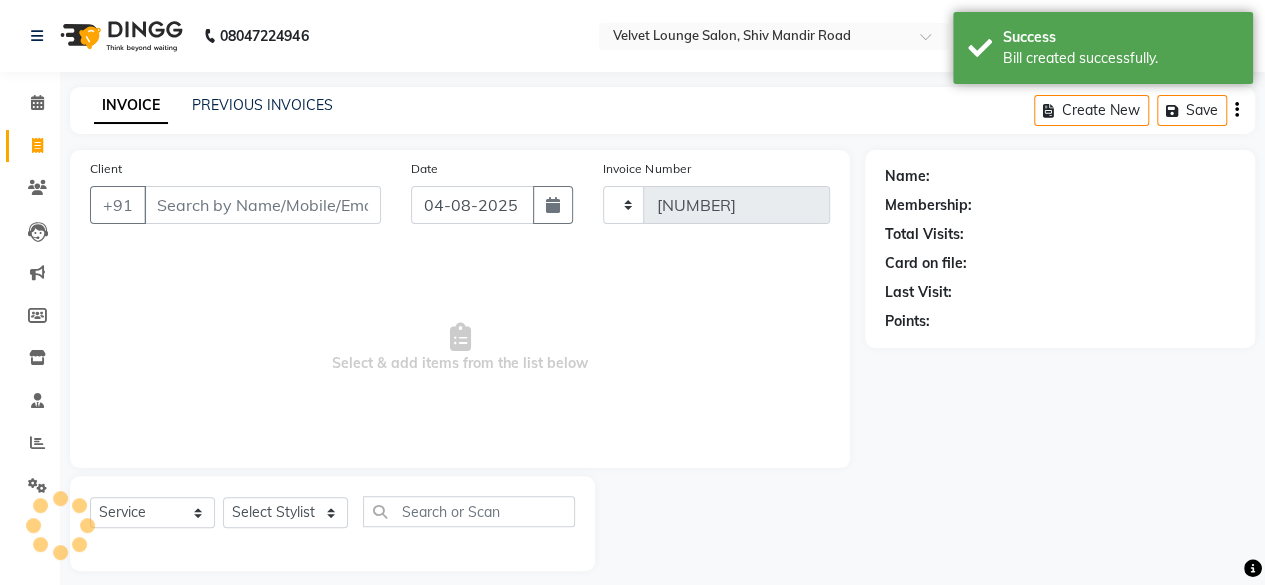scroll, scrollTop: 15, scrollLeft: 0, axis: vertical 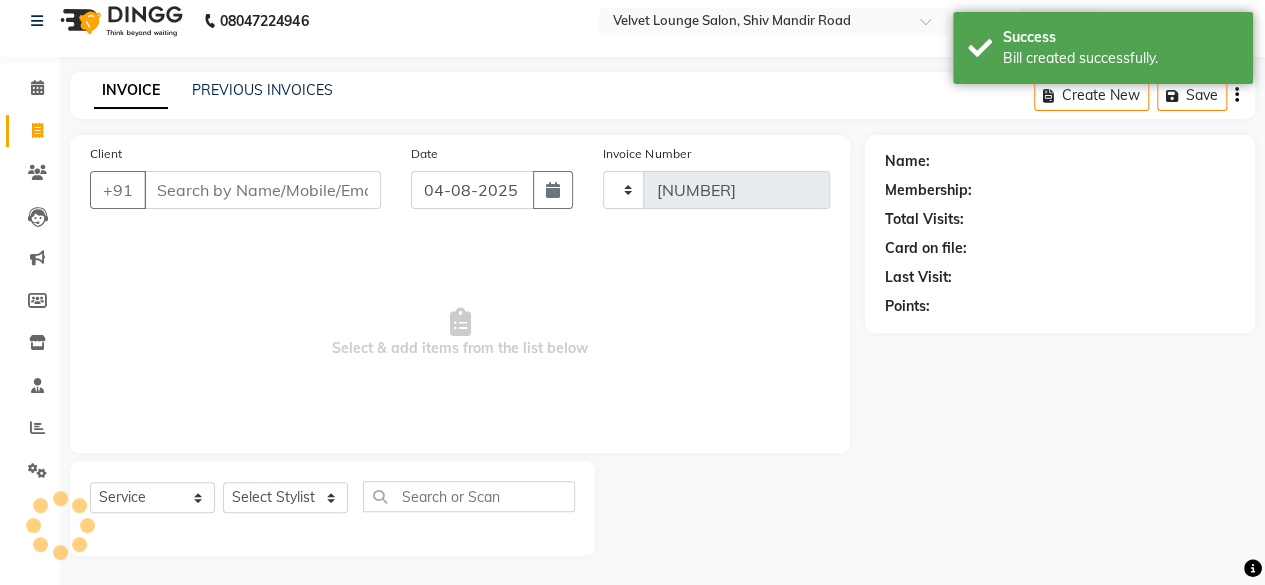 select on "5962" 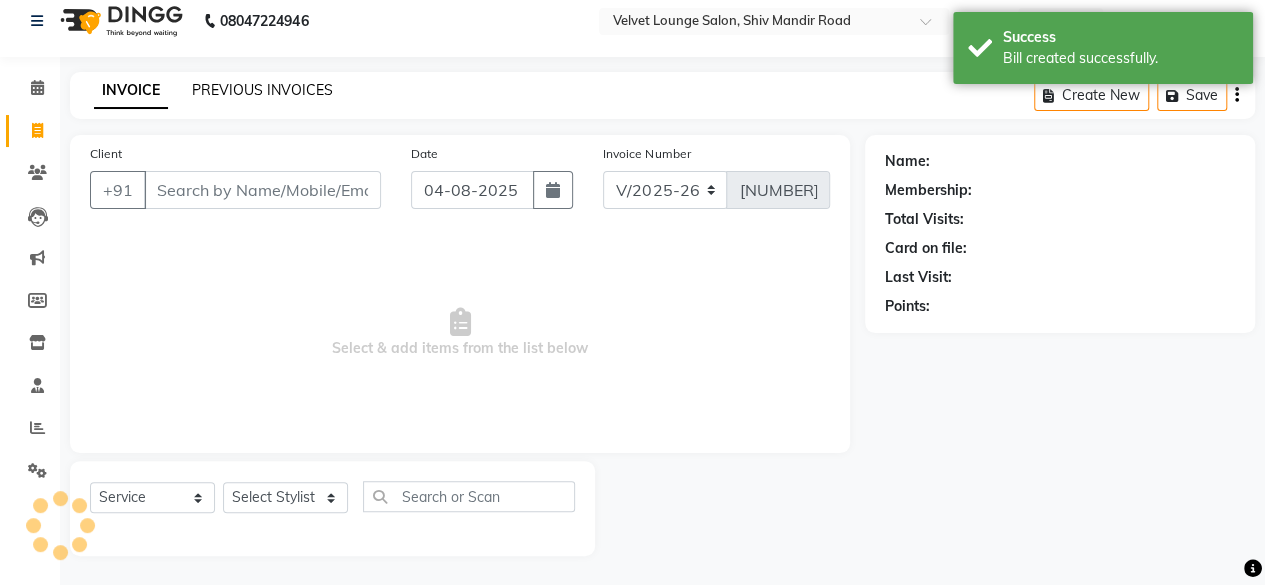 click on "PREVIOUS INVOICES" 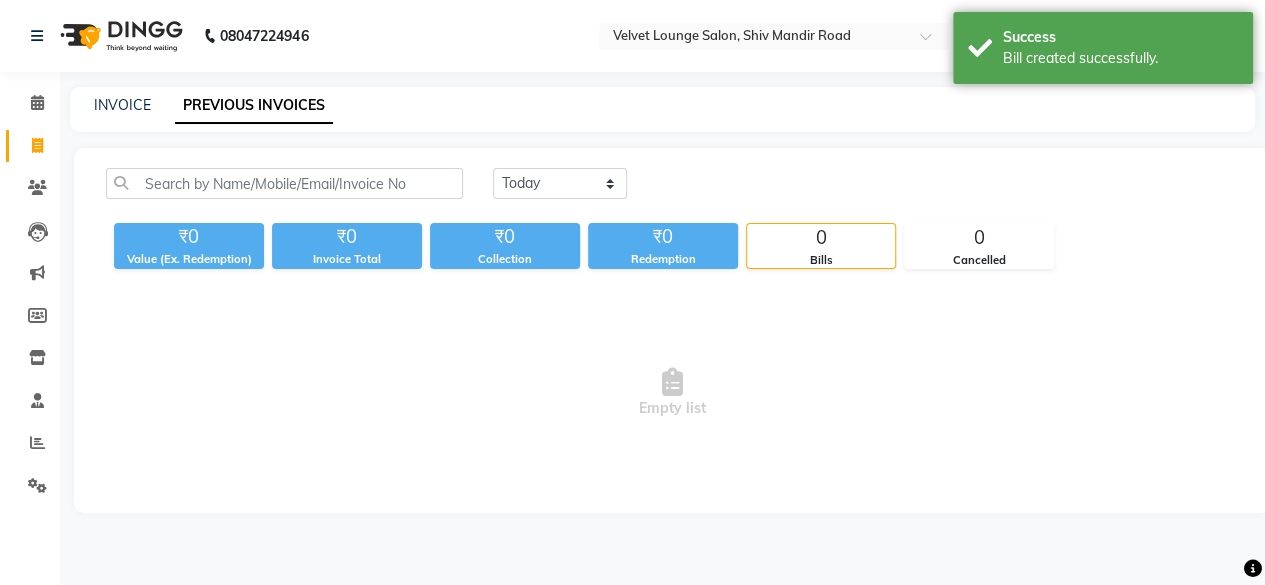 scroll, scrollTop: 0, scrollLeft: 0, axis: both 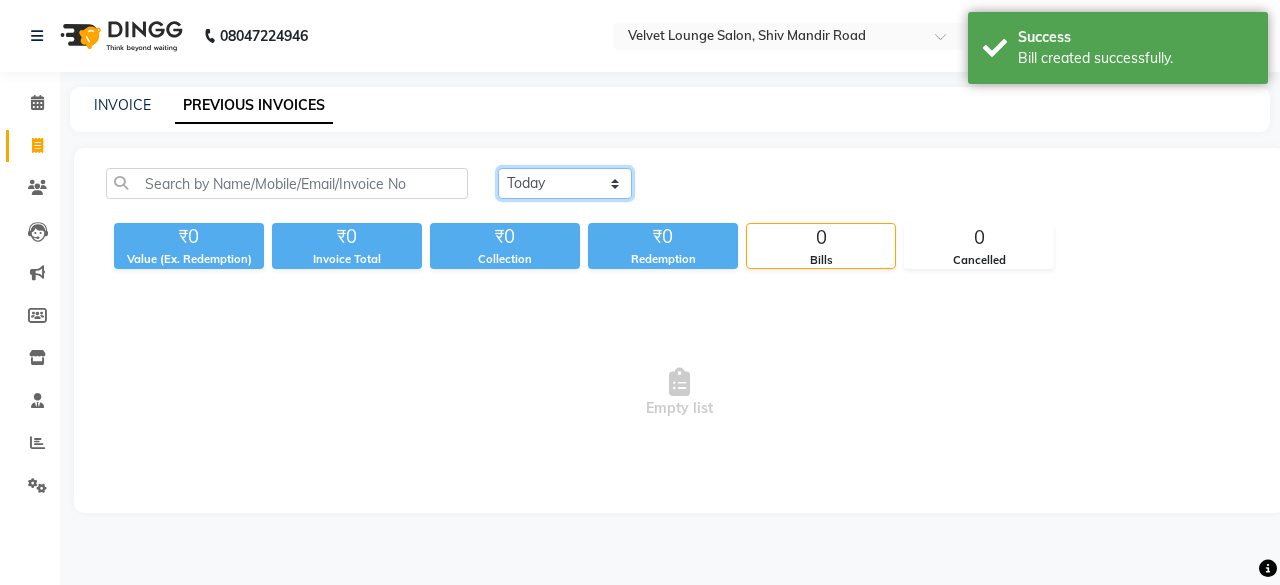 click on "Today Yesterday Custom Range" 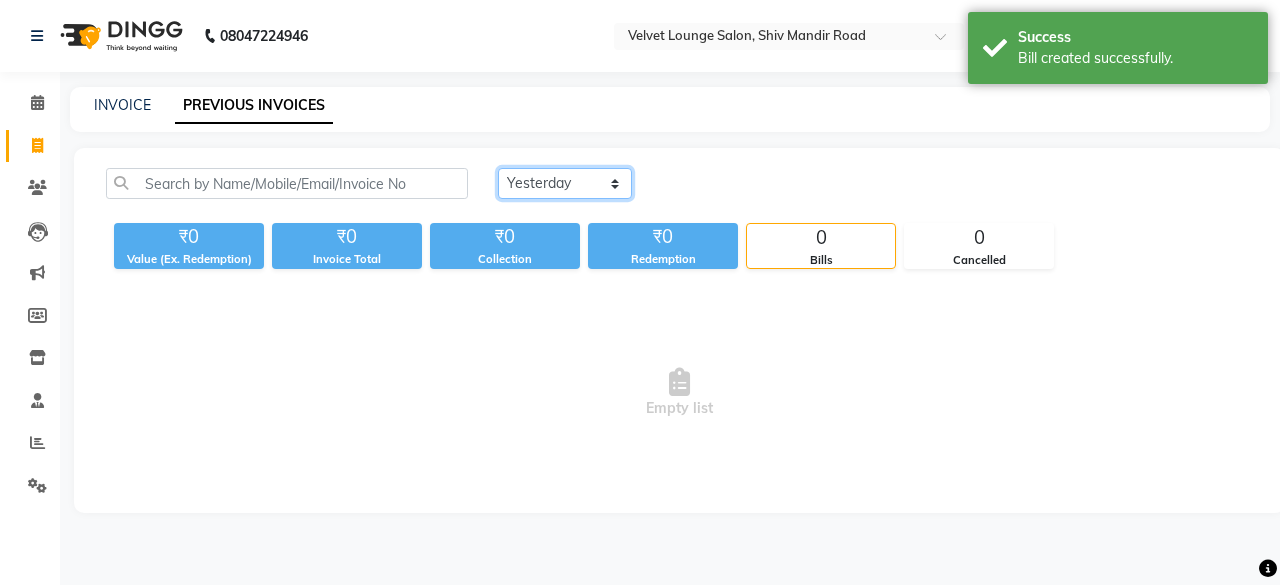click on "Today Yesterday Custom Range" 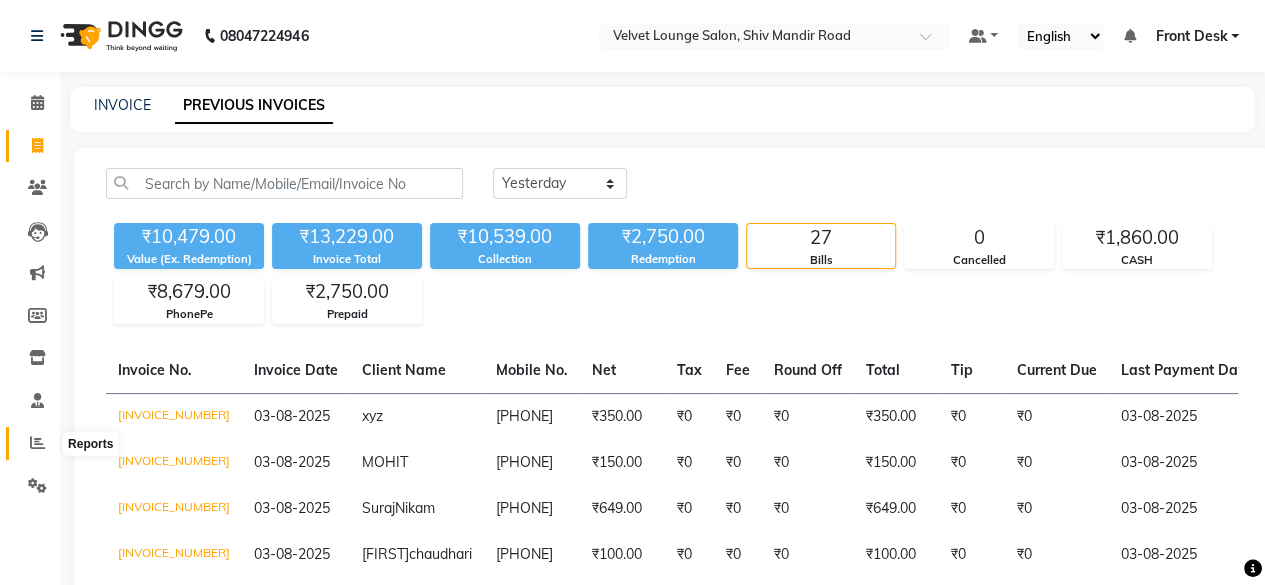 click 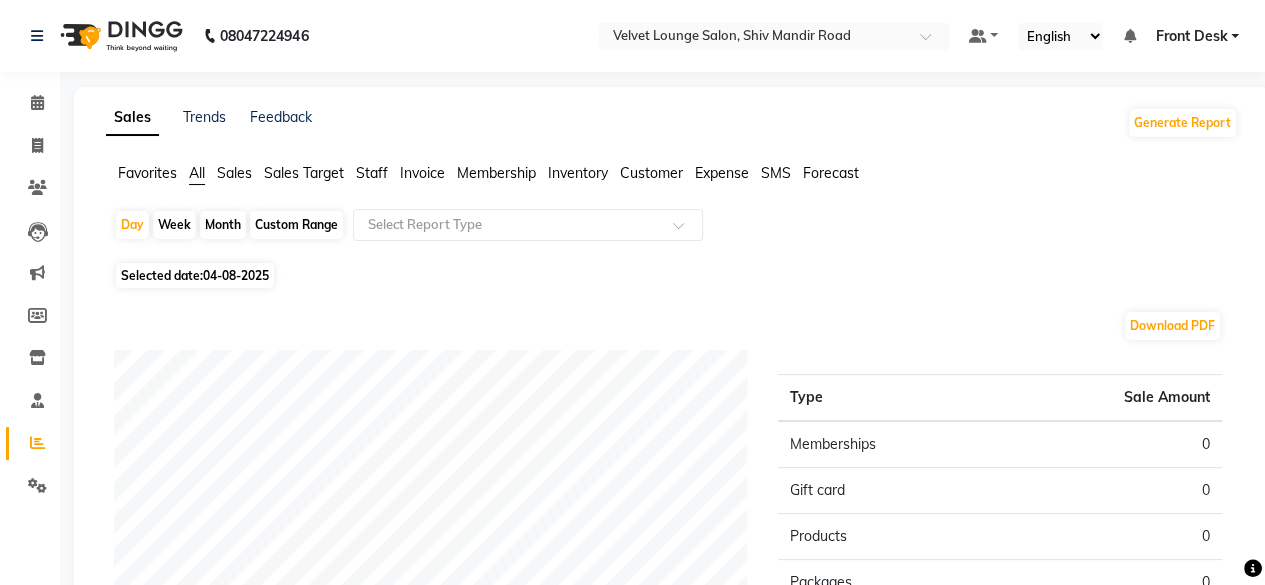 click on "Month" 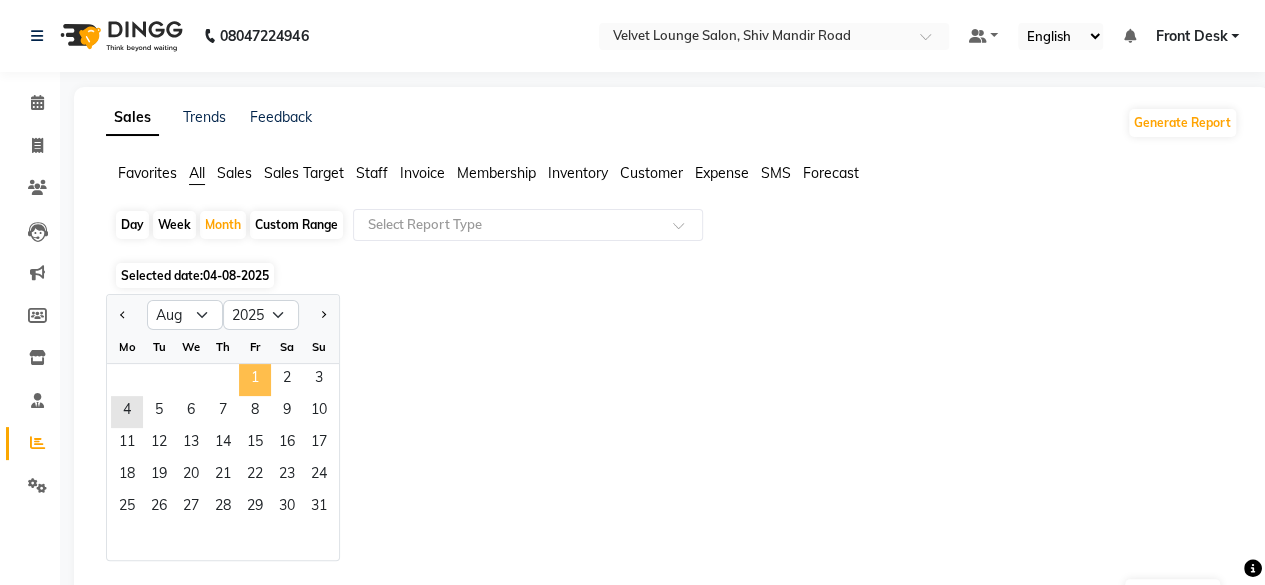 click on "1" 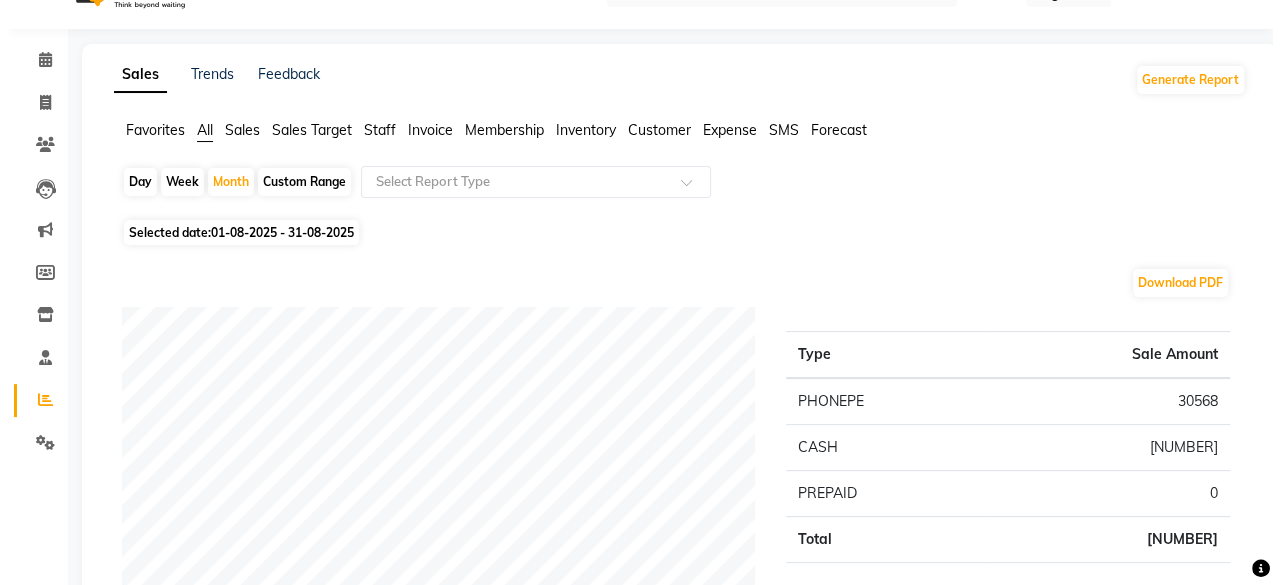 scroll, scrollTop: 0, scrollLeft: 0, axis: both 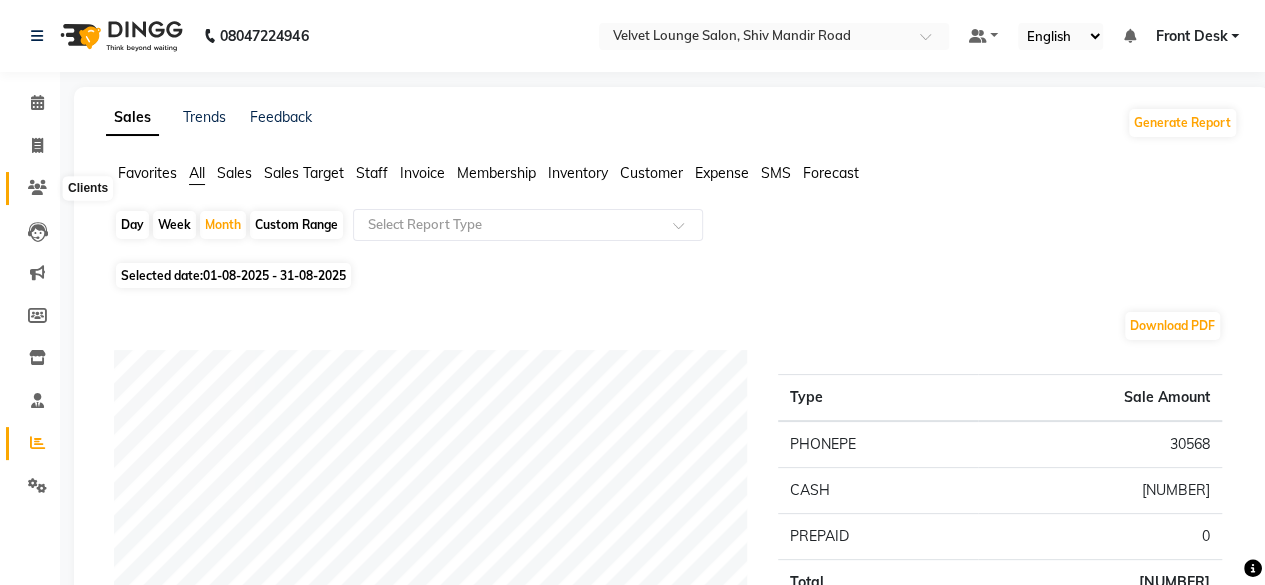 click 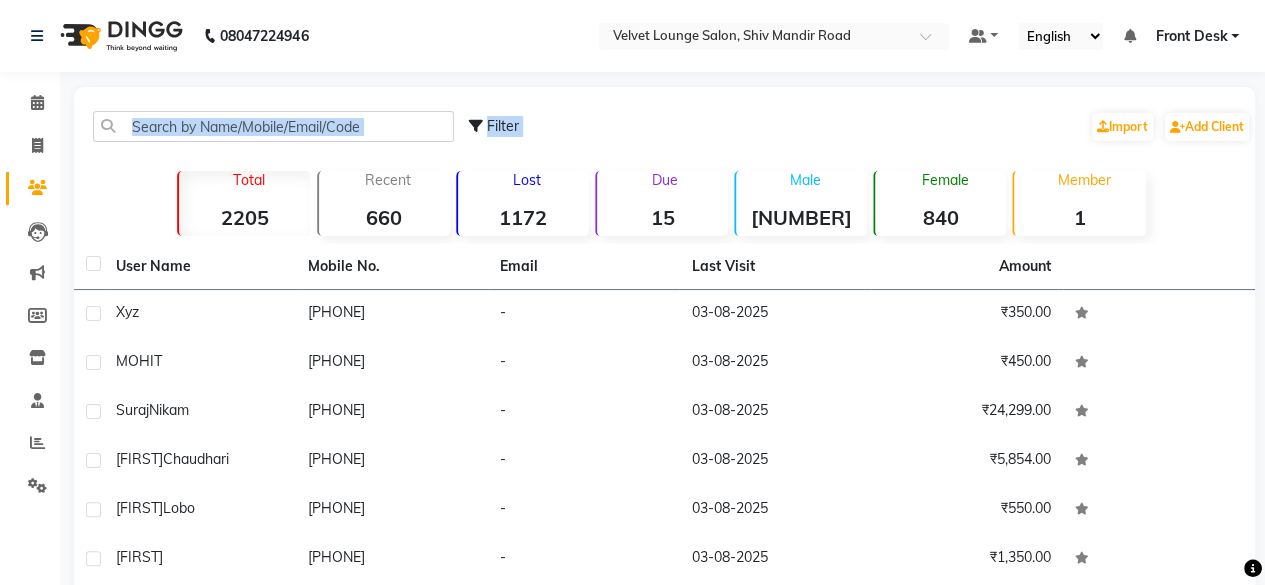 click on "Filter  Import   Add Client   Total  2205  Recent  660  Lost  1172  Due  15  Male  1365  Female  840  Member  1 User Name Mobile No. Email Last Visit Amount [FIRST]     [PHONE]   -   03-08-2025   ₹350.00  [FIRST]     [PHONE]   -   03-08-2025   ₹450.00  [FIRST] [LAST]   [PHONE]   -   03-08-2025   ₹24,299.00  [FIRST] [LAST]   [PHONE]   -   03-08-2025   ₹5,854.00  [FIRST] [LAST]   [PHONE]   -   03-08-2025   ₹550.00  [FIRST]     [PHONE]   -   03-08-2025   ₹1,350.00  [FIRST] [LAST]   [PHONE]   -   03-08-2025   ₹805.00  [FIRST] [LAST]   [PHONE]   -   03-08-2025   ₹8,230.00  [FIRST]     [PHONE]   -   03-08-2025   ₹2,000.00  [FIRST] [LAST]     [PHONE]   -   03-08-2025   ₹100.00   Previous   Next   10   50   100" 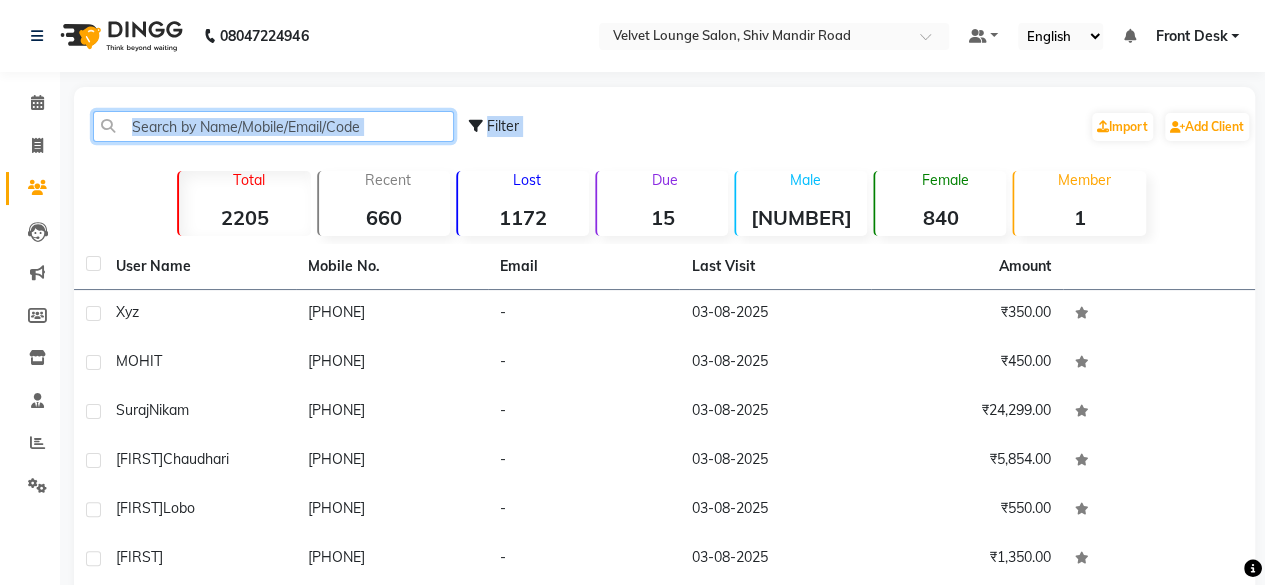 click 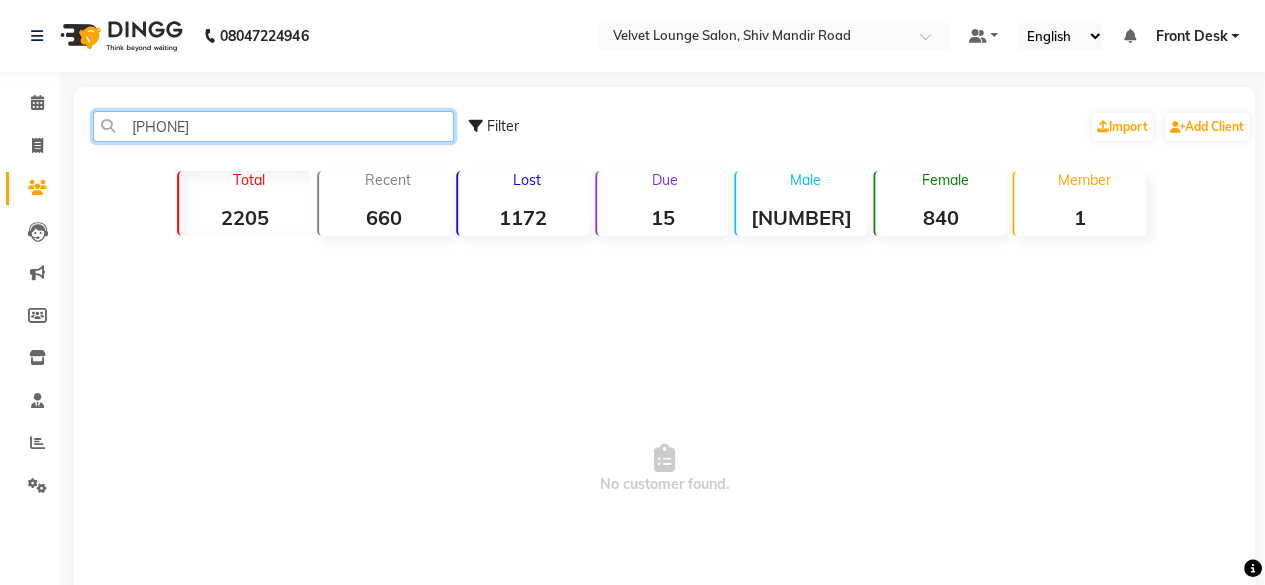 click on "[PHONE]" 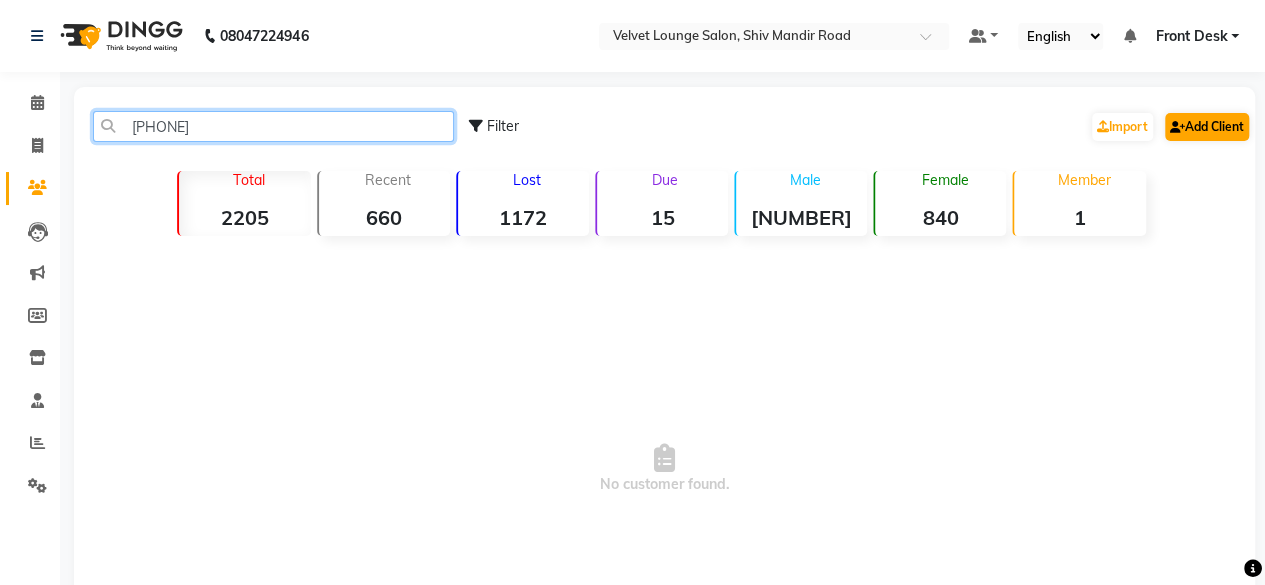 type on "[PHONE]" 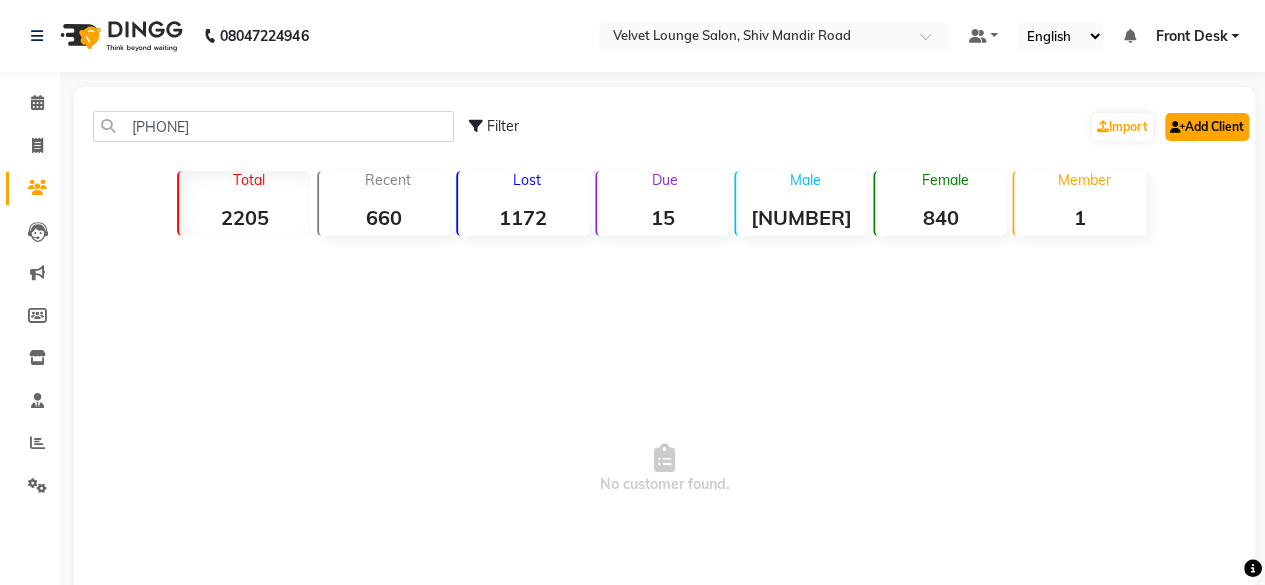 click on "Add Client" 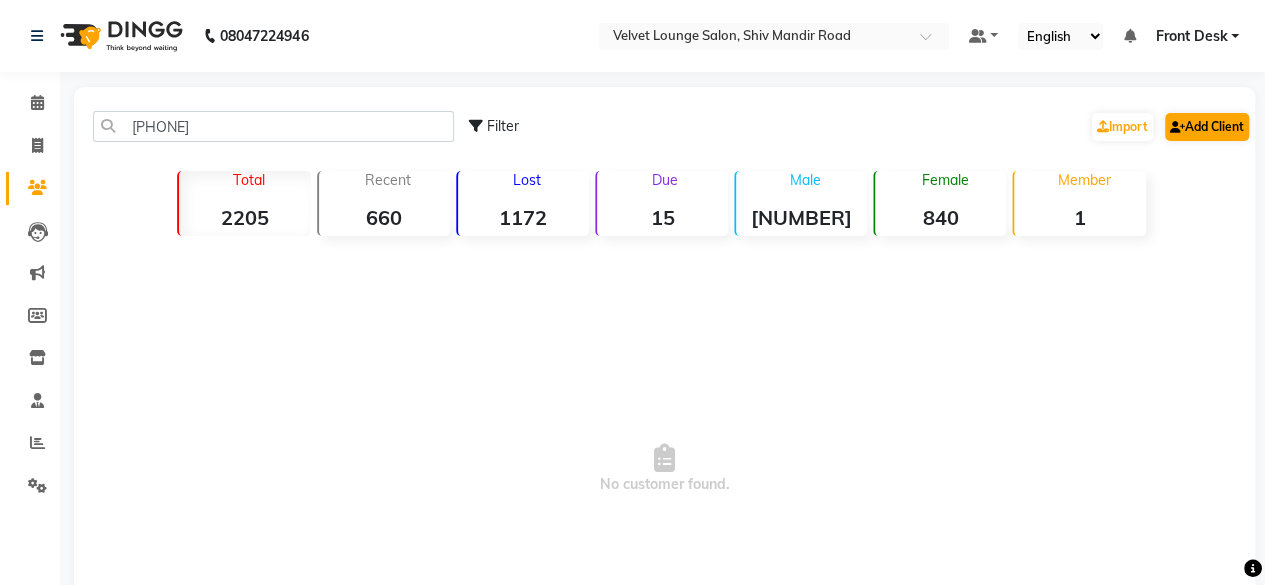 select on "22" 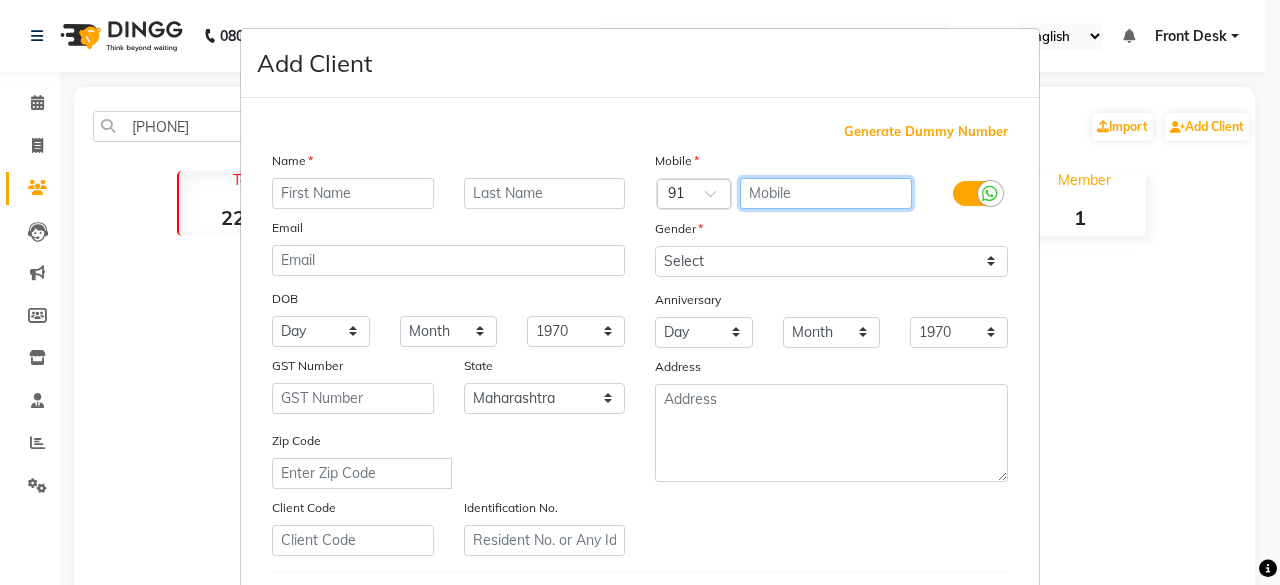 click at bounding box center (826, 193) 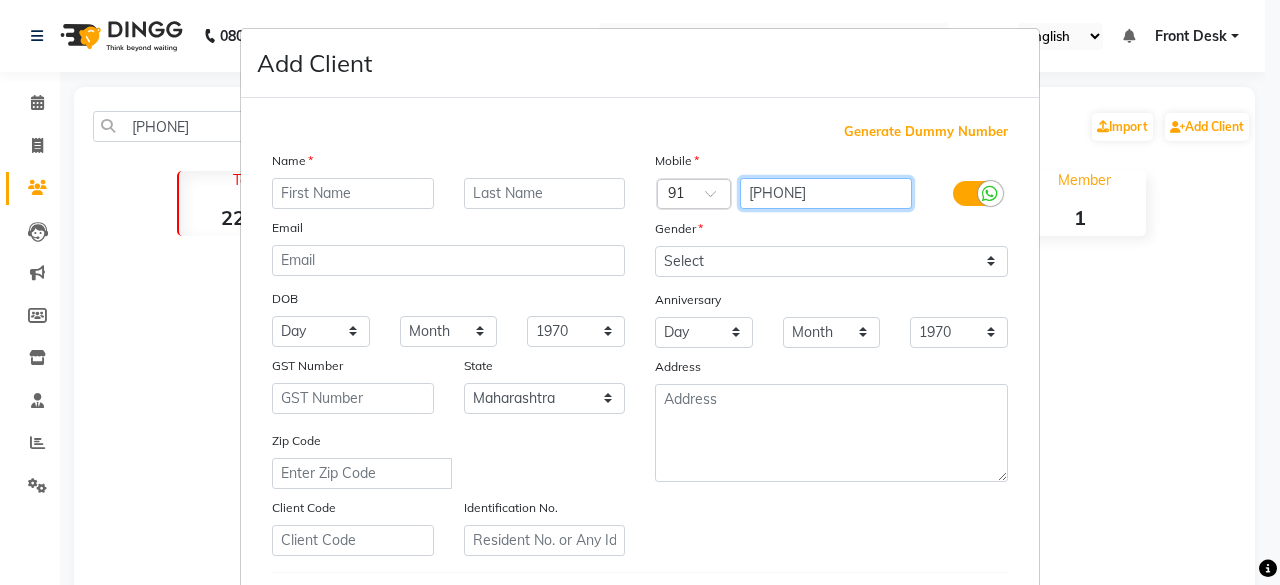 type on "[PHONE]" 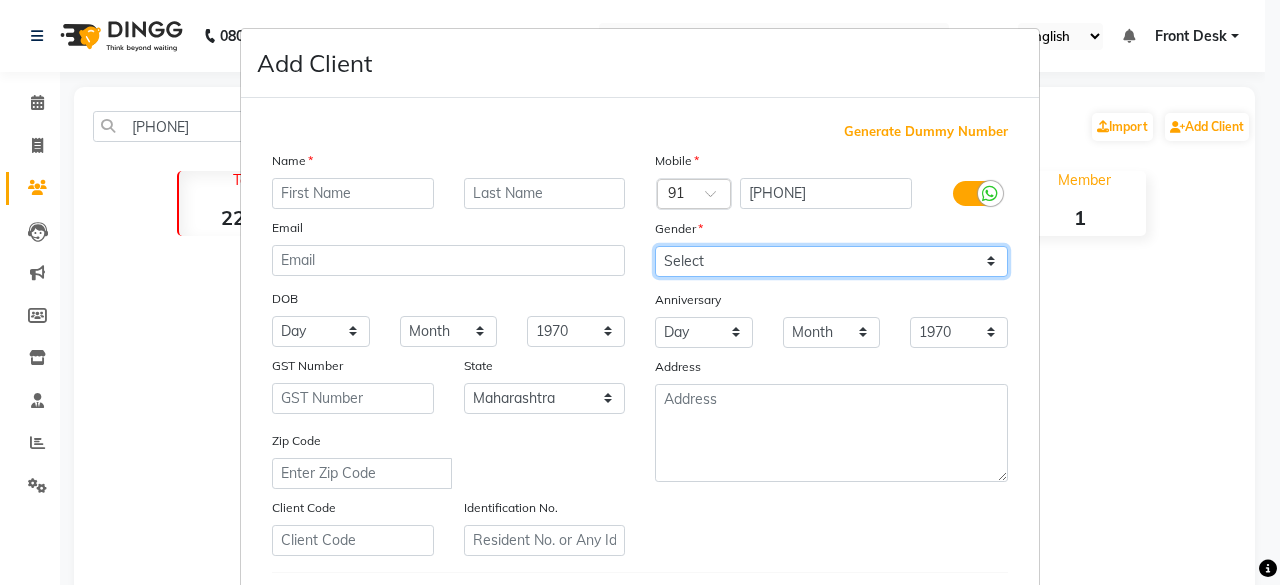 drag, startPoint x: 697, startPoint y: 263, endPoint x: 685, endPoint y: 305, distance: 43.68066 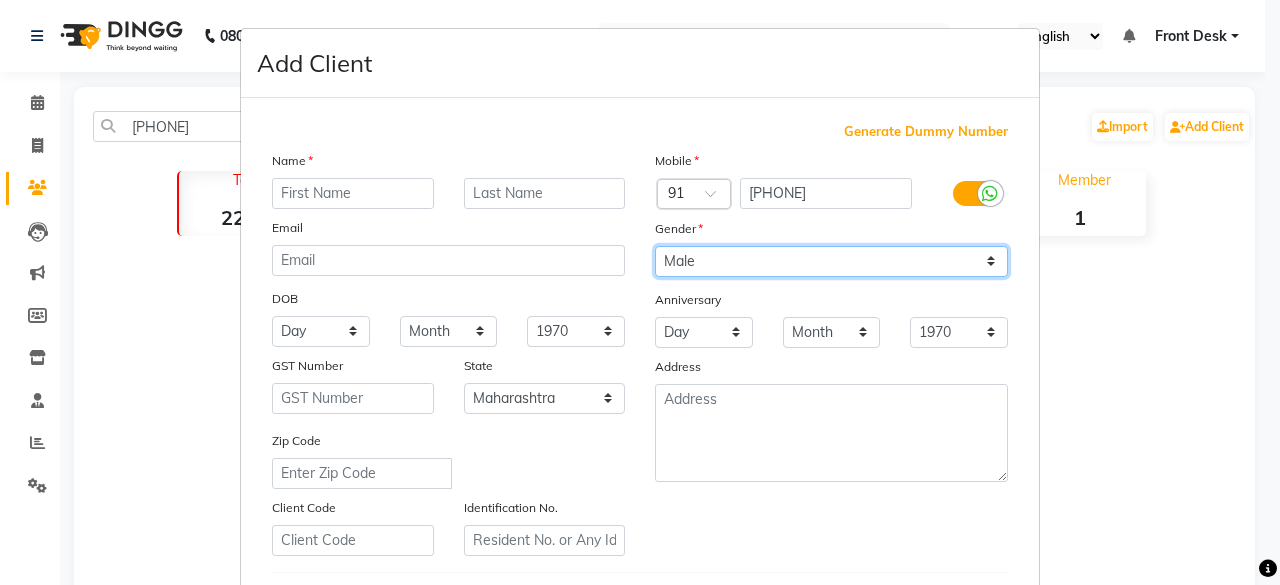 click on "Select Male Female Other Prefer Not To Say" at bounding box center [831, 261] 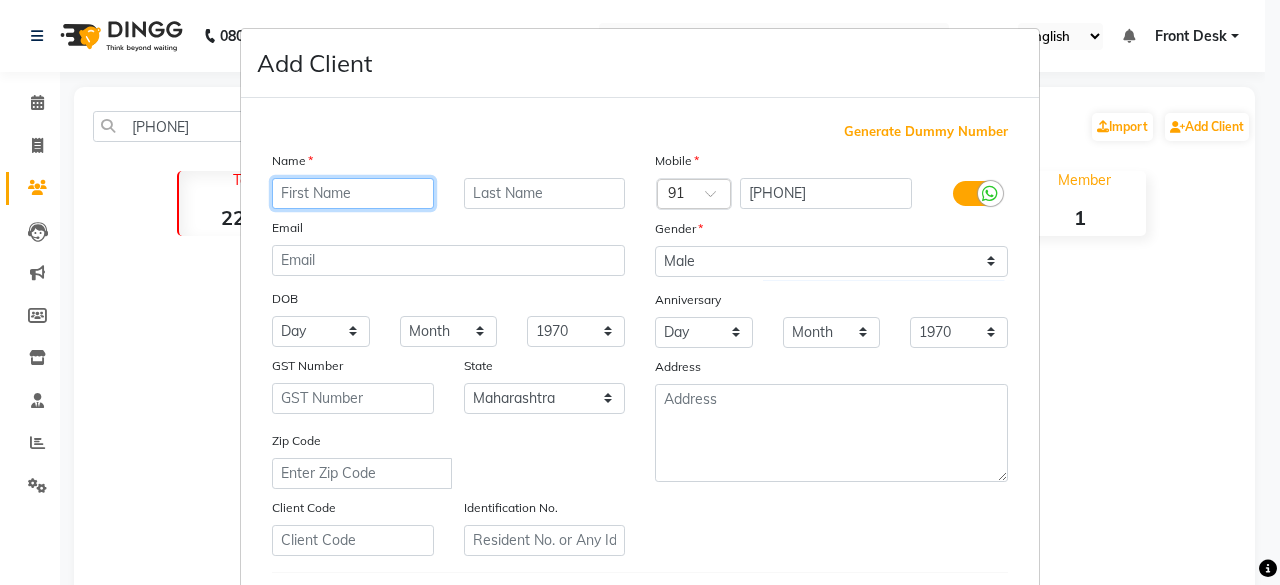 click at bounding box center (353, 193) 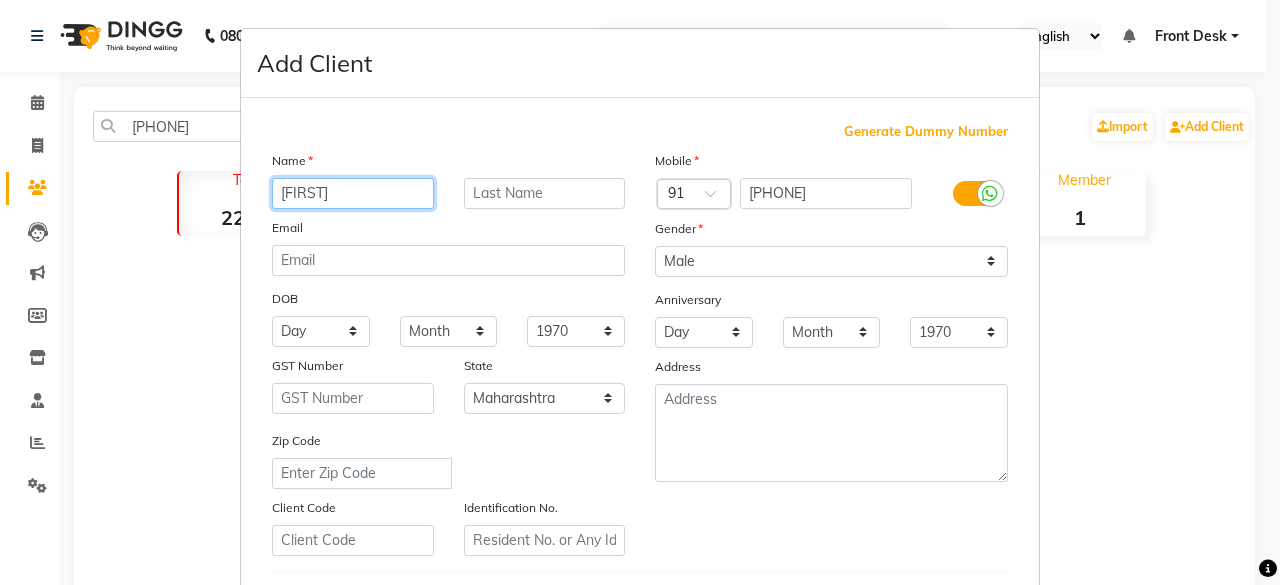 type on "[FIRST]" 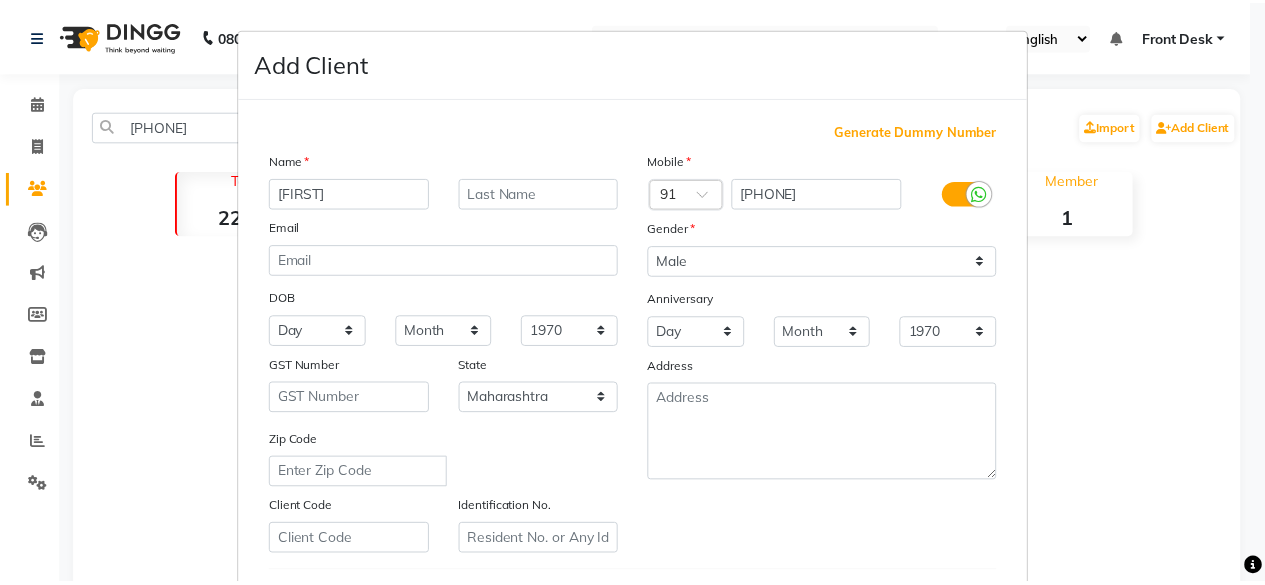 scroll, scrollTop: 334, scrollLeft: 0, axis: vertical 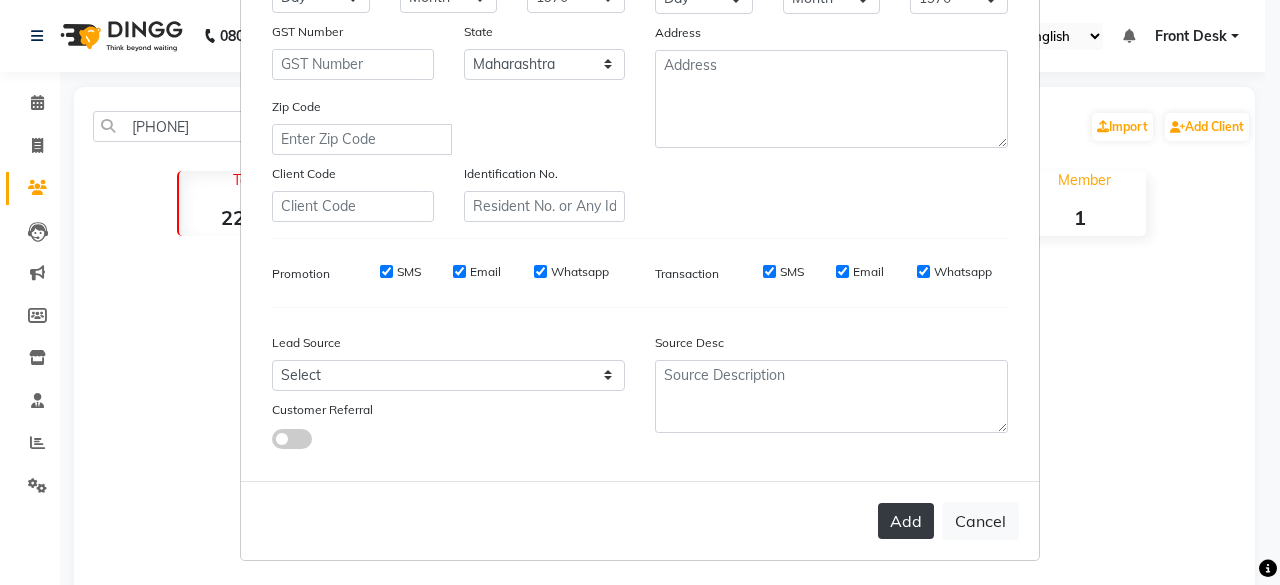 click on "Add" at bounding box center [906, 521] 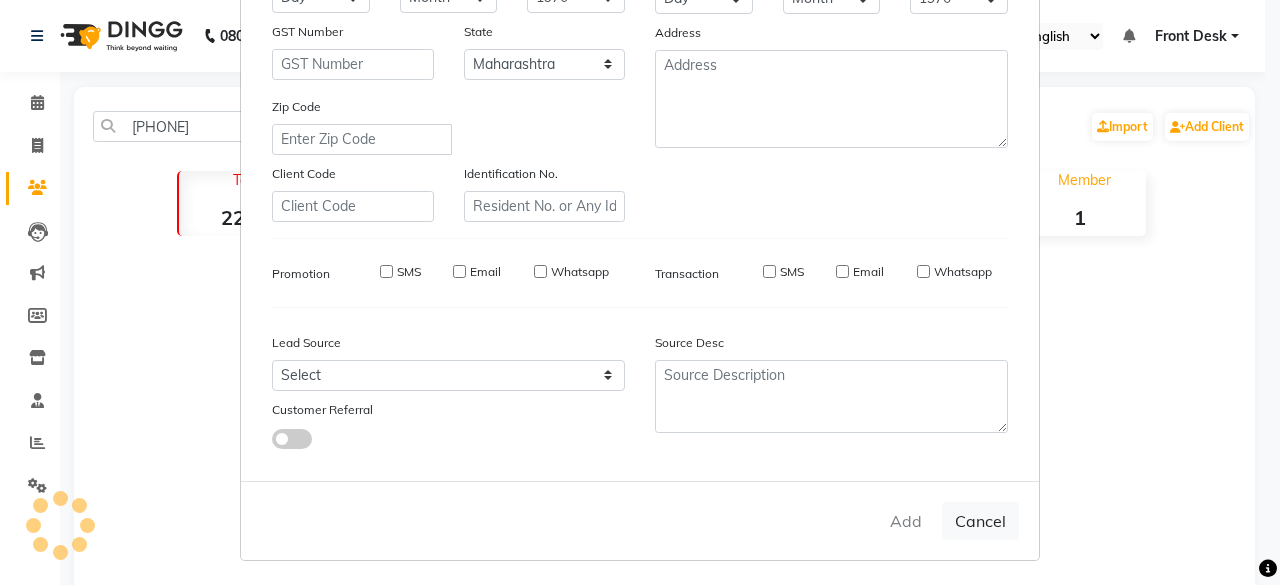 type 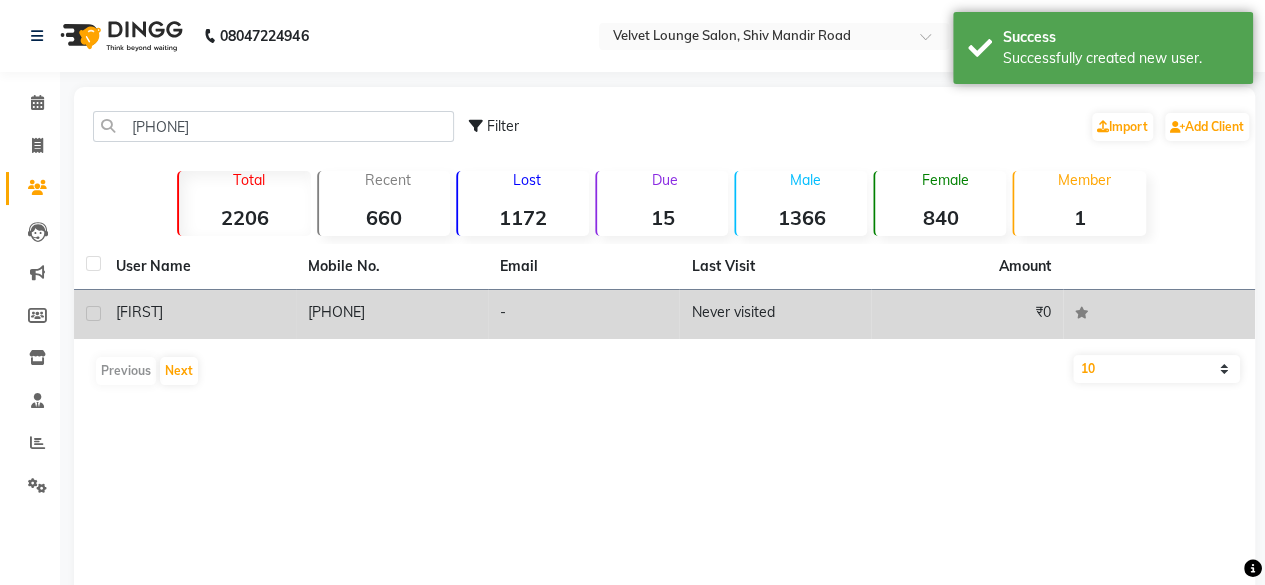 click on "Never visited" 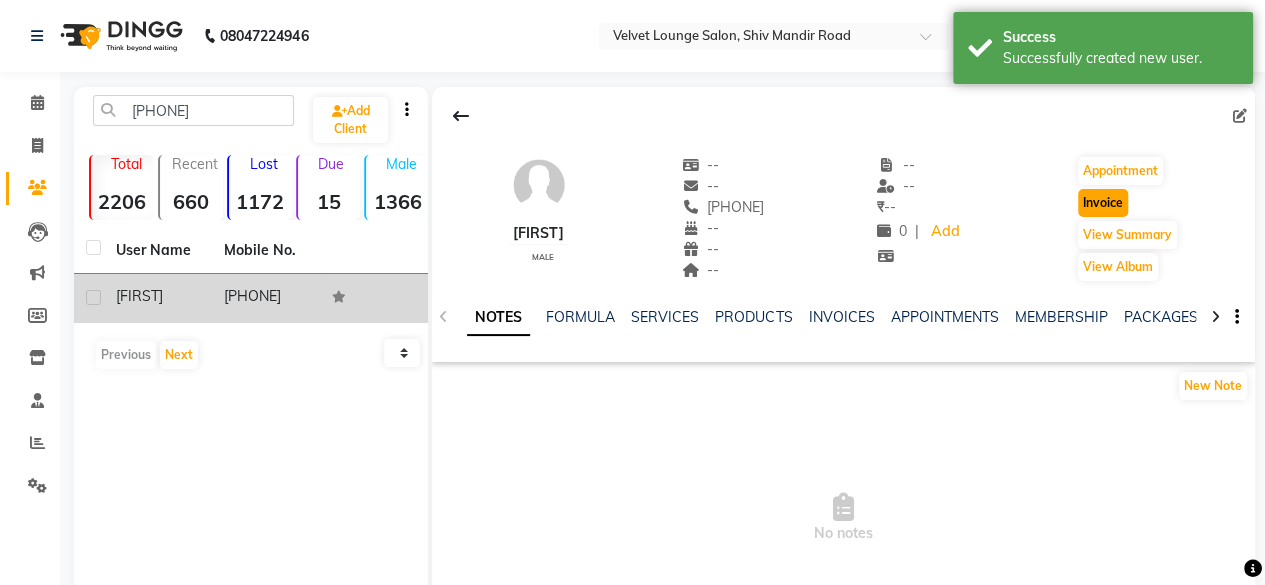 click on "Invoice" 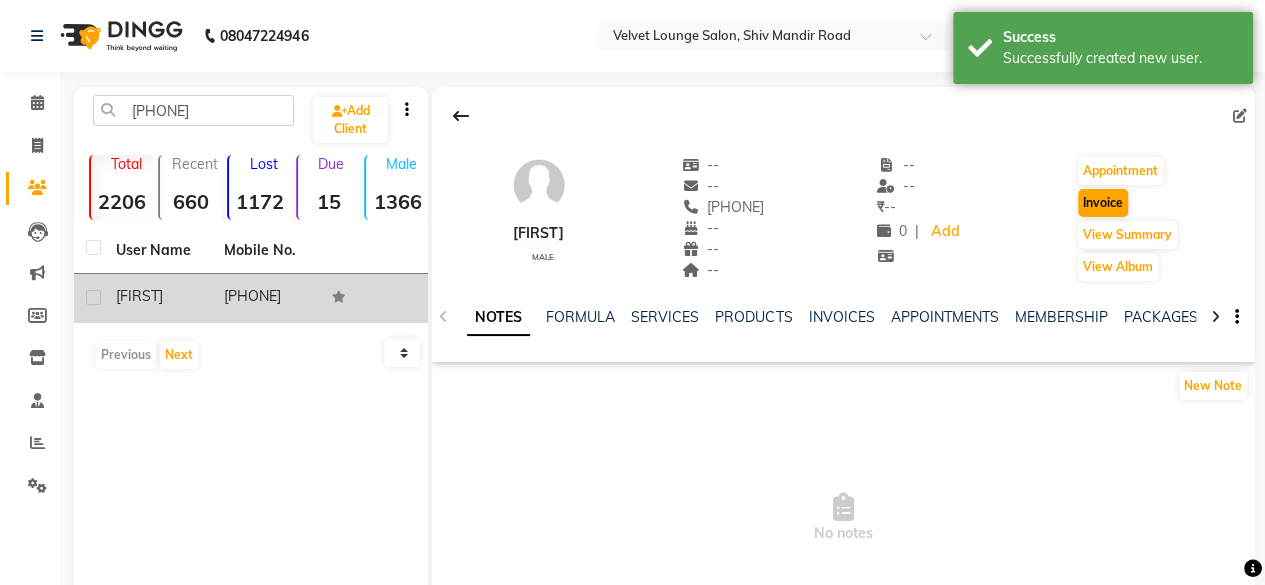 select on "service" 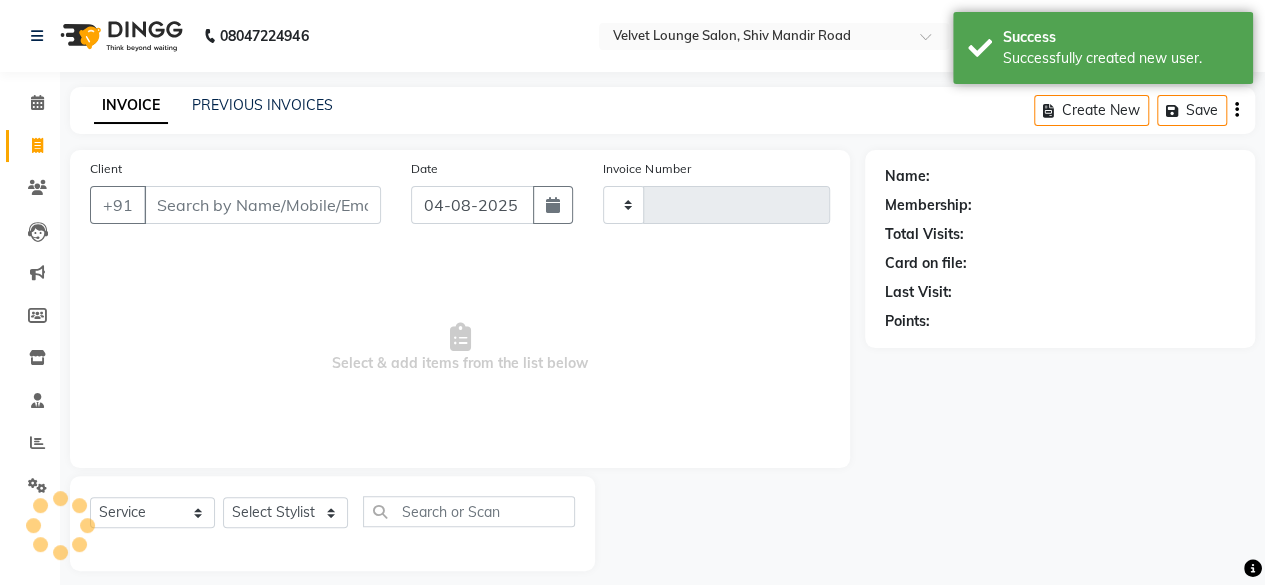 scroll, scrollTop: 15, scrollLeft: 0, axis: vertical 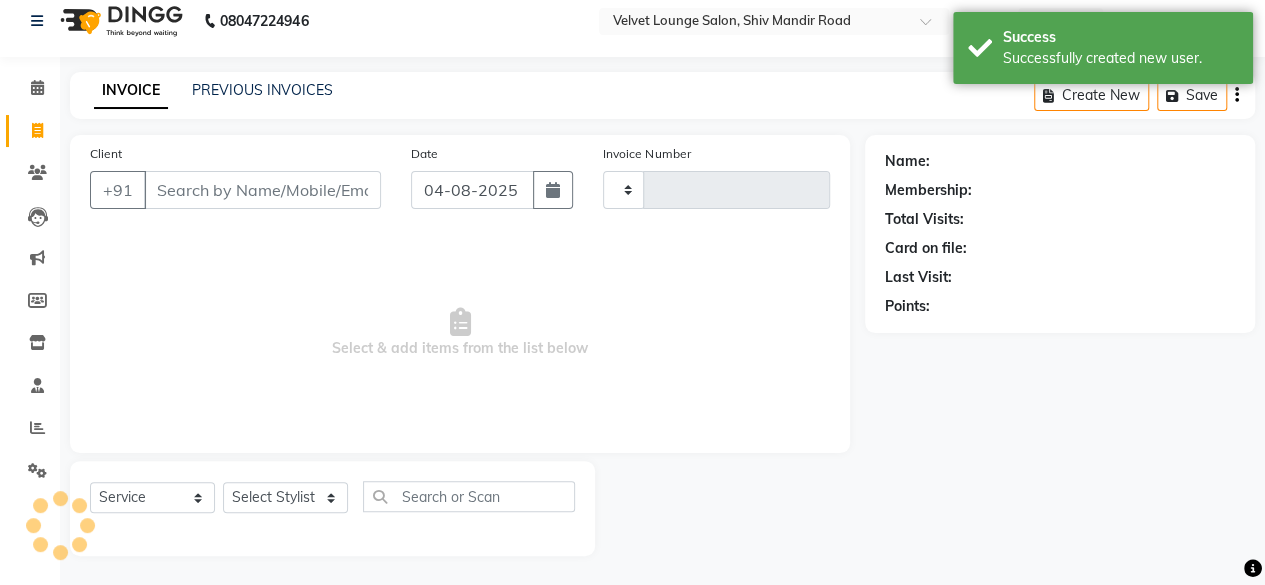 type on "[NUMBER]" 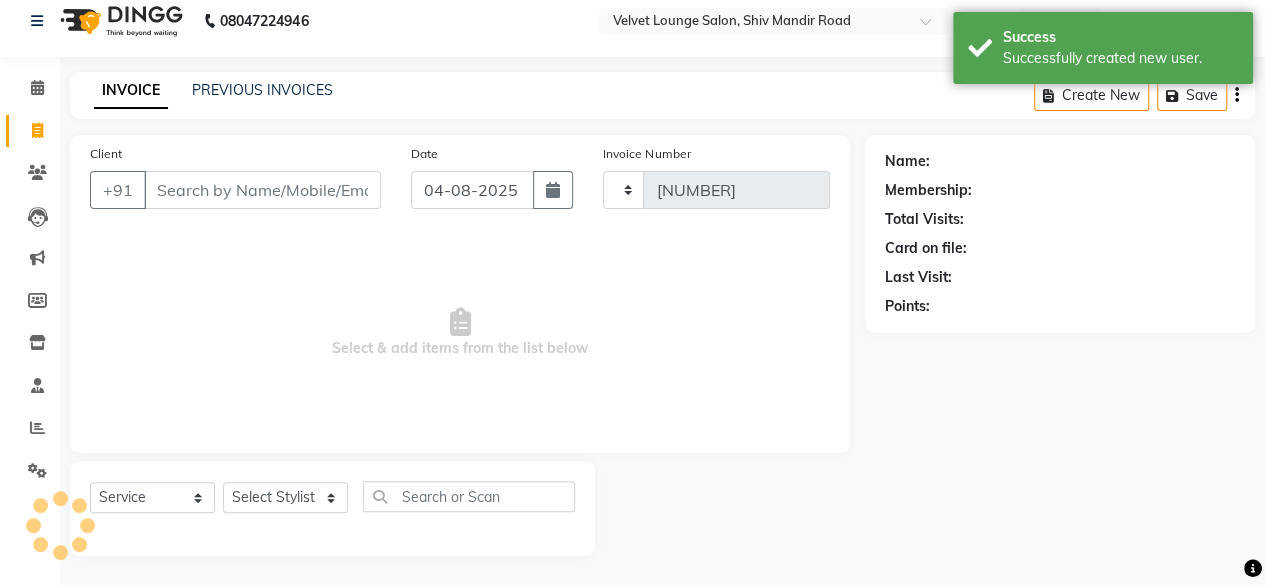 select on "5962" 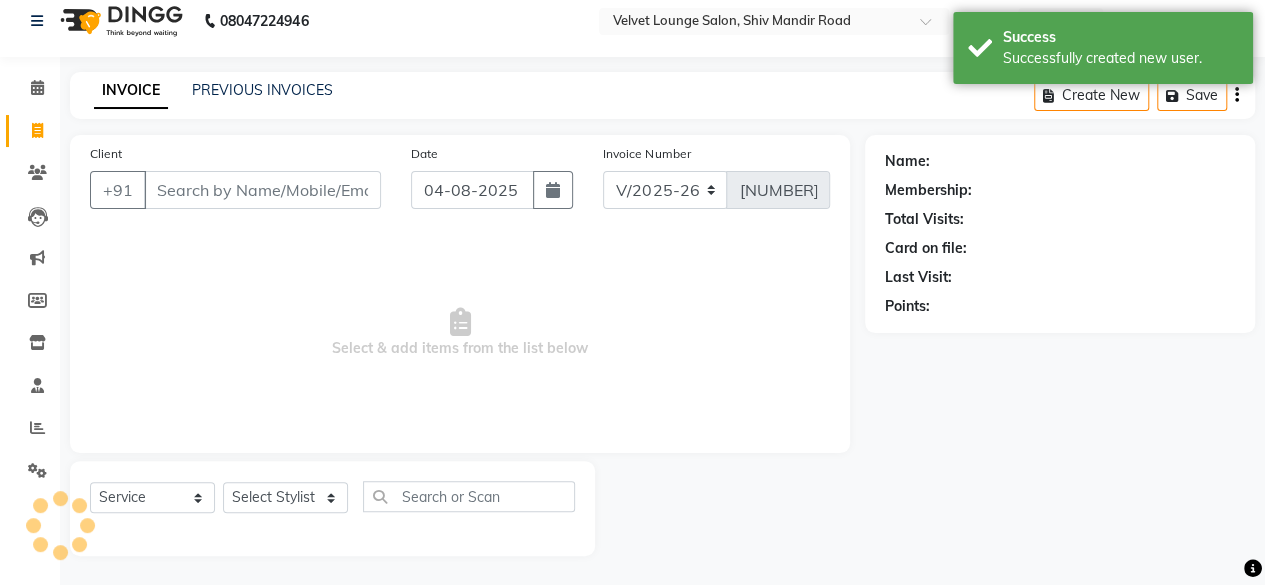 type on "[PHONE]" 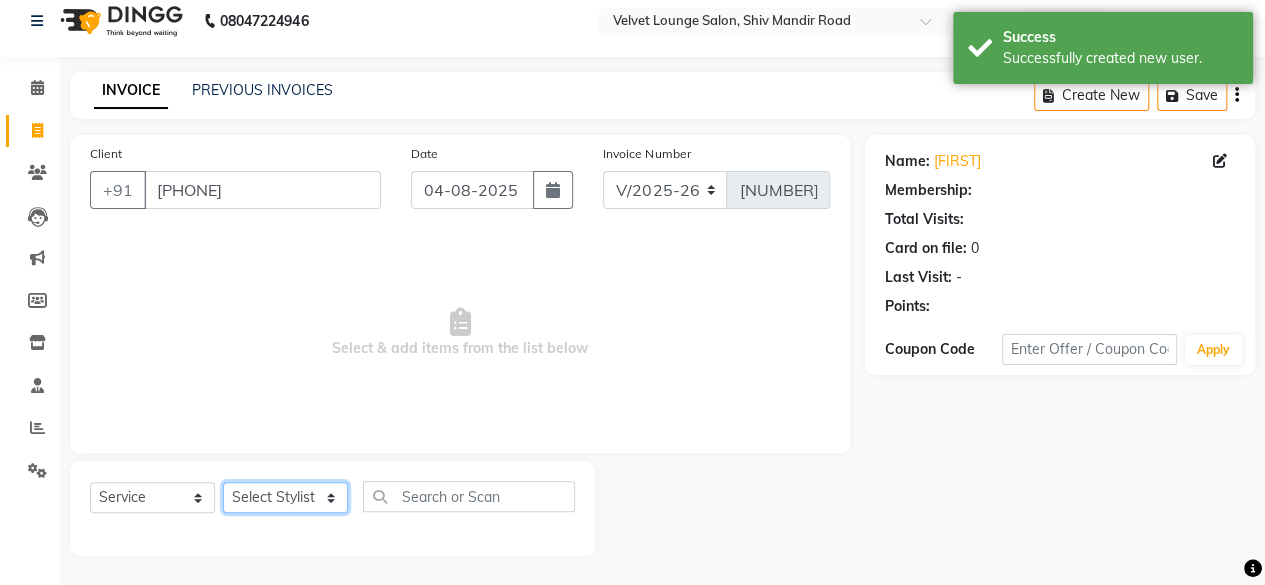 click on "Select Stylist Aadil zaher  aman shah Arif ashish Front Desk Jaya jyoti madhu Manish MUSTAKIM pradnya Rohit SALMA SALMA shalu SHWETA vishal" 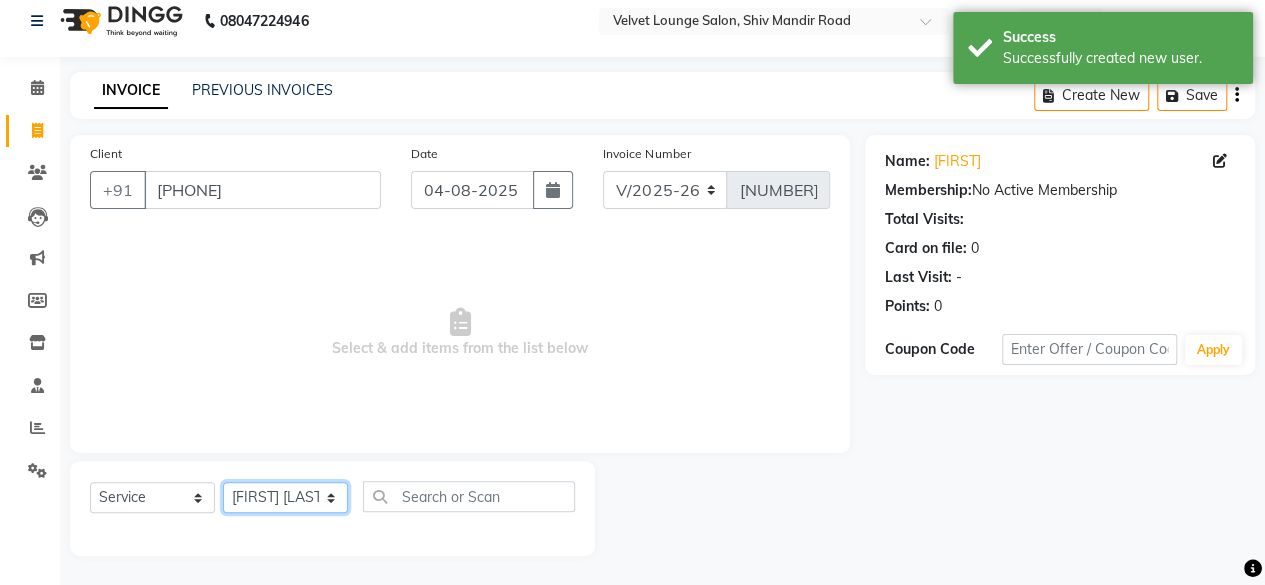 click on "Select Stylist Aadil zaher  aman shah Arif ashish Front Desk Jaya jyoti madhu Manish MUSTAKIM pradnya Rohit SALMA SALMA shalu SHWETA vishal" 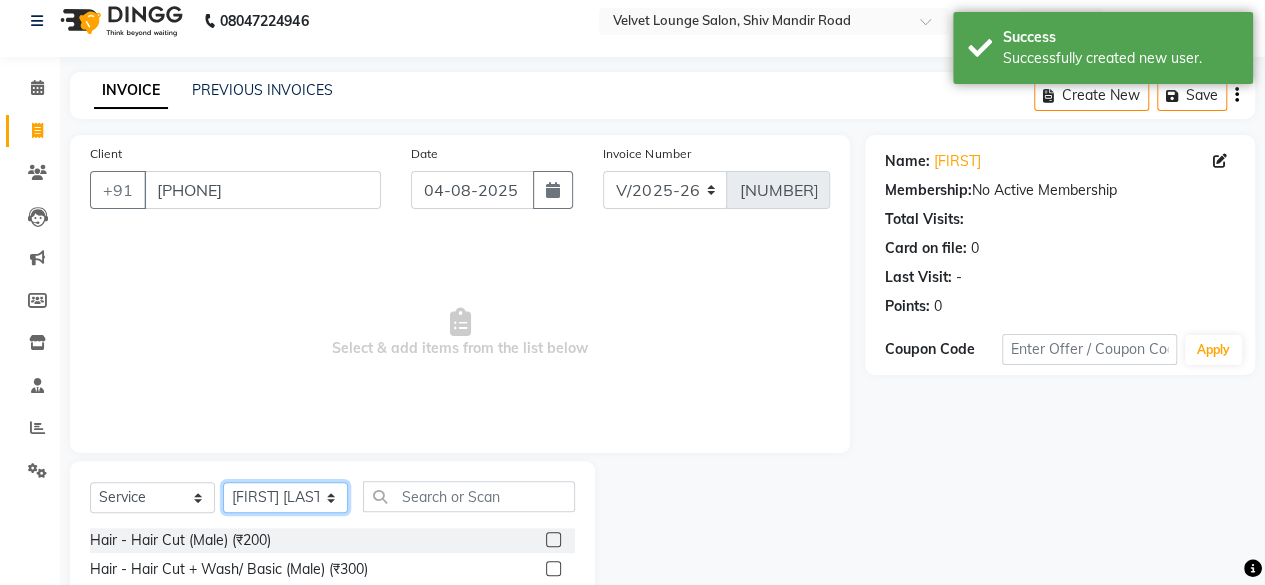 click on "Select Stylist Aadil zaher  aman shah Arif ashish Front Desk Jaya jyoti madhu Manish MUSTAKIM pradnya Rohit SALMA SALMA shalu SHWETA vishal" 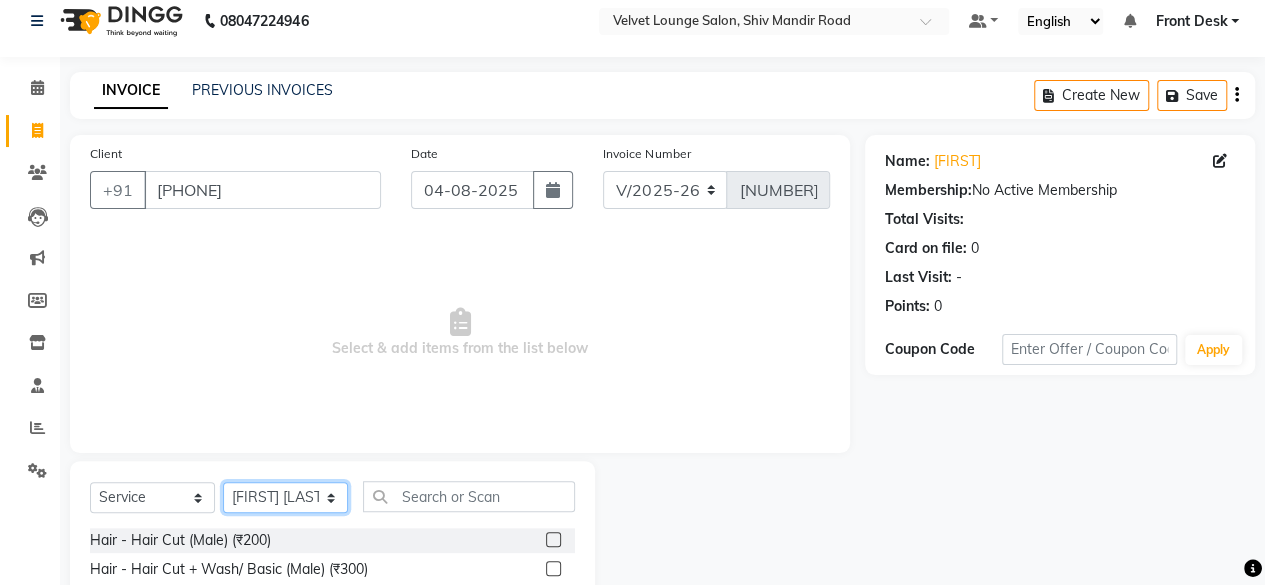 select on "75544" 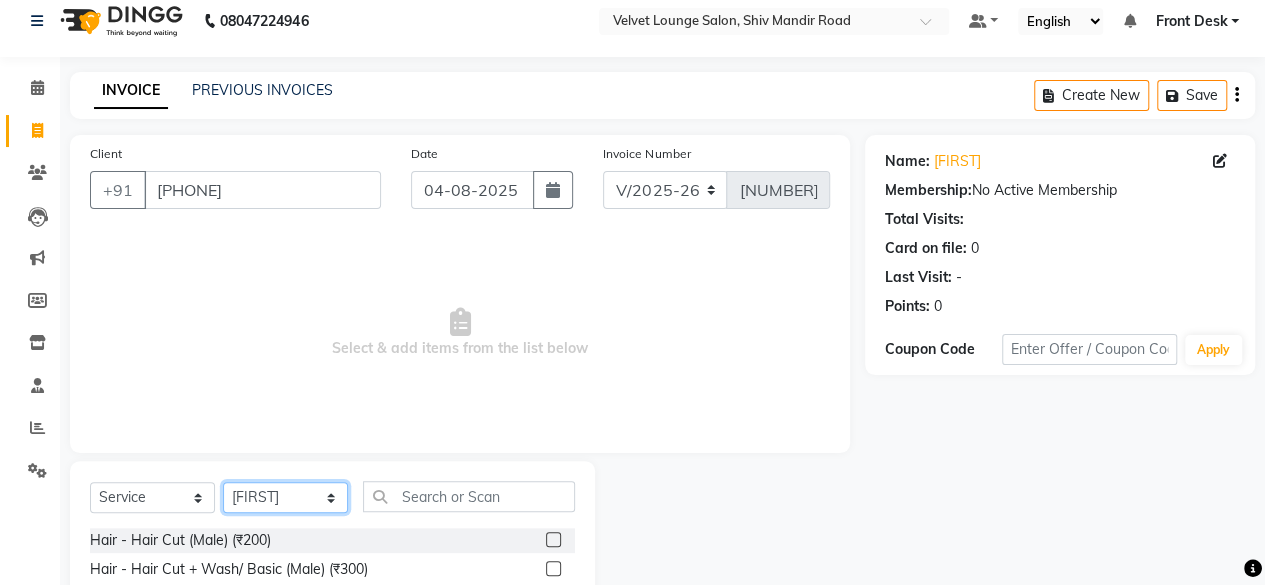 click on "Select Stylist Aadil zaher  aman shah Arif ashish Front Desk Jaya jyoti madhu Manish MUSTAKIM pradnya Rohit SALMA SALMA shalu SHWETA vishal" 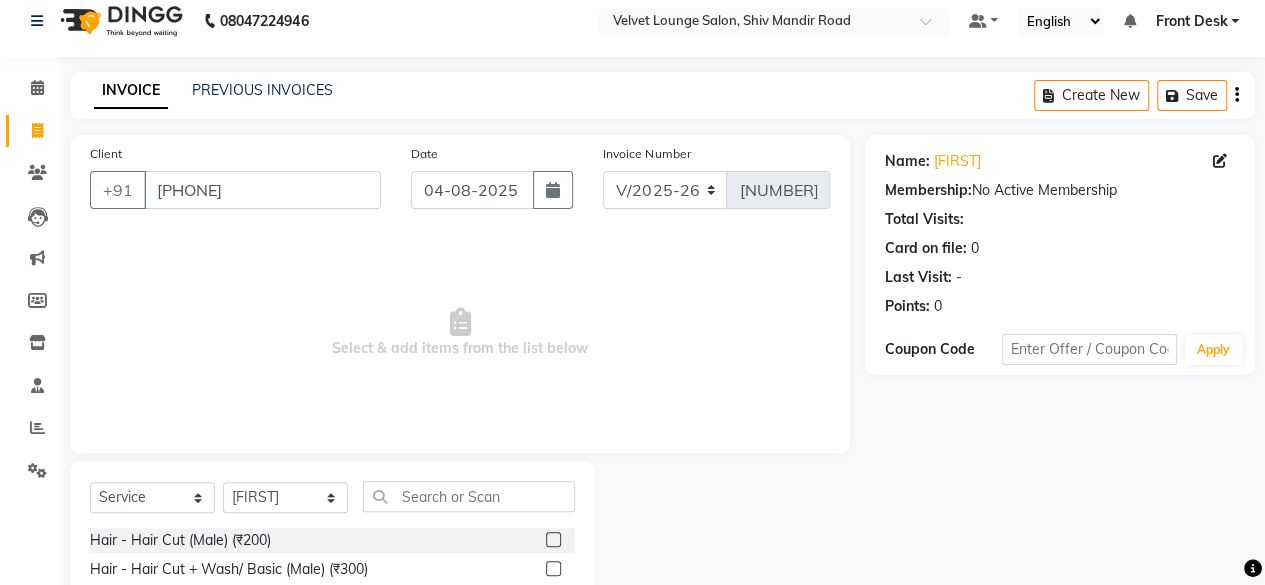 click 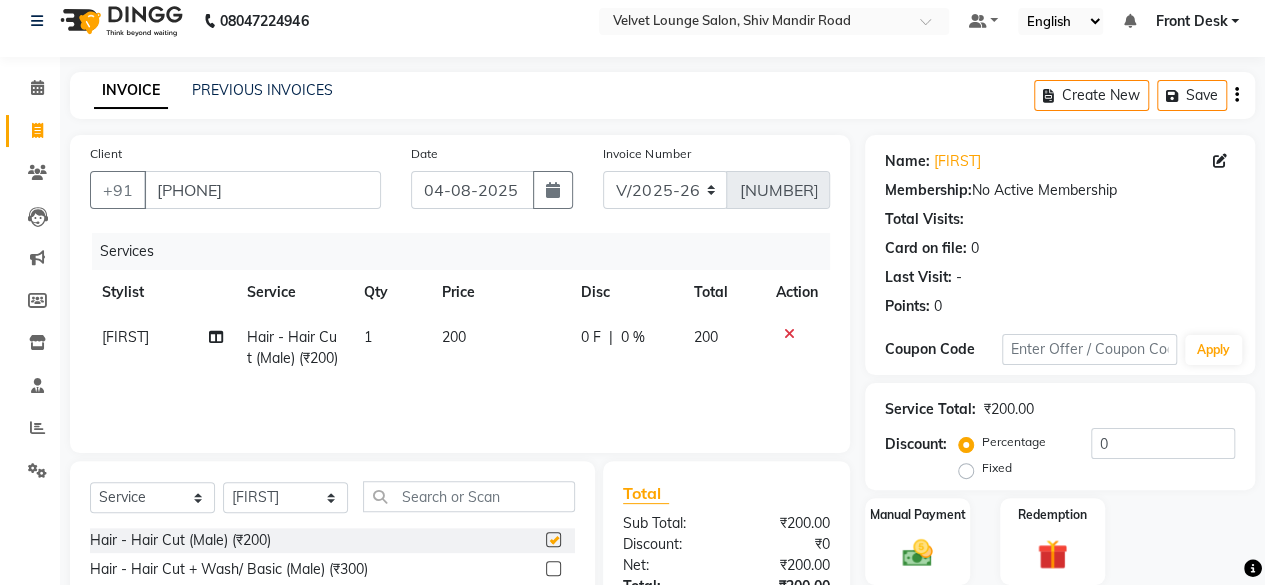 checkbox on "false" 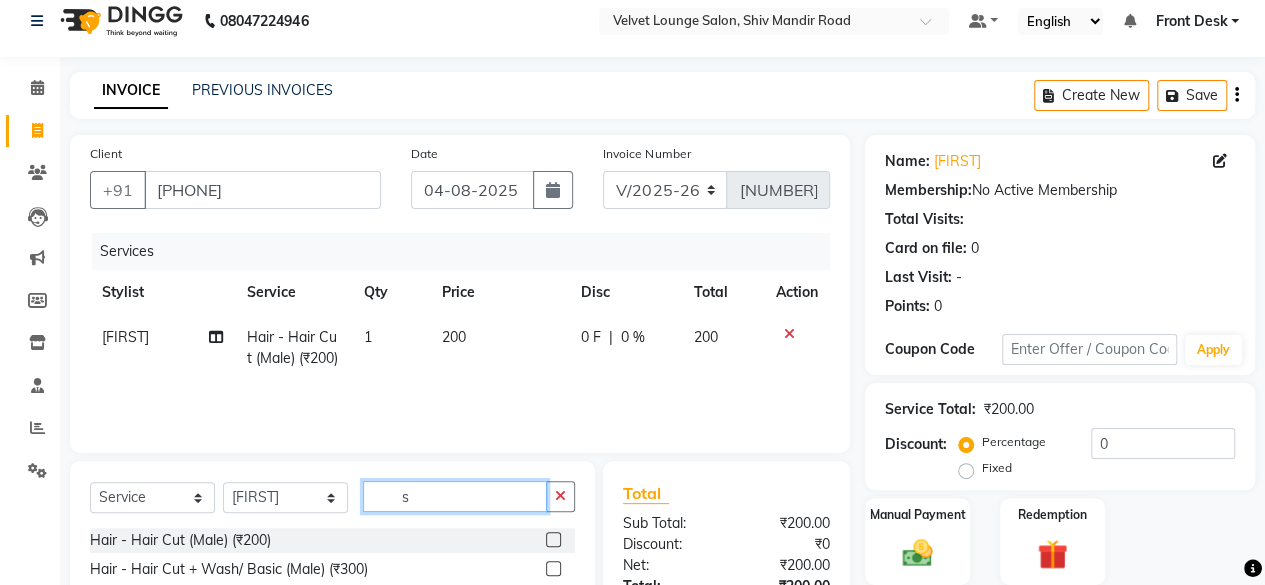 click on "s" 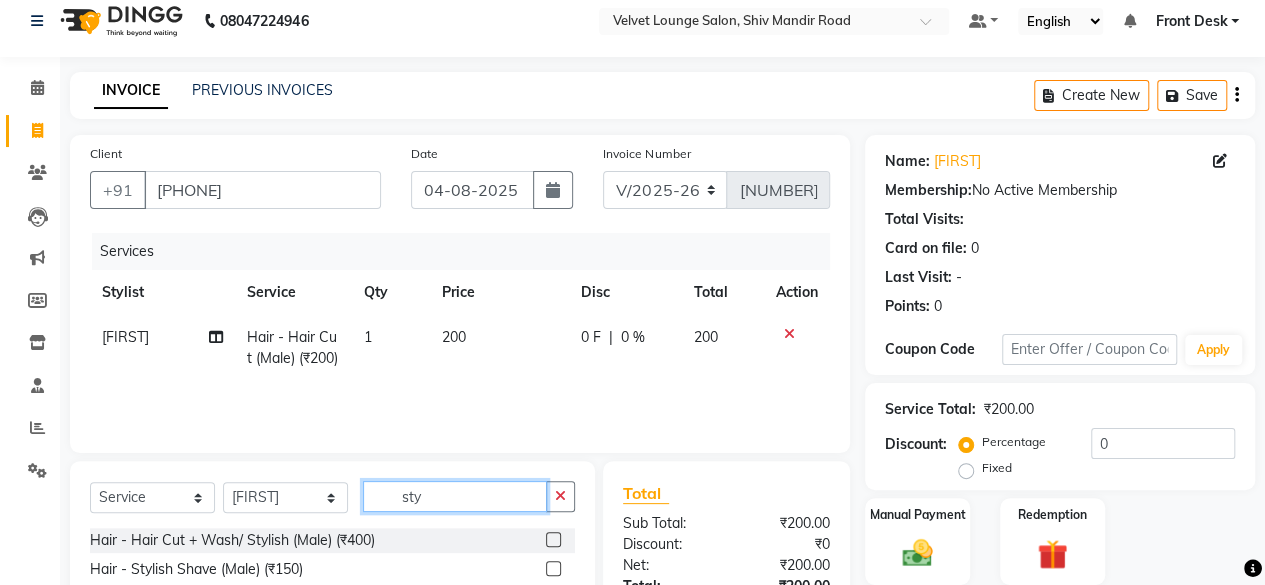 type on "sty" 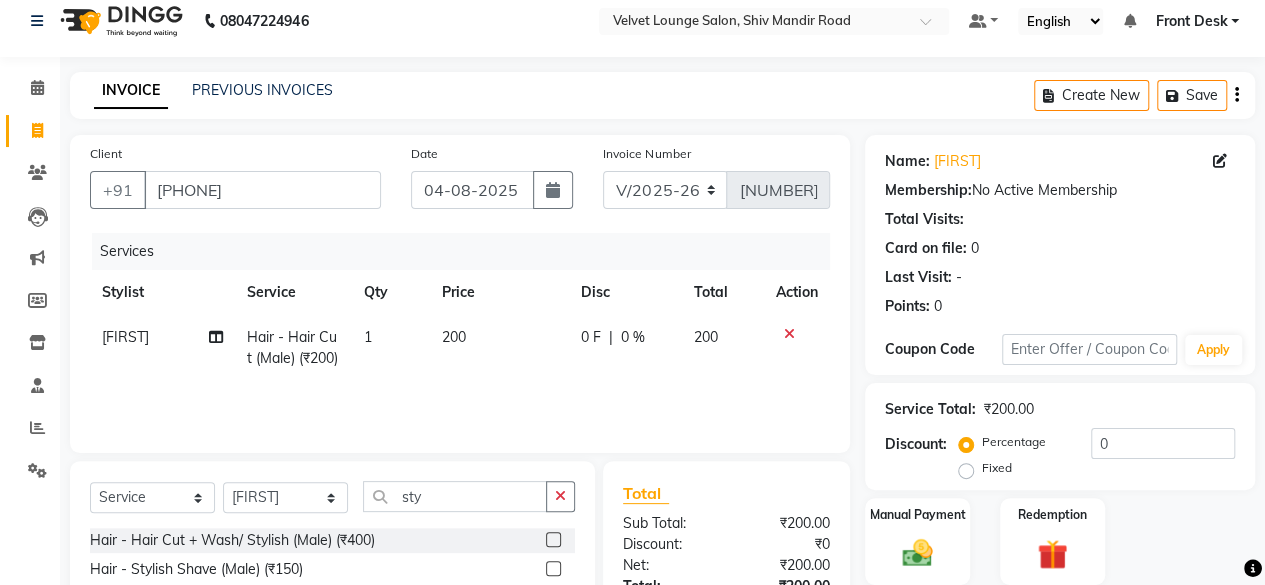 click 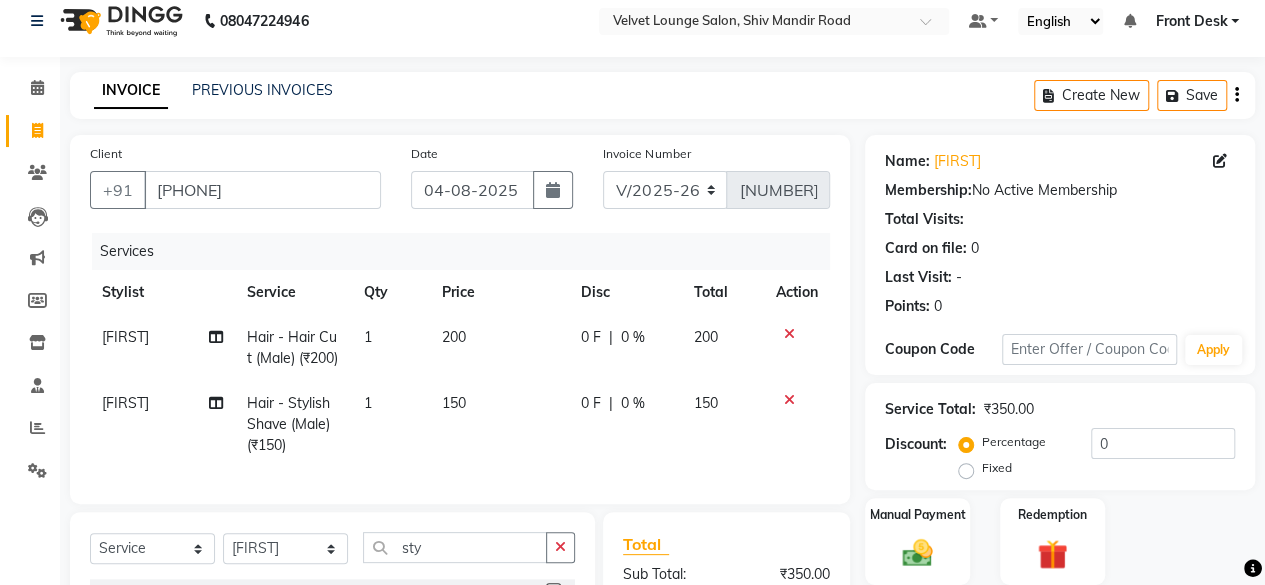 checkbox on "false" 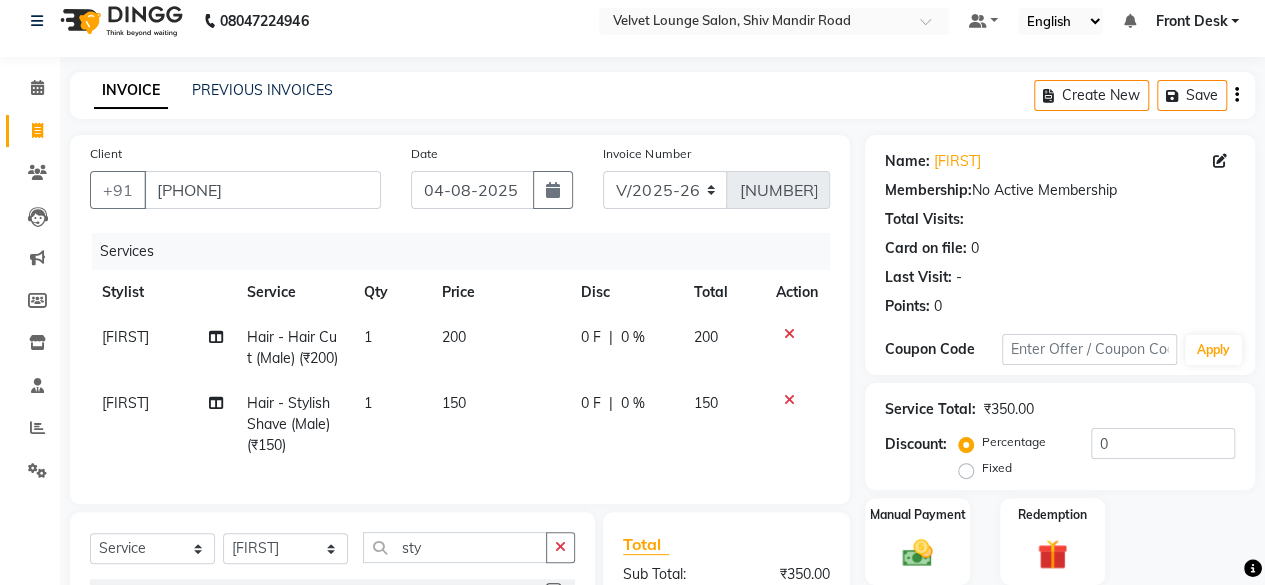 click on "0 F" 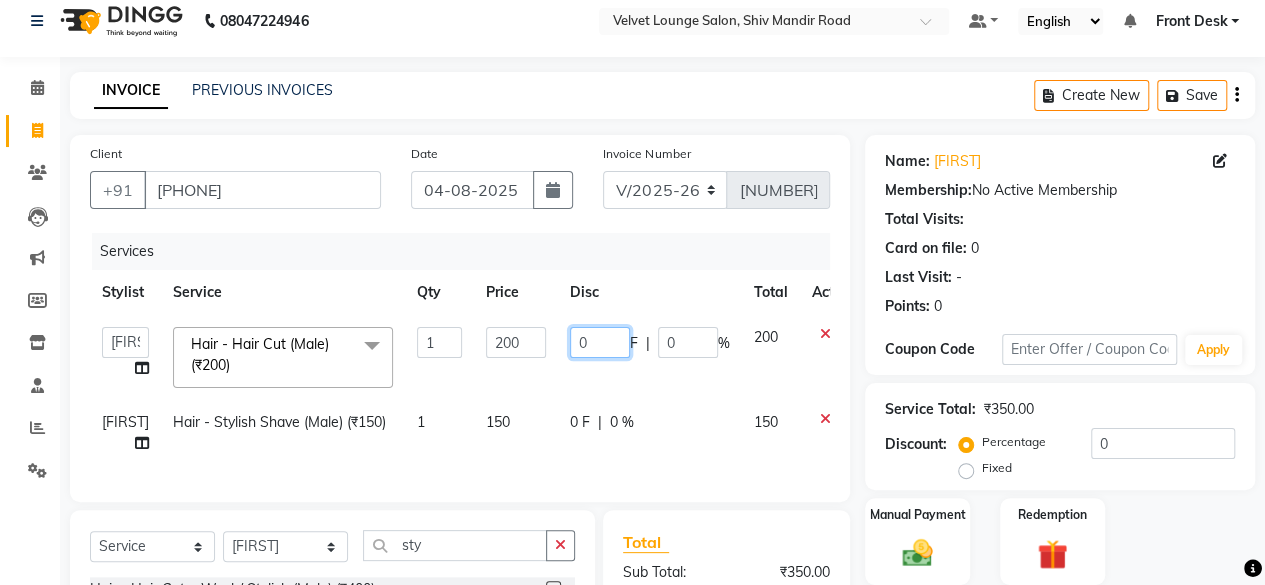 click on "0" 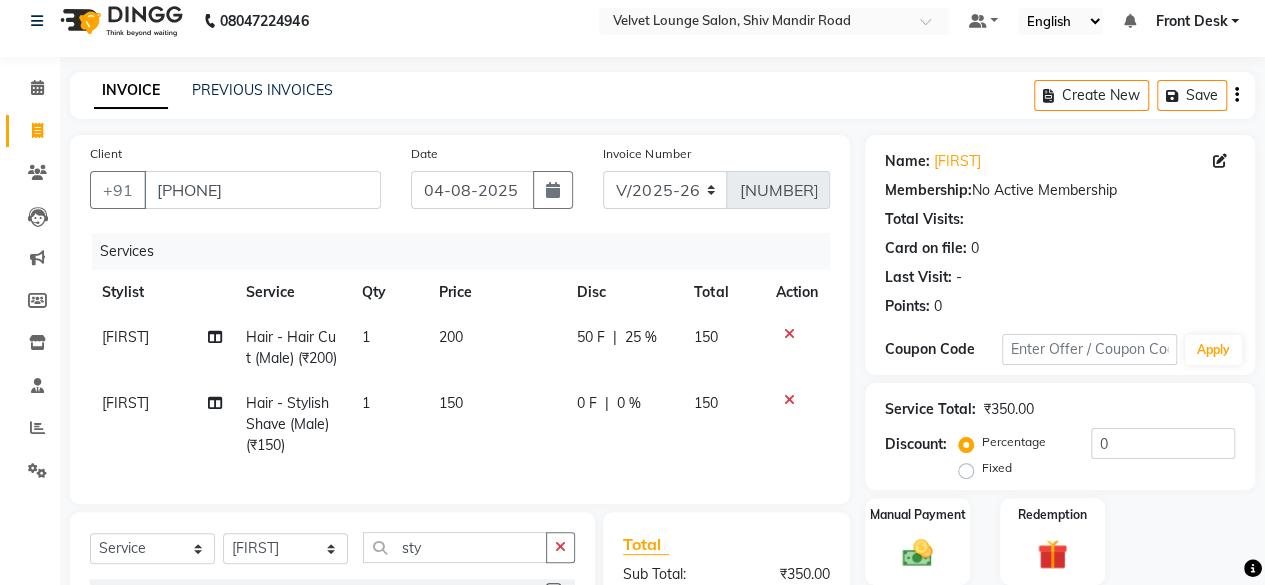click on "Client +91 [PHONE] Date 04-08-2025 Invoice Number V/2025 V/2025-26 1365 Services Stylist Service Qty Price Disc Total Action [FIRST] Hair - Hair Cut (Male) (₹200) 1 200 50 F | 25 % 150 [FIRST] Hair - Stylish Shave (Male) (₹150) 1 150 0 F | 0 % 150" 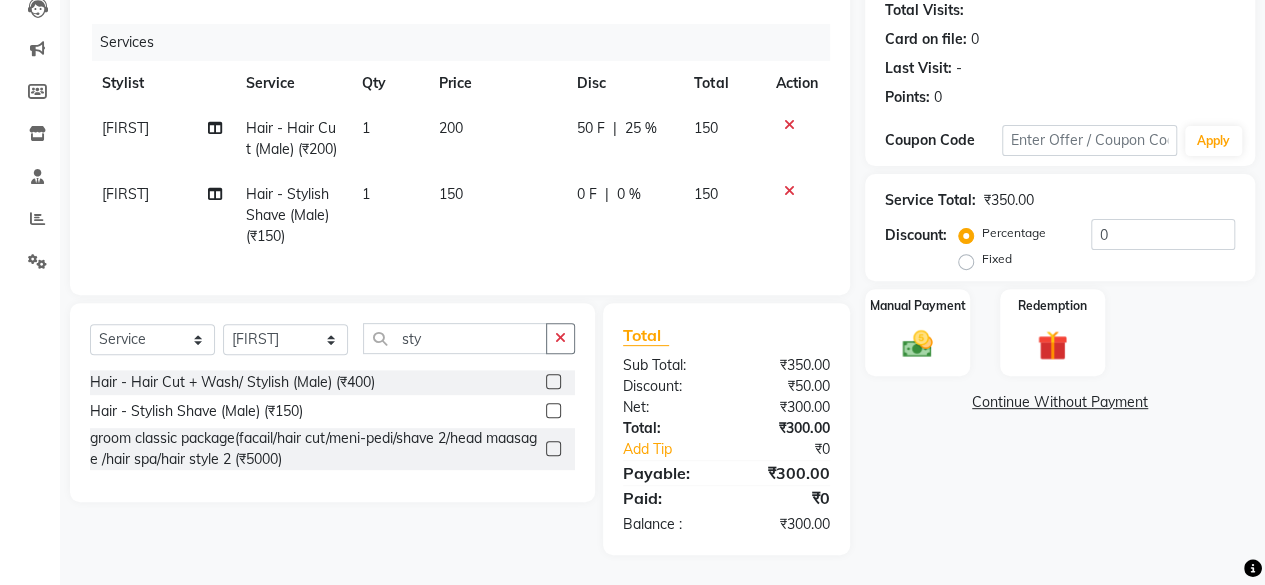 scroll, scrollTop: 258, scrollLeft: 0, axis: vertical 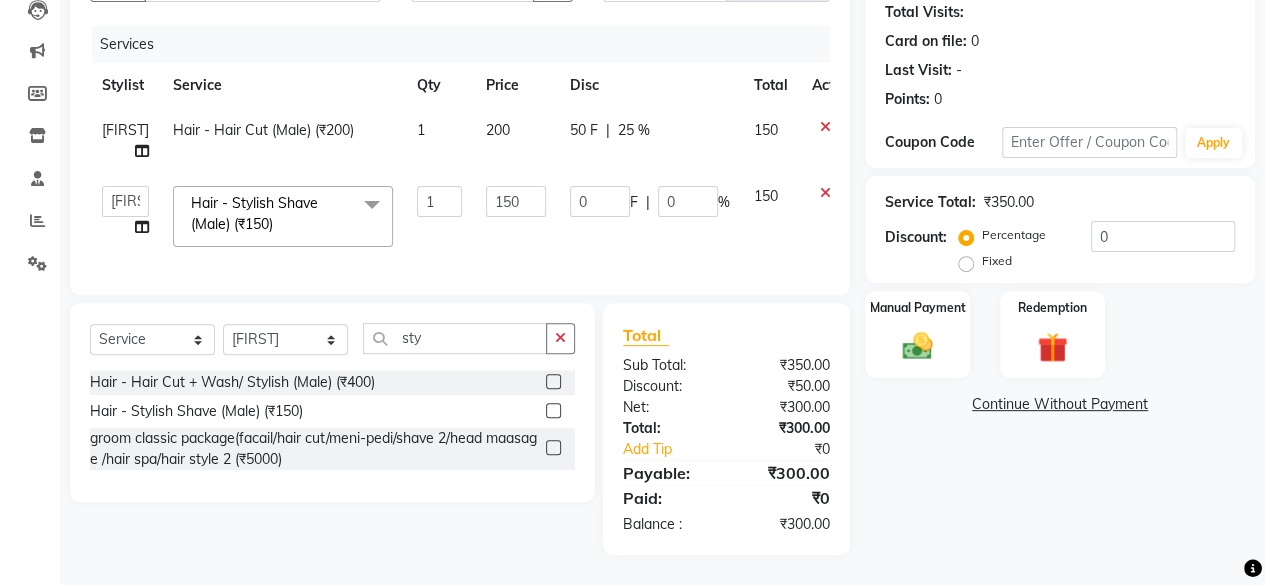 click on "150" 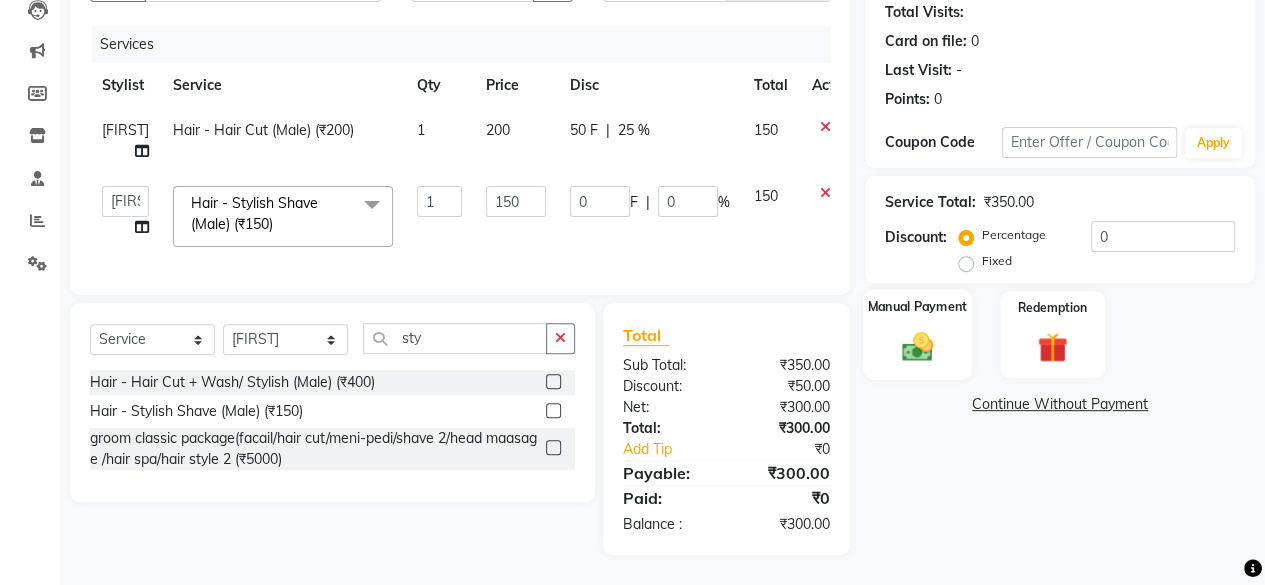 click 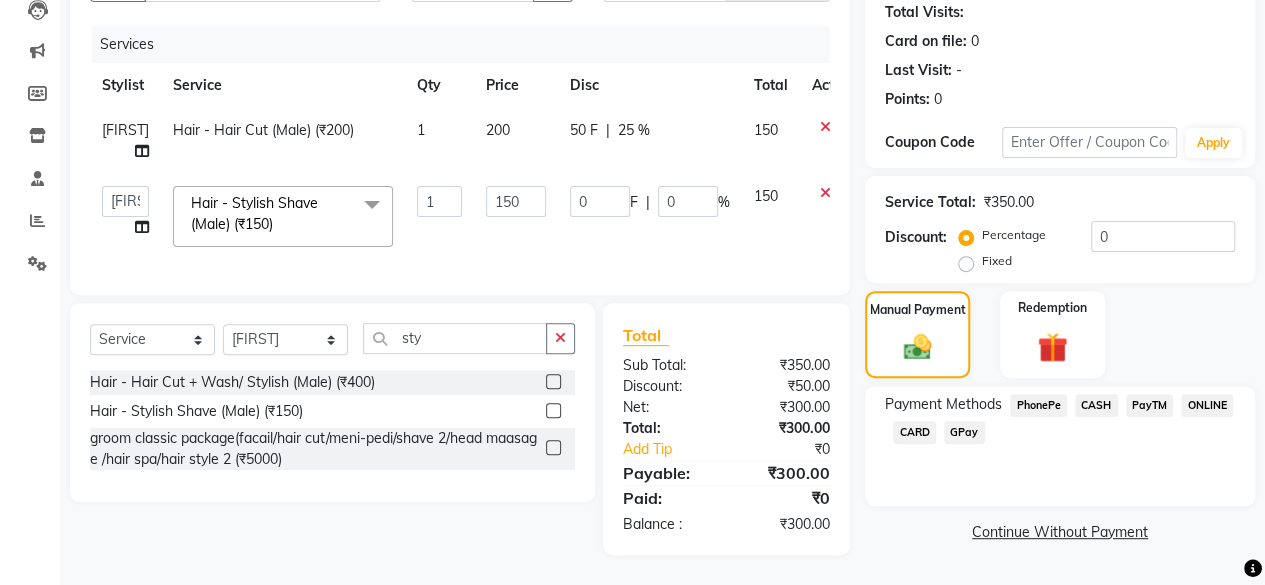 click on "PhonePe" 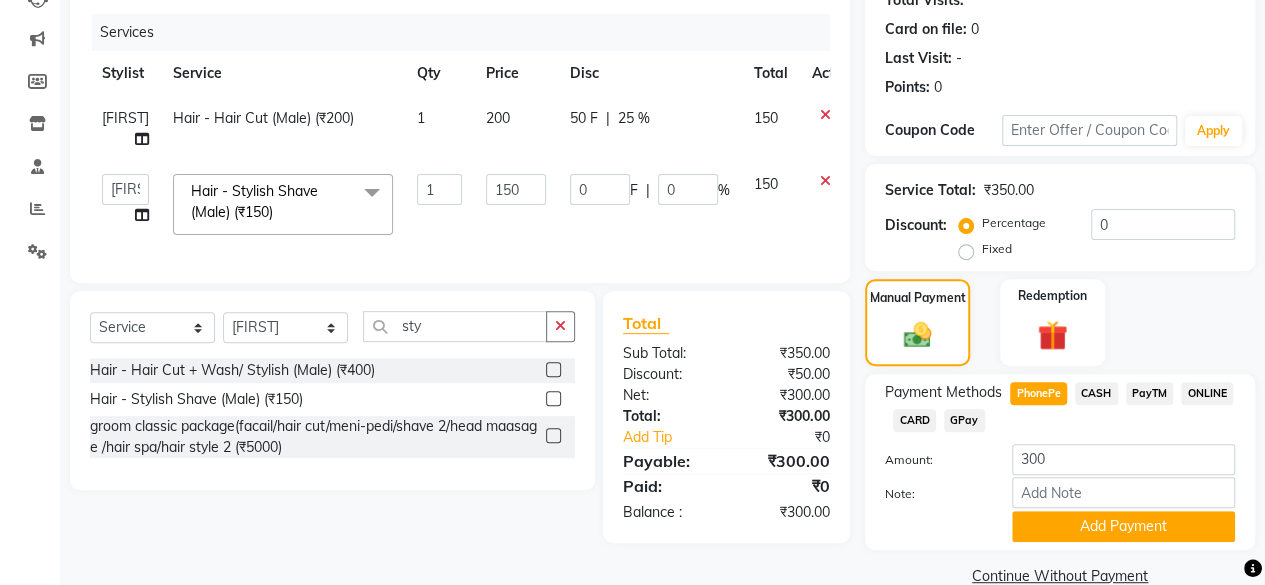scroll, scrollTop: 258, scrollLeft: 0, axis: vertical 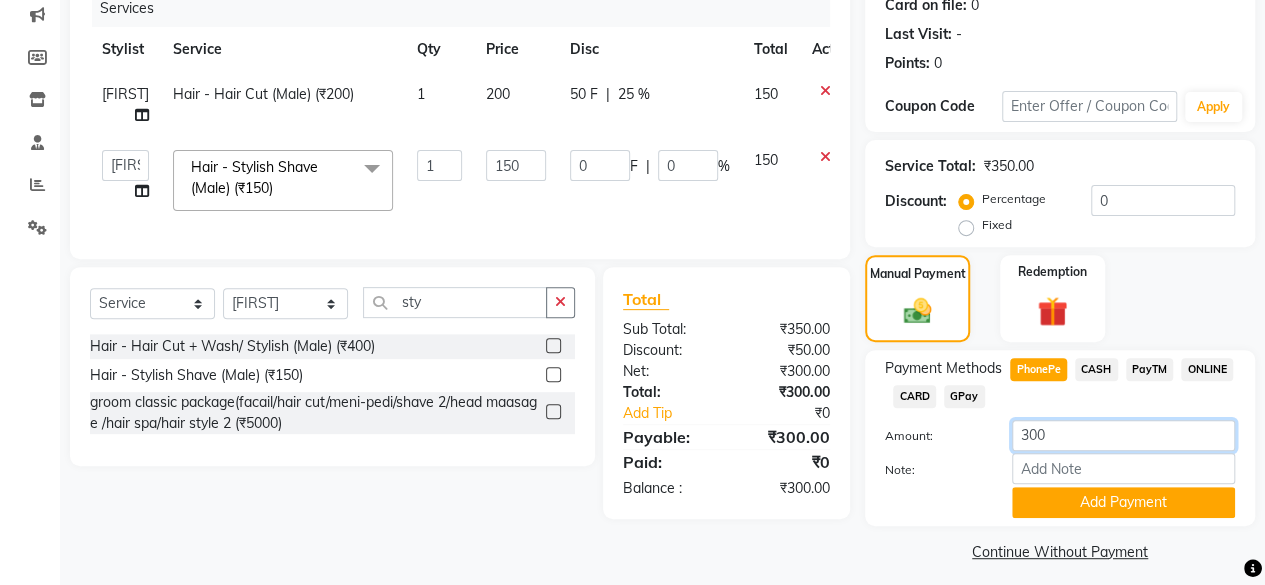 click on "300" 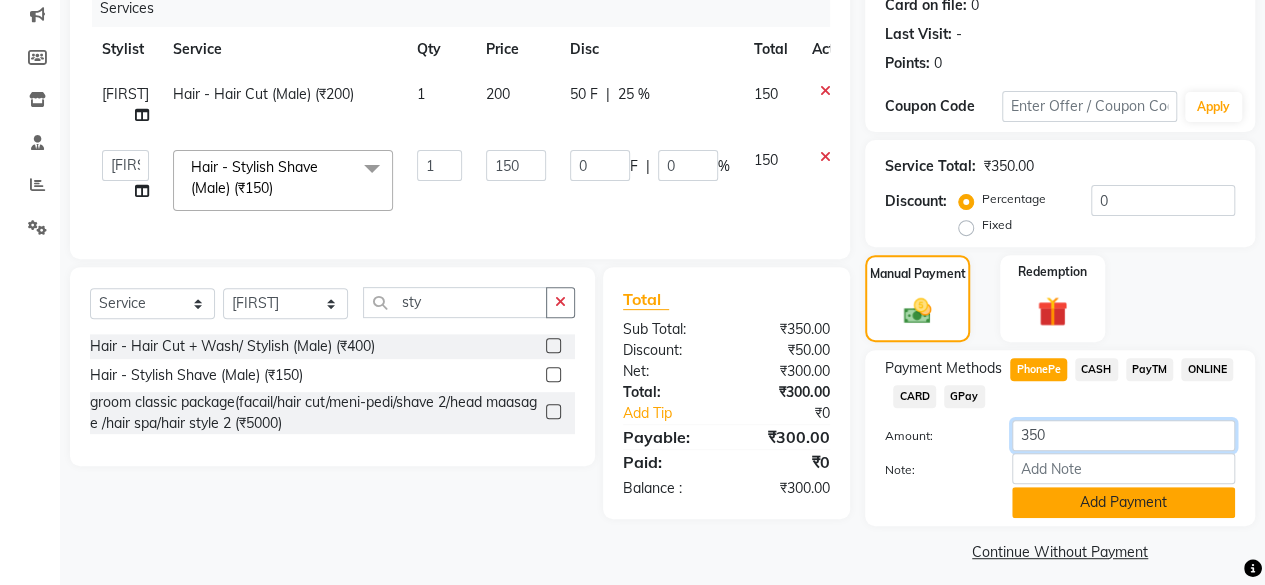 type on "350" 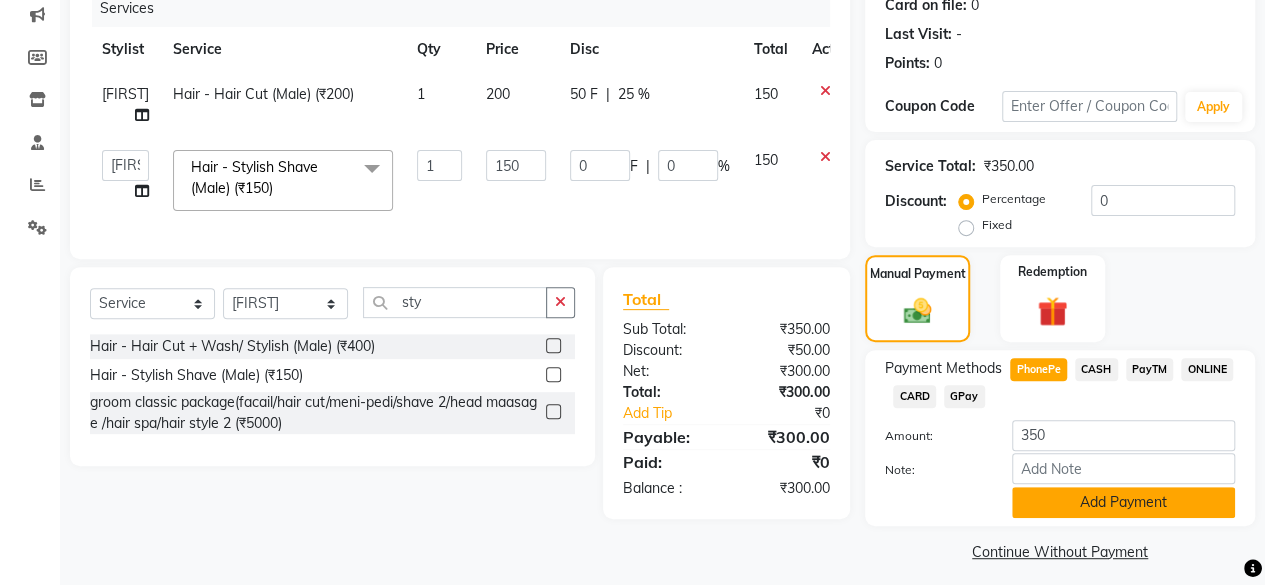 click on "Add Payment" 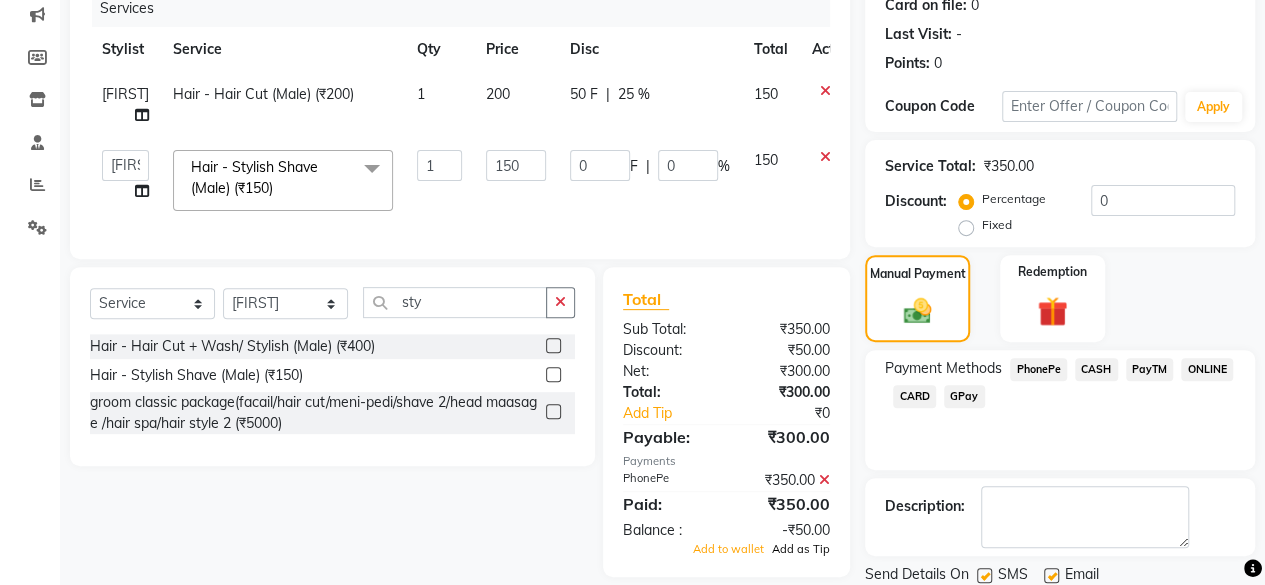 click on "Add as Tip" 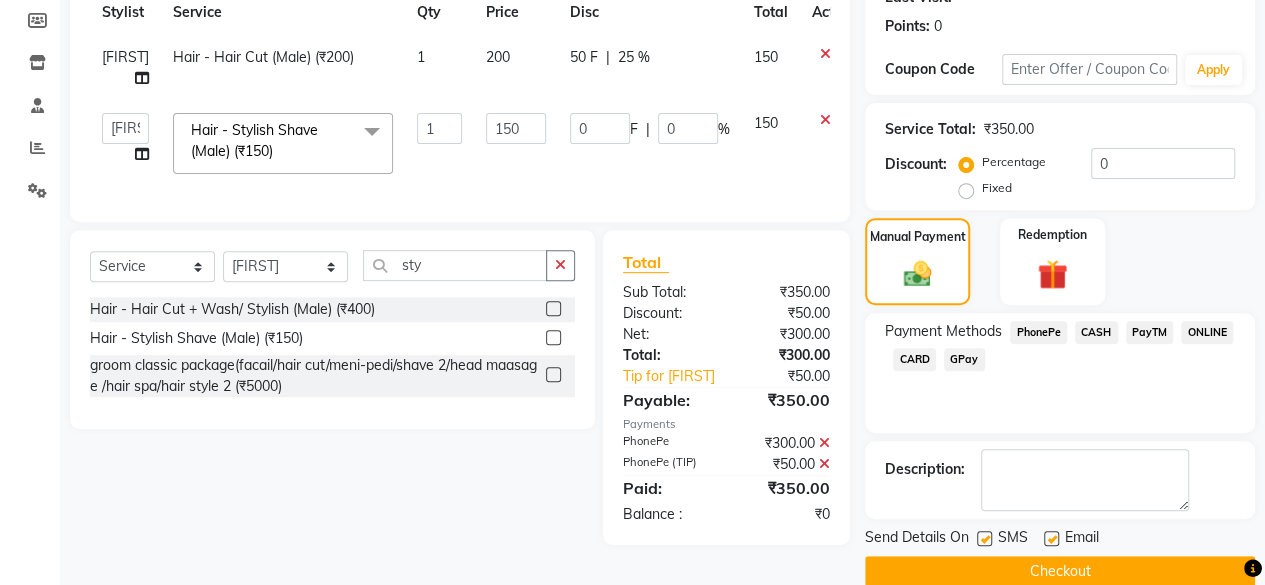 scroll, scrollTop: 324, scrollLeft: 0, axis: vertical 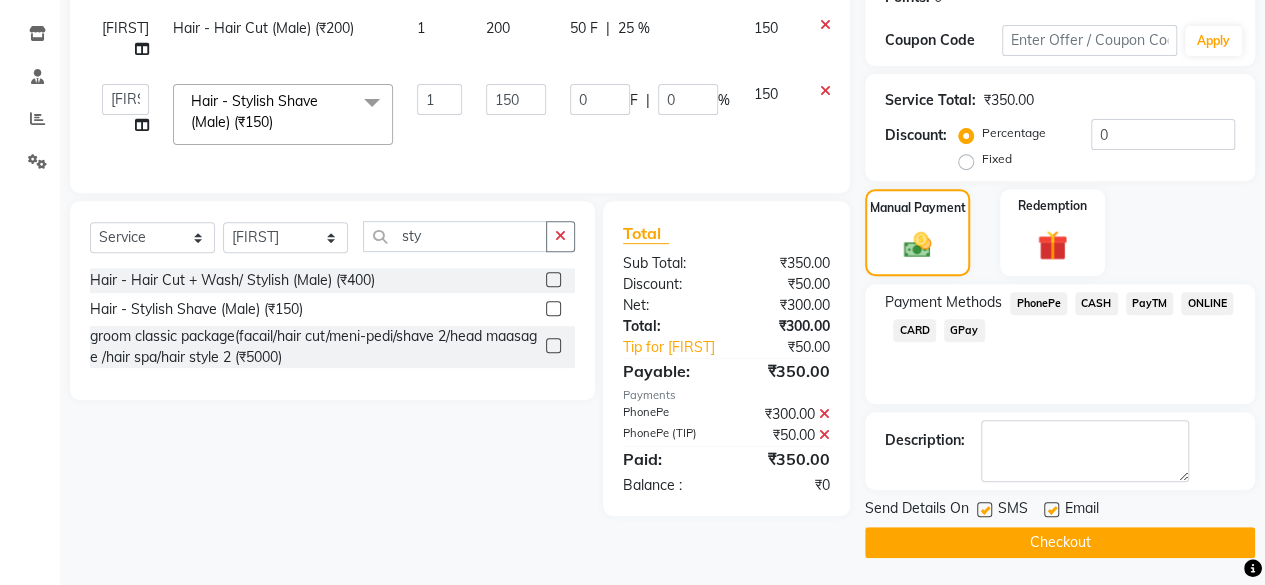 click on "Checkout" 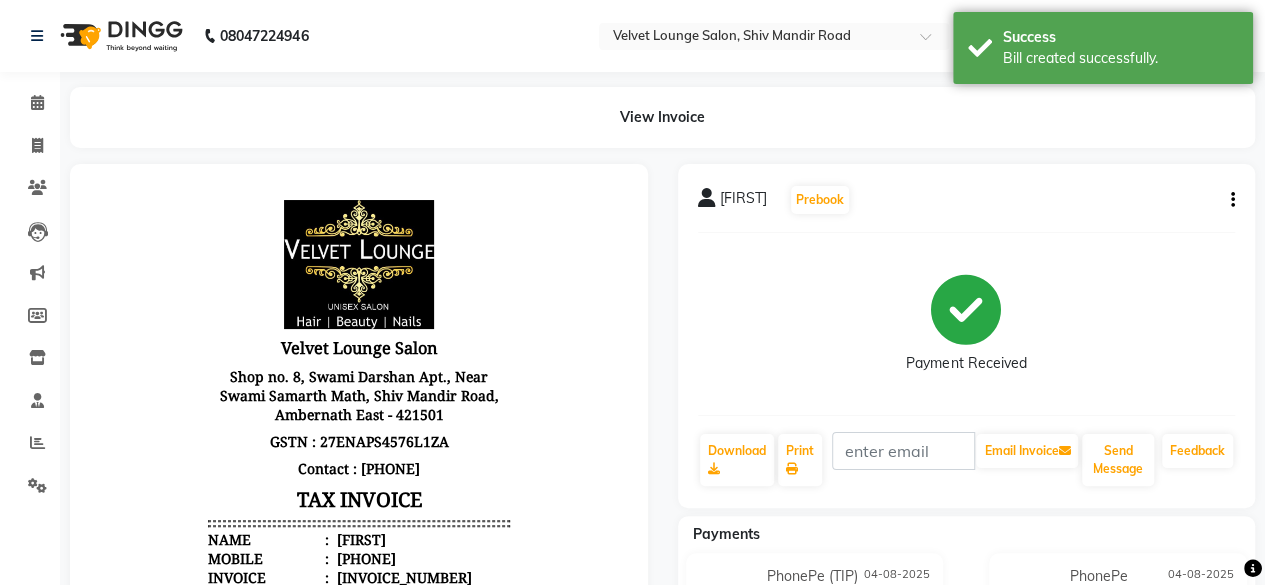 scroll, scrollTop: 0, scrollLeft: 0, axis: both 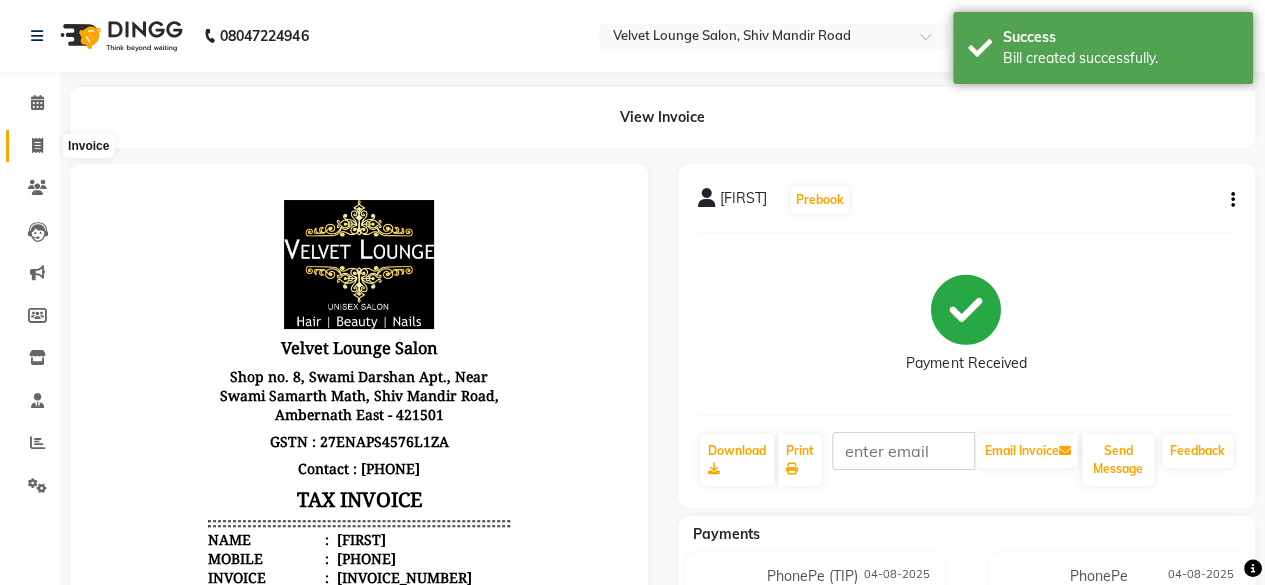 click 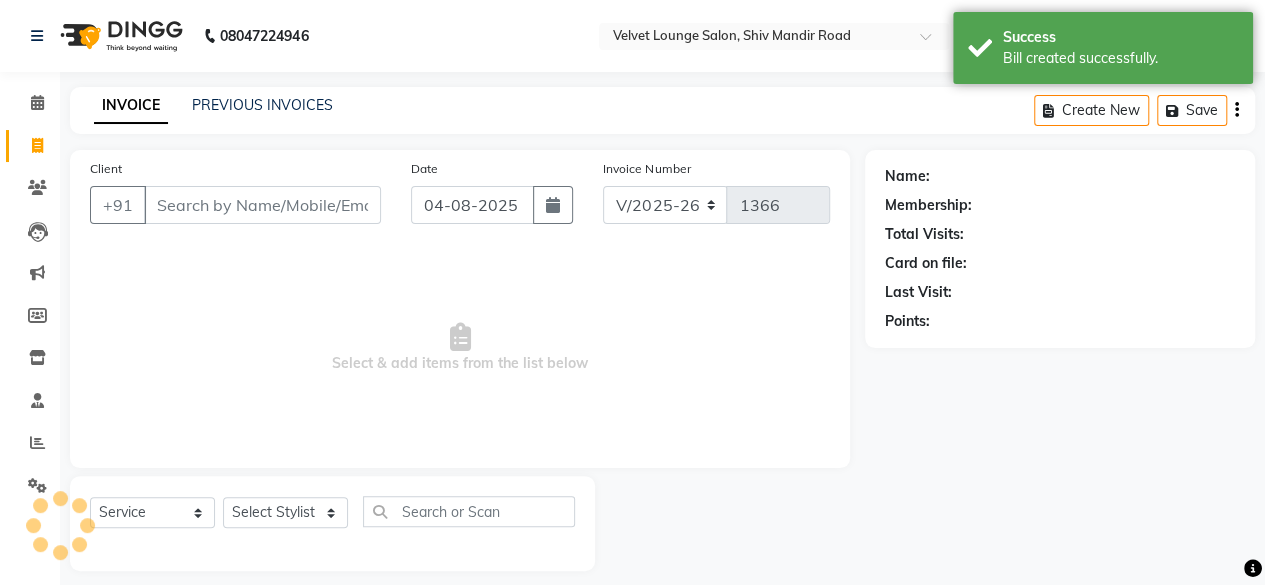 scroll, scrollTop: 15, scrollLeft: 0, axis: vertical 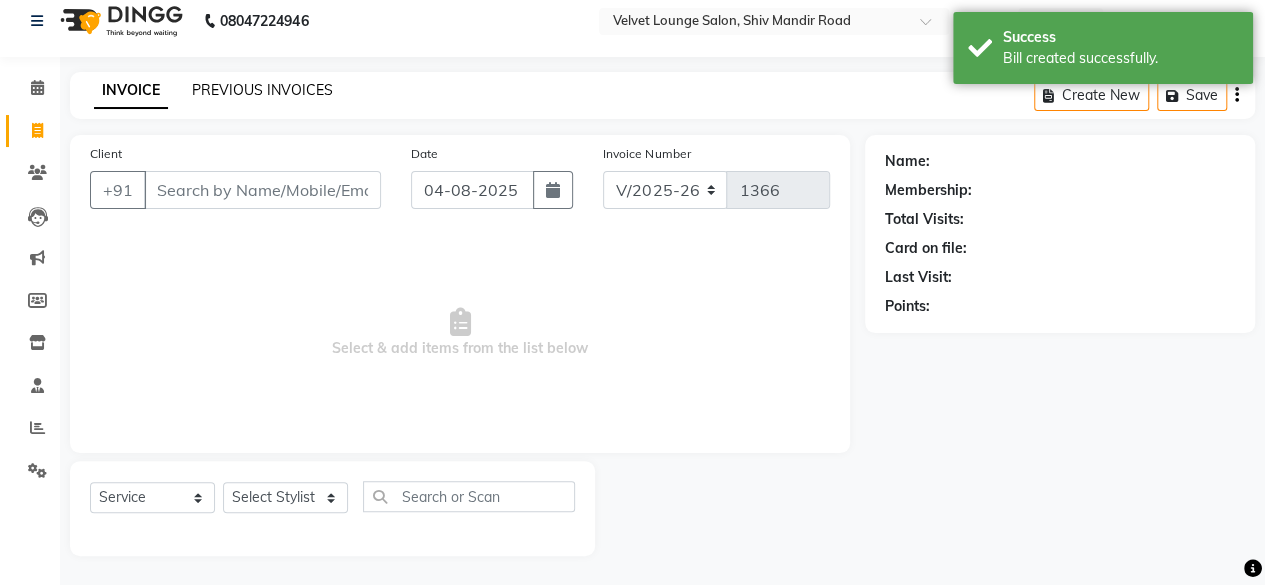 click on "PREVIOUS INVOICES" 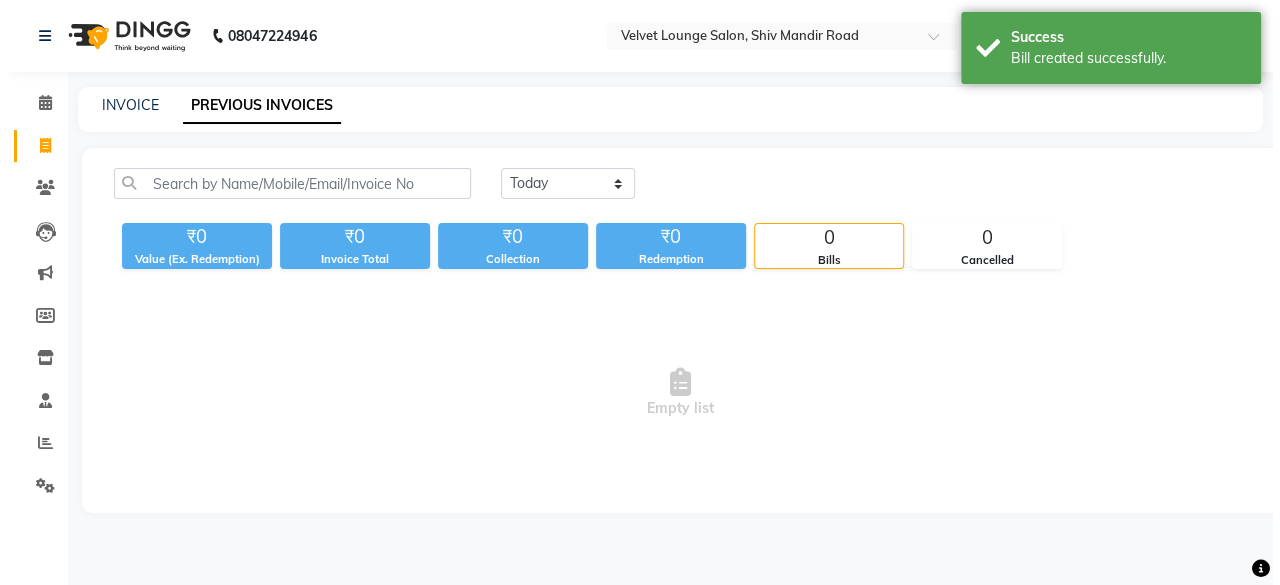 scroll, scrollTop: 0, scrollLeft: 0, axis: both 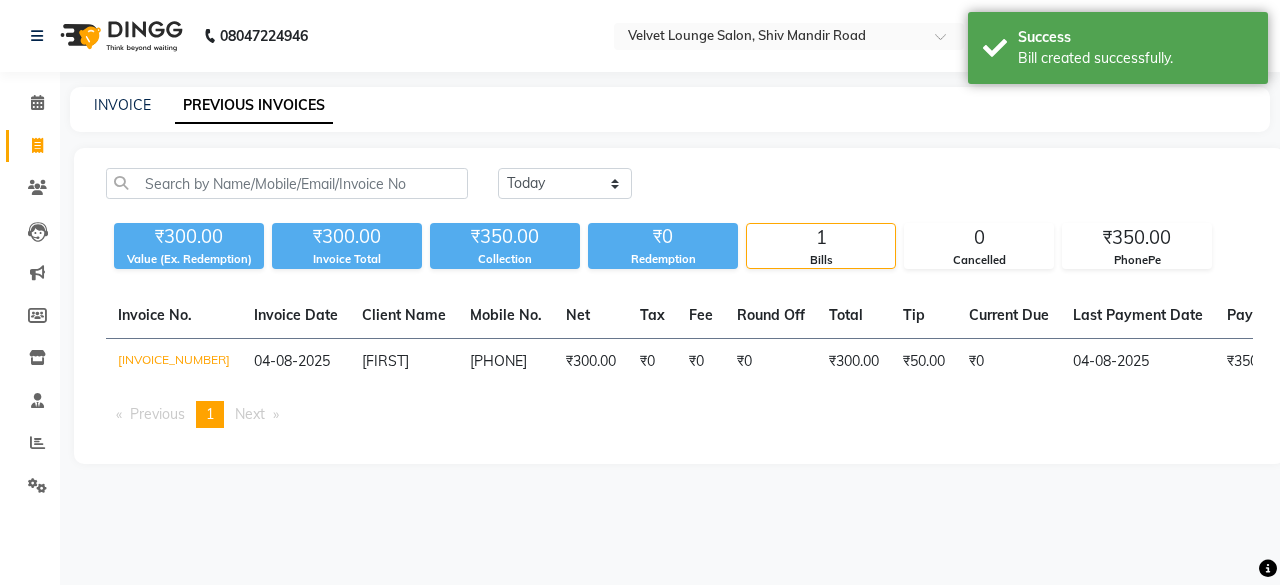 click on "Today Yesterday Custom Range ₹300.00 Value (Ex. Redemption) ₹300.00 Invoice Total  ₹350.00 Collection ₹0 Redemption 1 Bills 0 Cancelled ₹350.00 PhonePe  Invoice No.   Invoice Date   Client Name   Mobile No.   Net   Tax   Fee   Round Off   Total   Tip   Current Due   Last Payment Date   Payment Amount   Payment Methods   Cancel Reason   Status   [INVOICE_NUMBER]  04-08-2025 [FIRST]   [PHONE] ₹300.00 ₹0  ₹0  ₹0 ₹300.00 ₹50.00 ₹0 04-08-2025 ₹350.00  PhonePe,  PhonePe - PAID  Previous  page  1 / 1  You're on page  1  Next  page" 